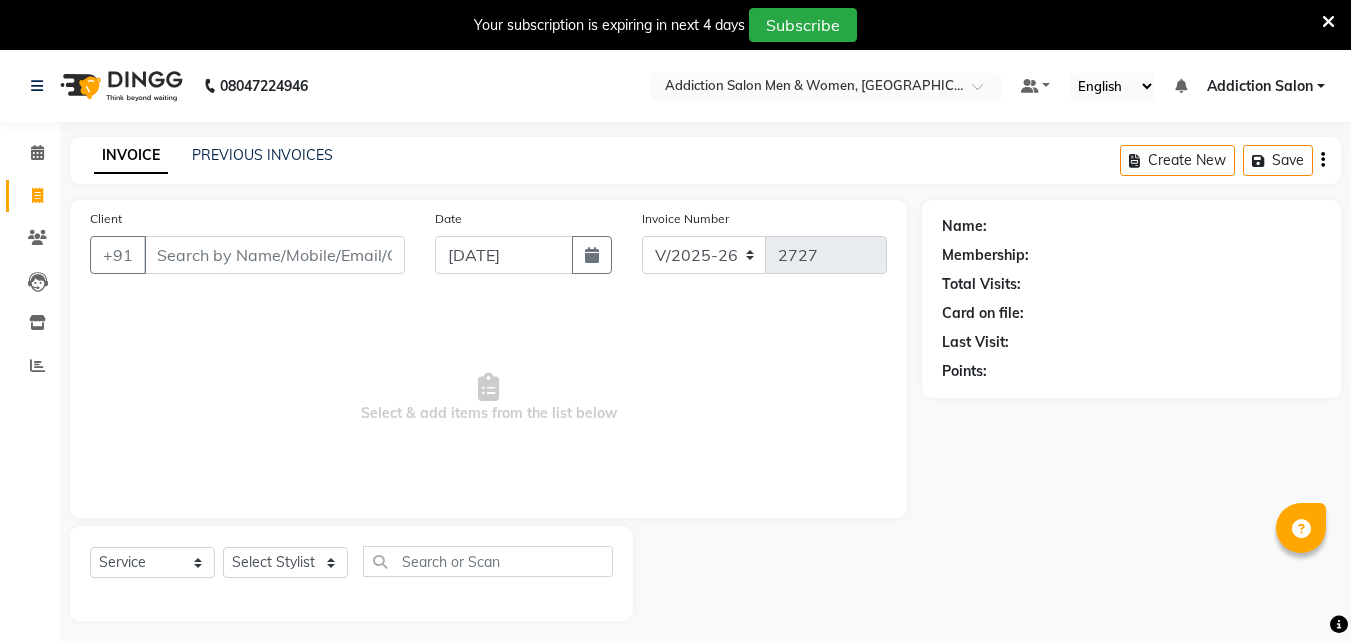 select on "6595" 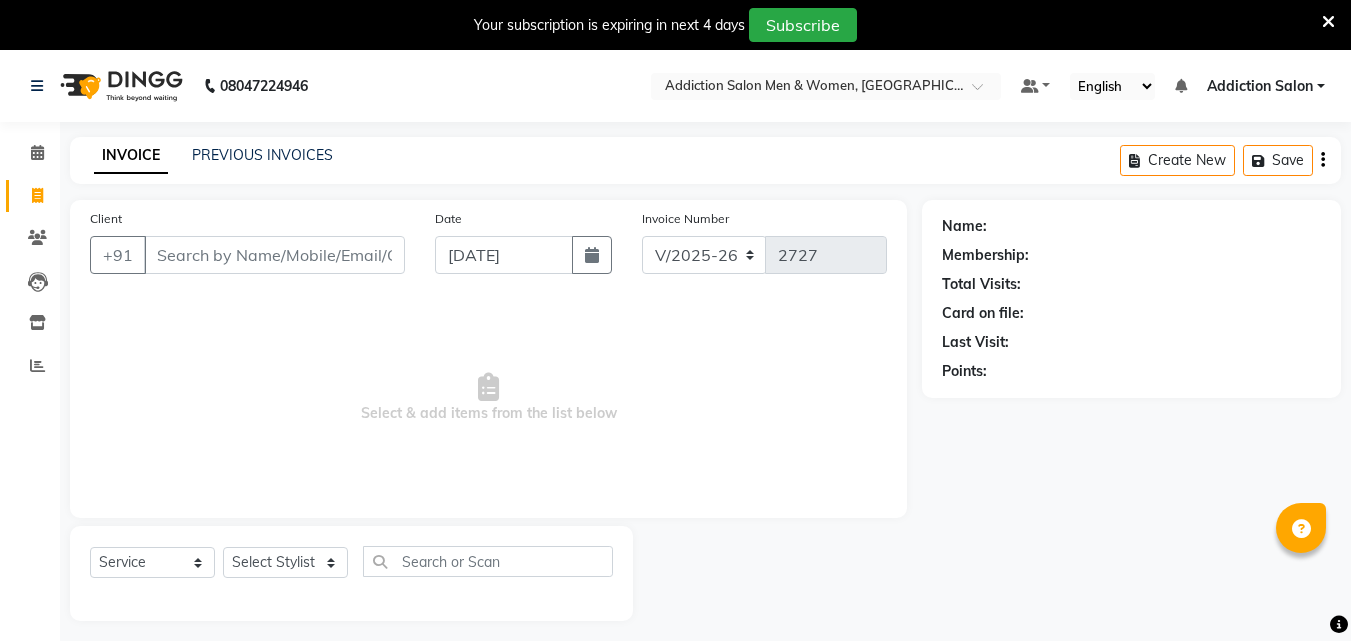 scroll, scrollTop: 0, scrollLeft: 0, axis: both 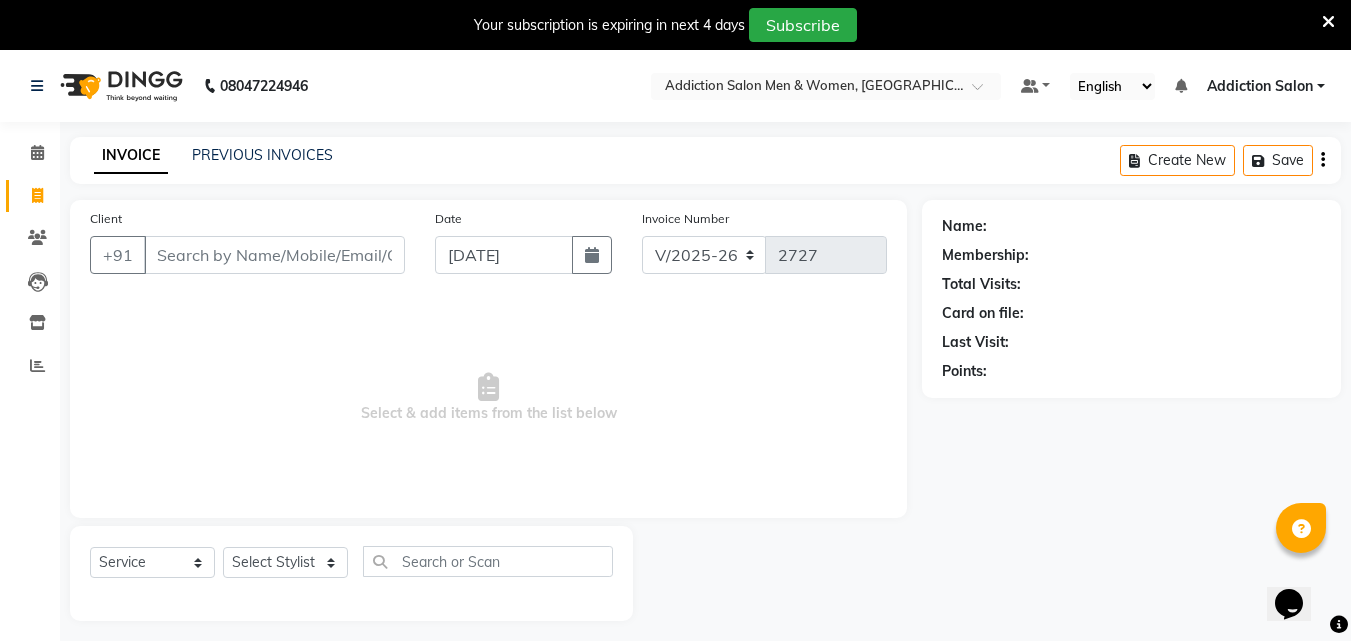 click on "PREVIOUS INVOICES" 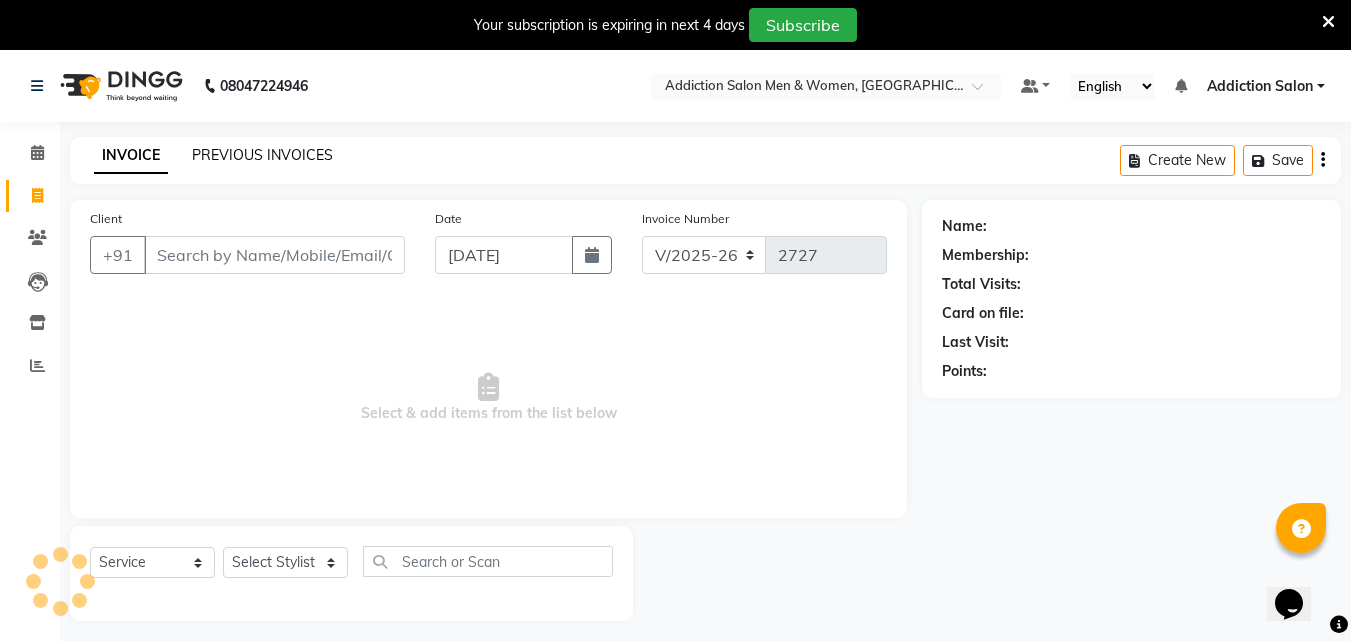click on "PREVIOUS INVOICES" 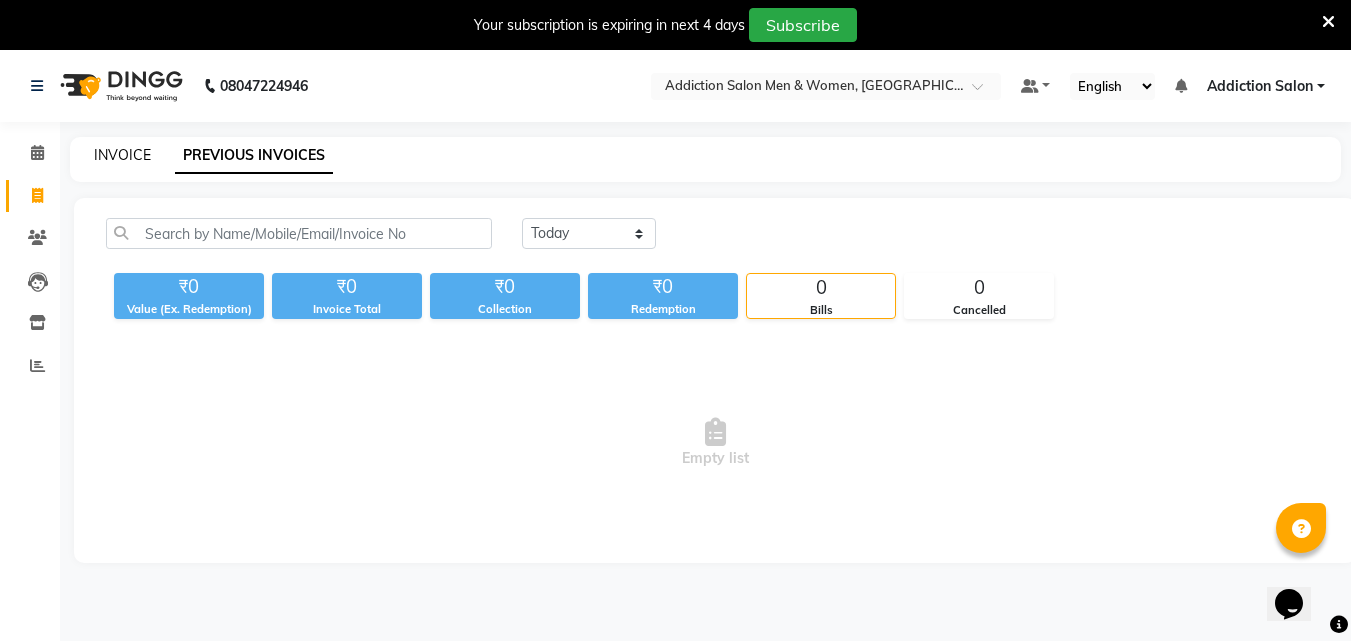 click on "INVOICE" 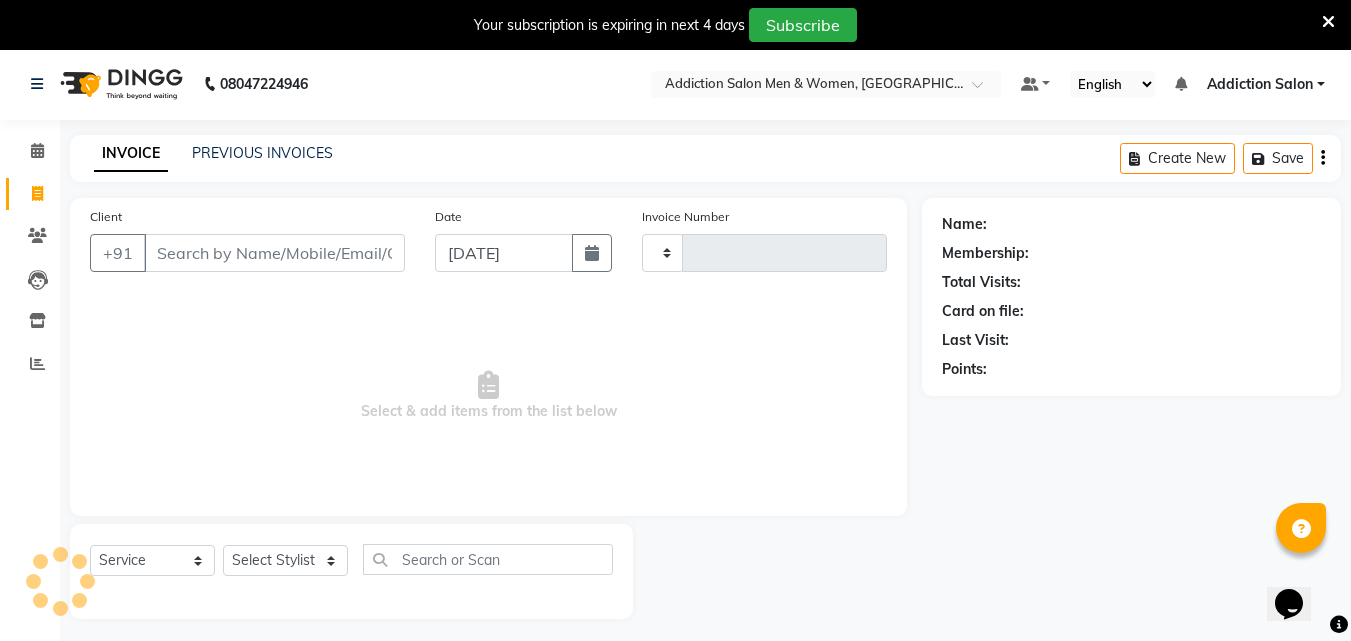 type on "2727" 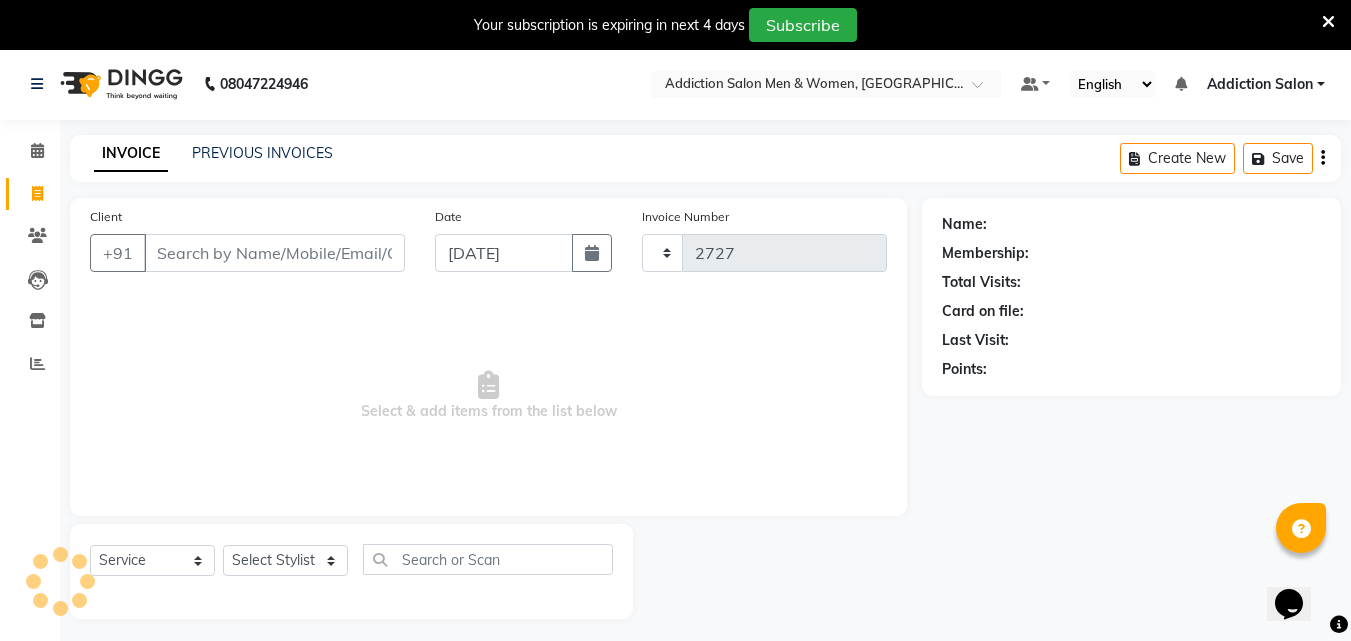 select on "6595" 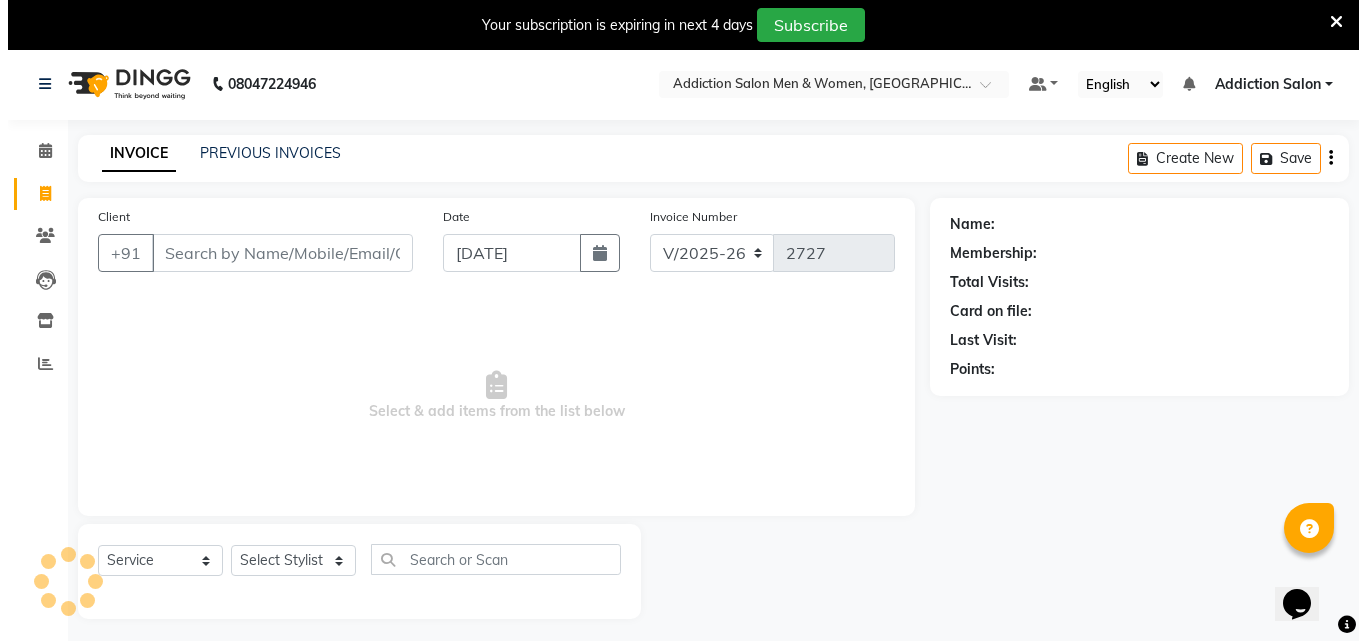 scroll, scrollTop: 50, scrollLeft: 0, axis: vertical 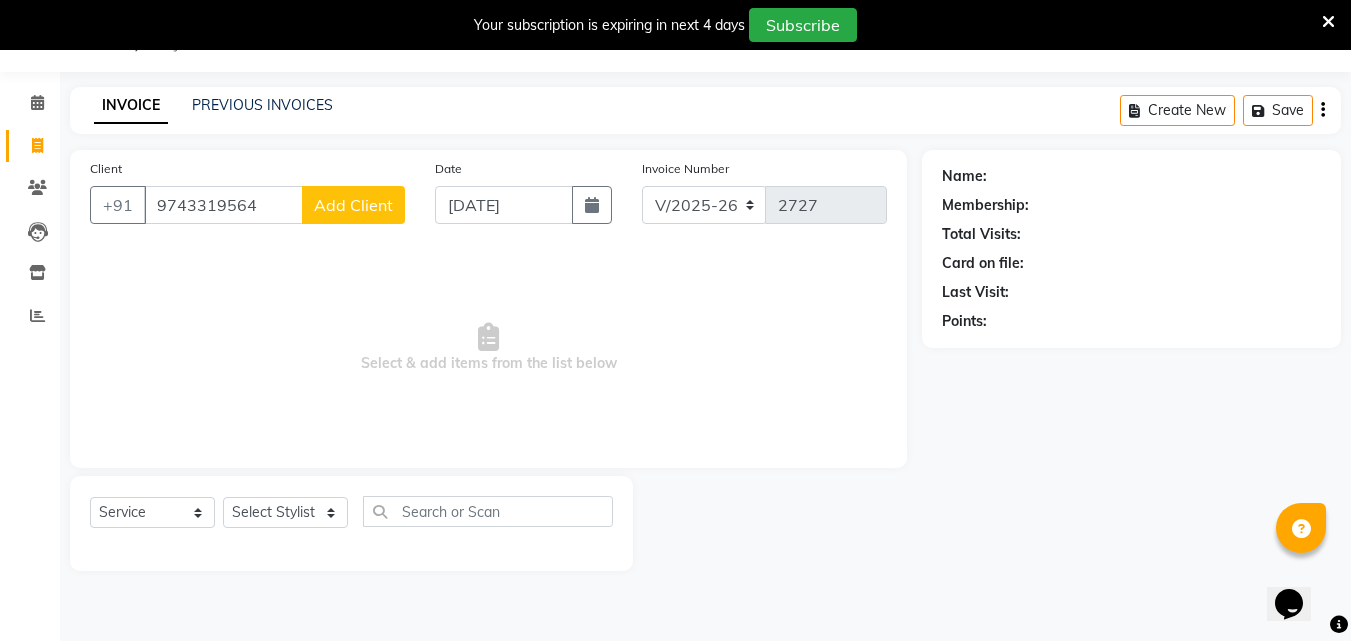 type on "9743319564" 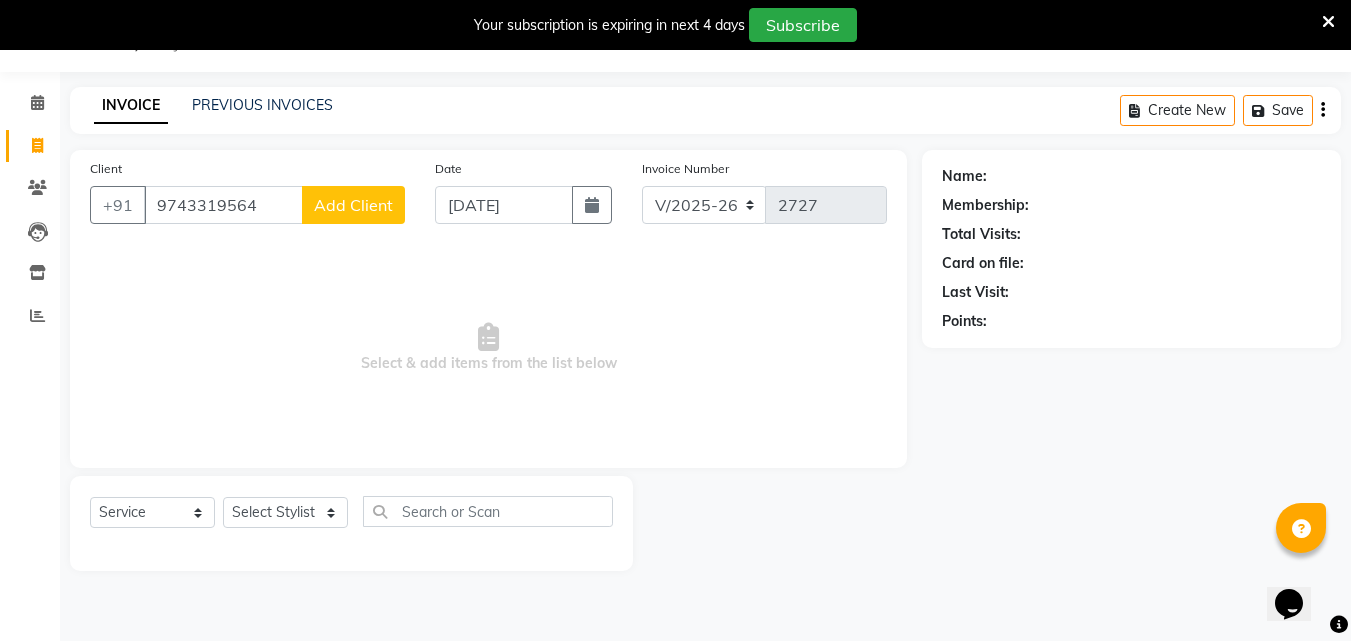 click on "Add Client" 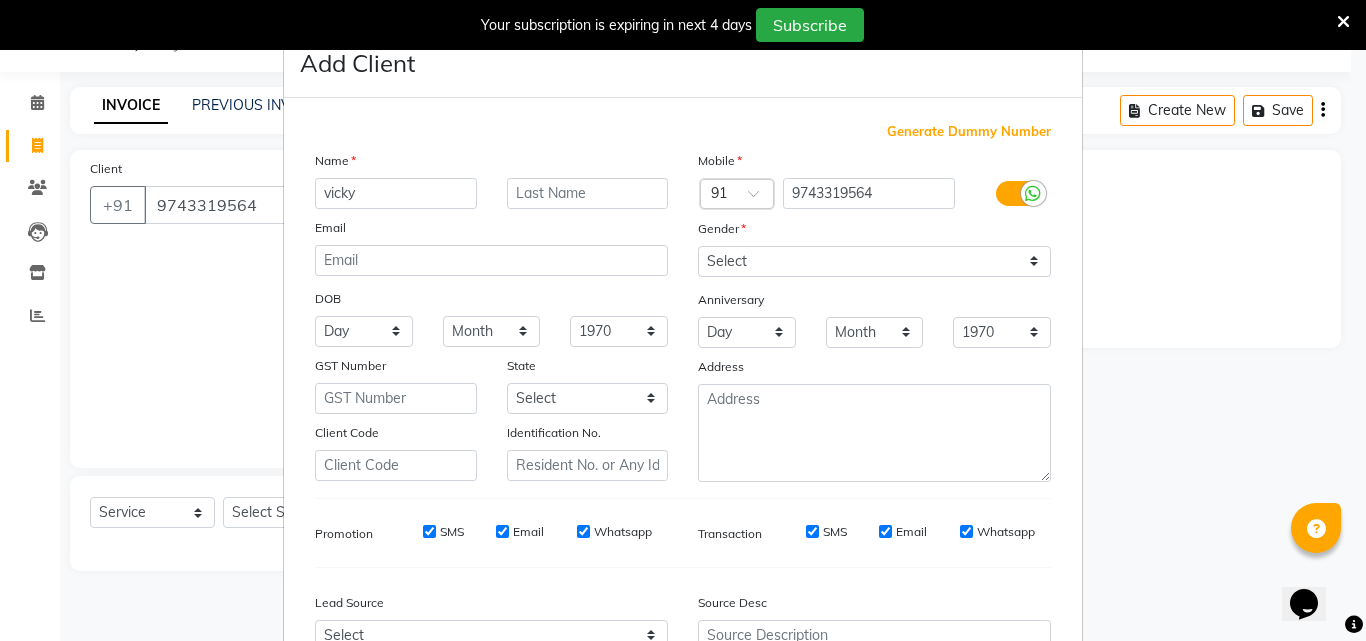 type on "vicky" 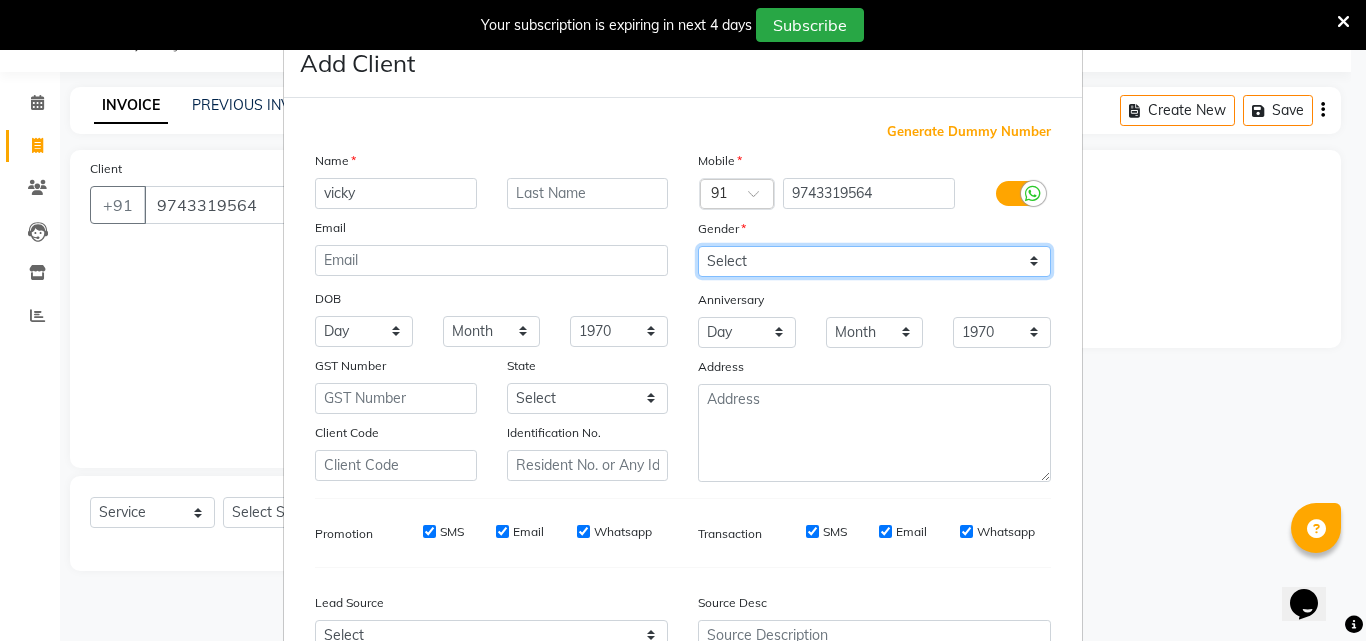 drag, startPoint x: 921, startPoint y: 260, endPoint x: 911, endPoint y: 276, distance: 18.867962 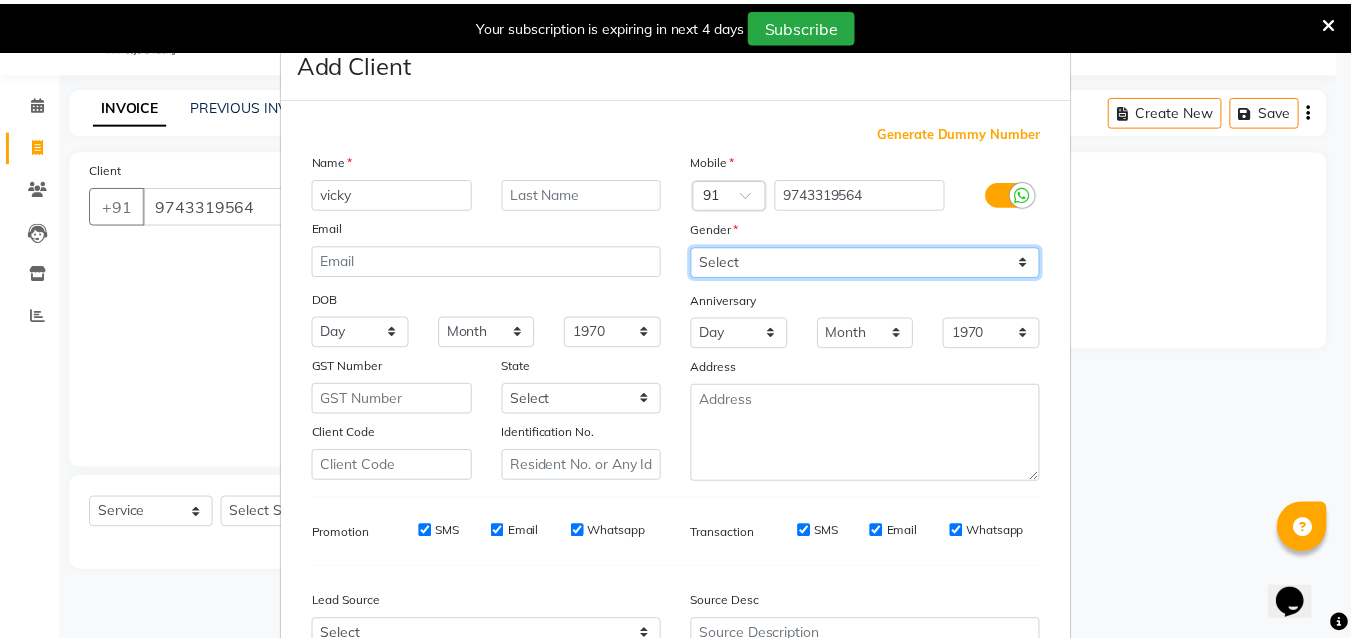 scroll, scrollTop: 200, scrollLeft: 0, axis: vertical 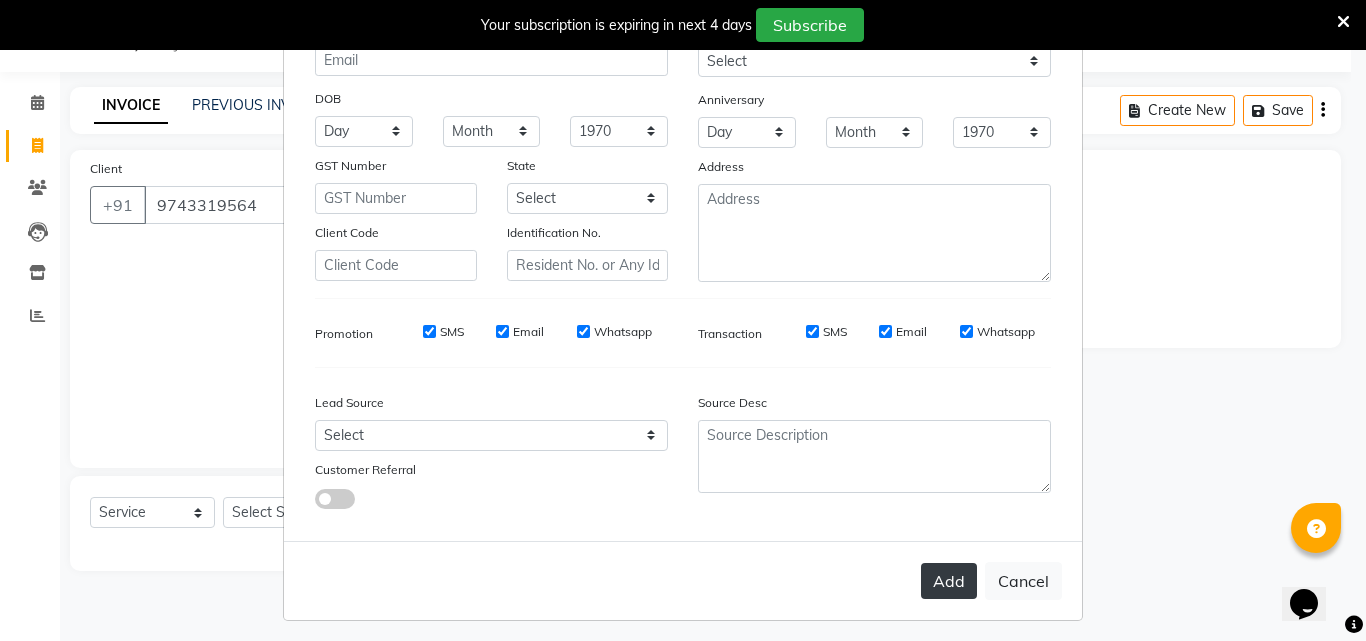 click on "Add" at bounding box center [949, 581] 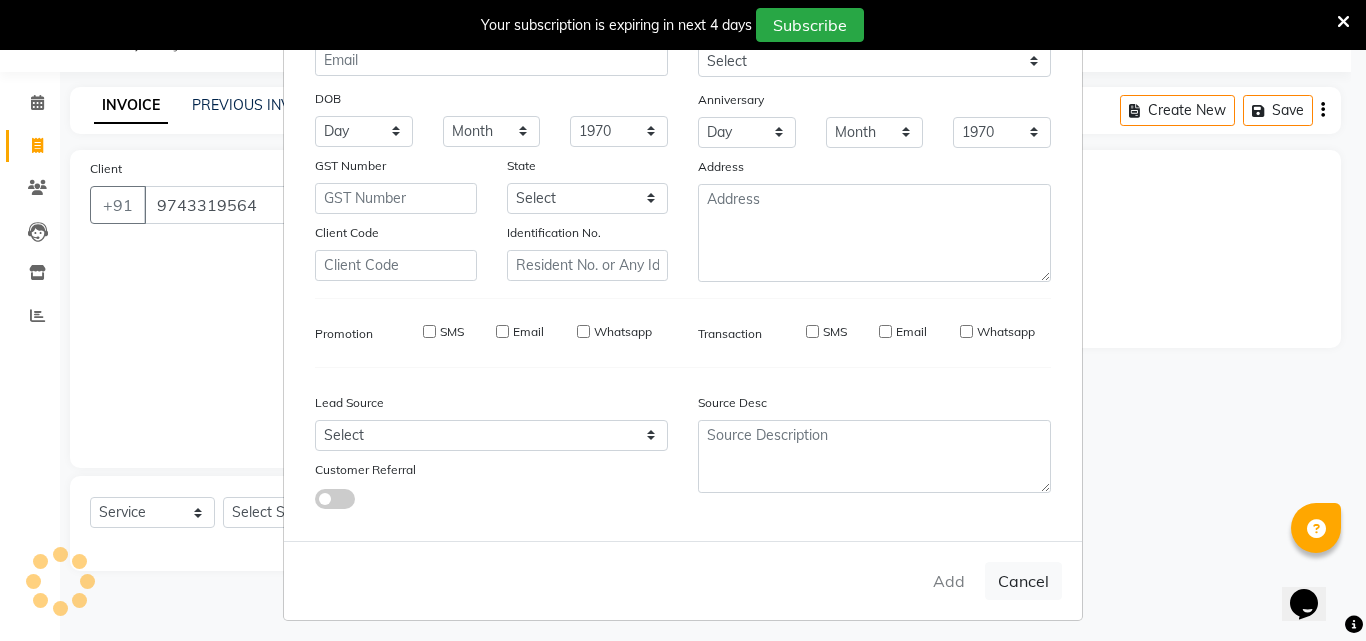 type on "97******64" 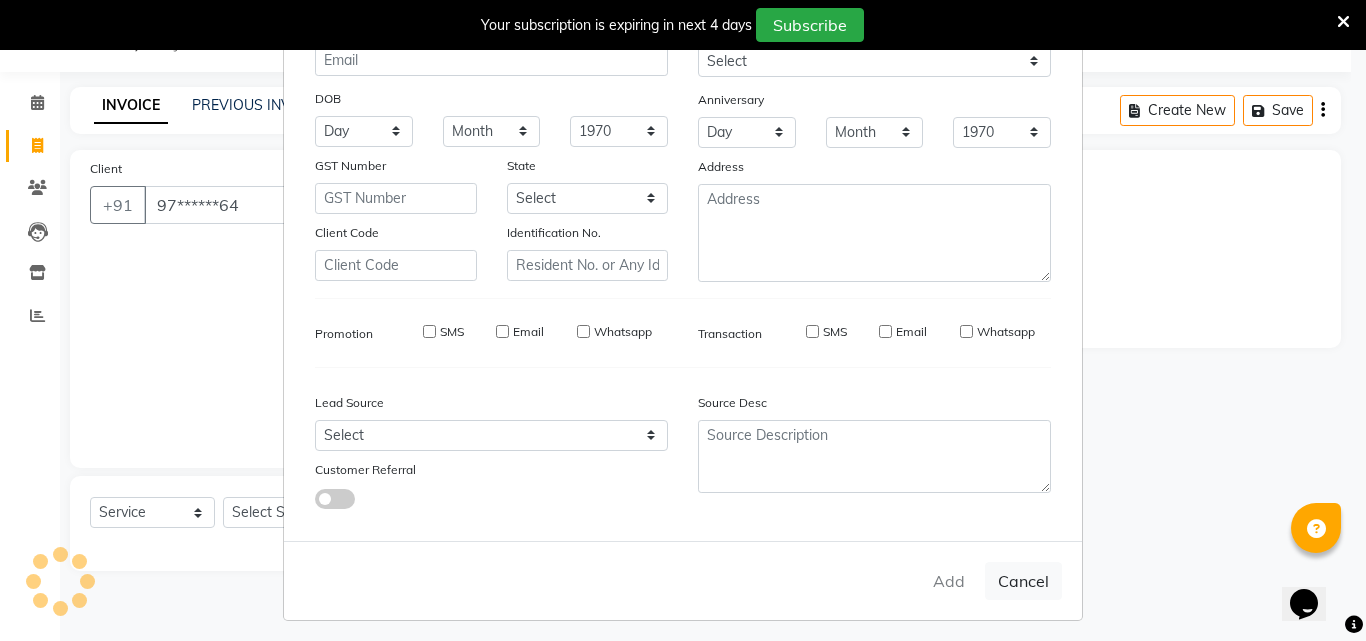 select 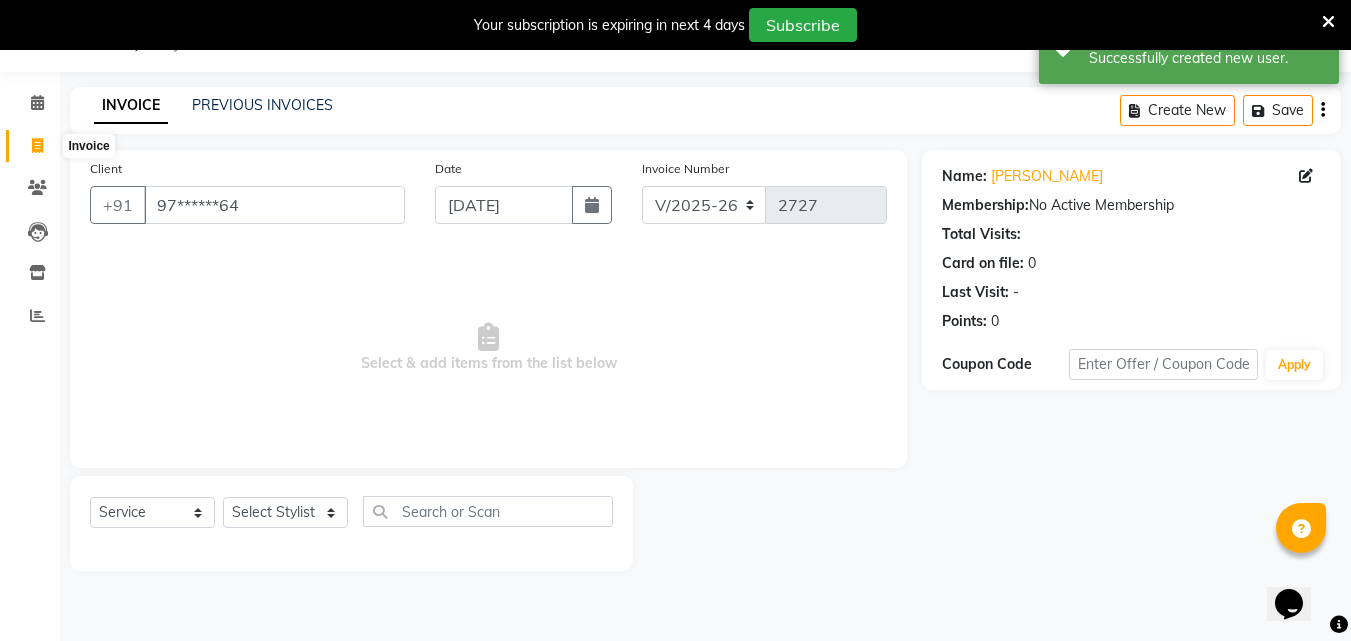 click 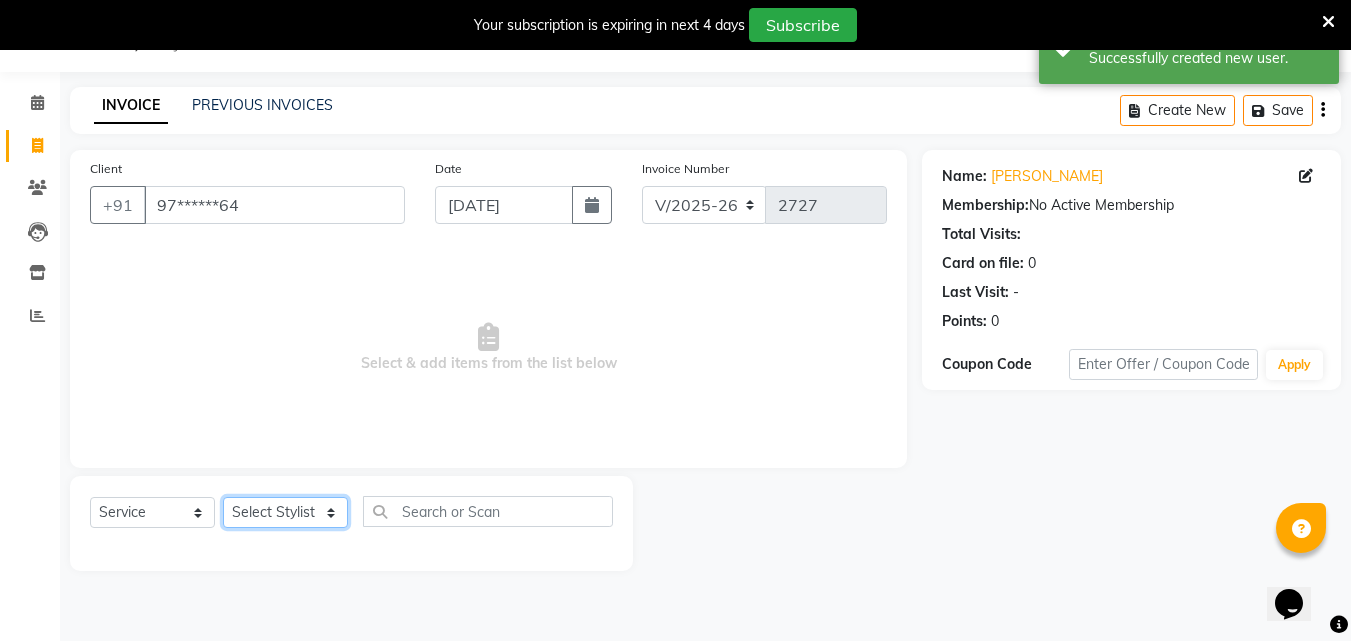 click on "Select Stylist Addiction Salon ANJALI BANSIKA [PERSON_NAME] [PERSON_NAME] [PERSON_NAME]" 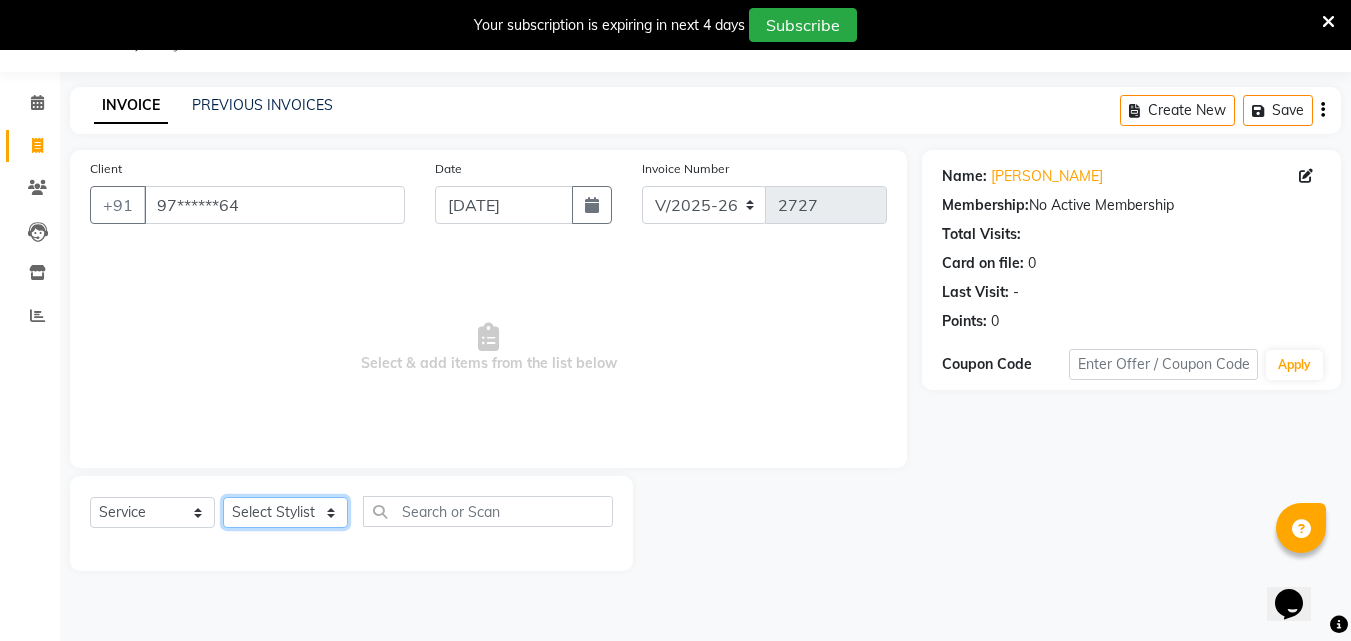 select on "61697" 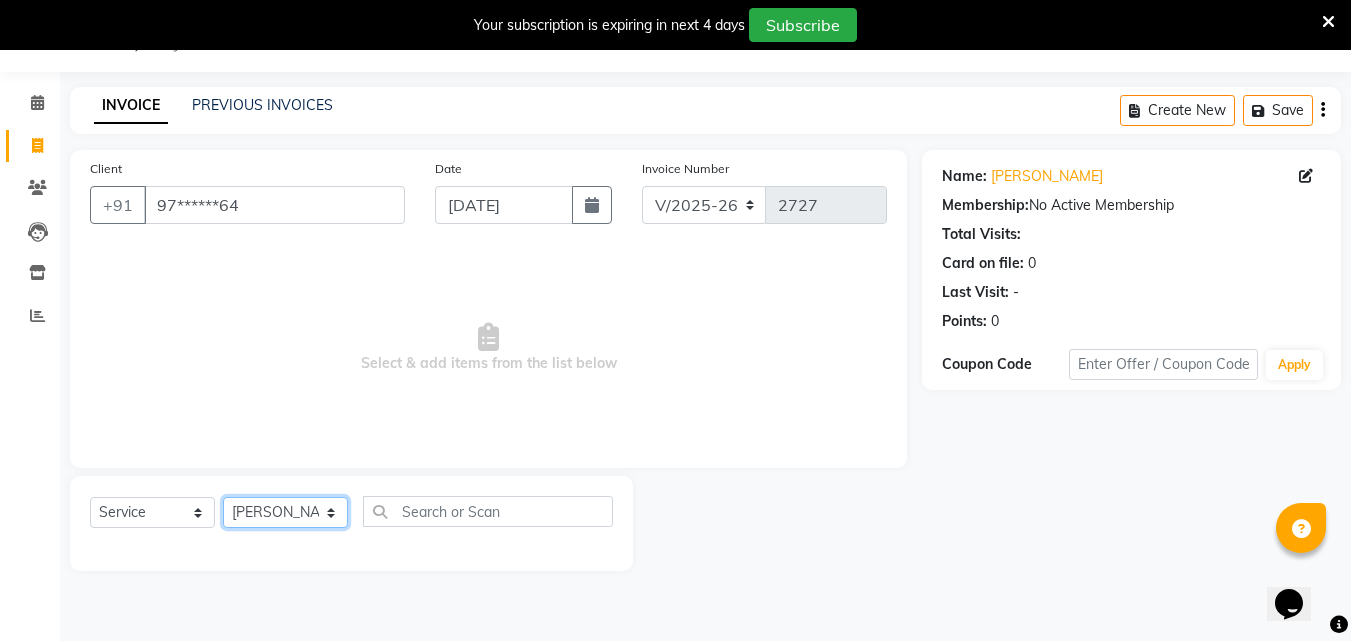 click on "Select Stylist Addiction Salon ANJALI BANSIKA [PERSON_NAME] [PERSON_NAME] [PERSON_NAME]" 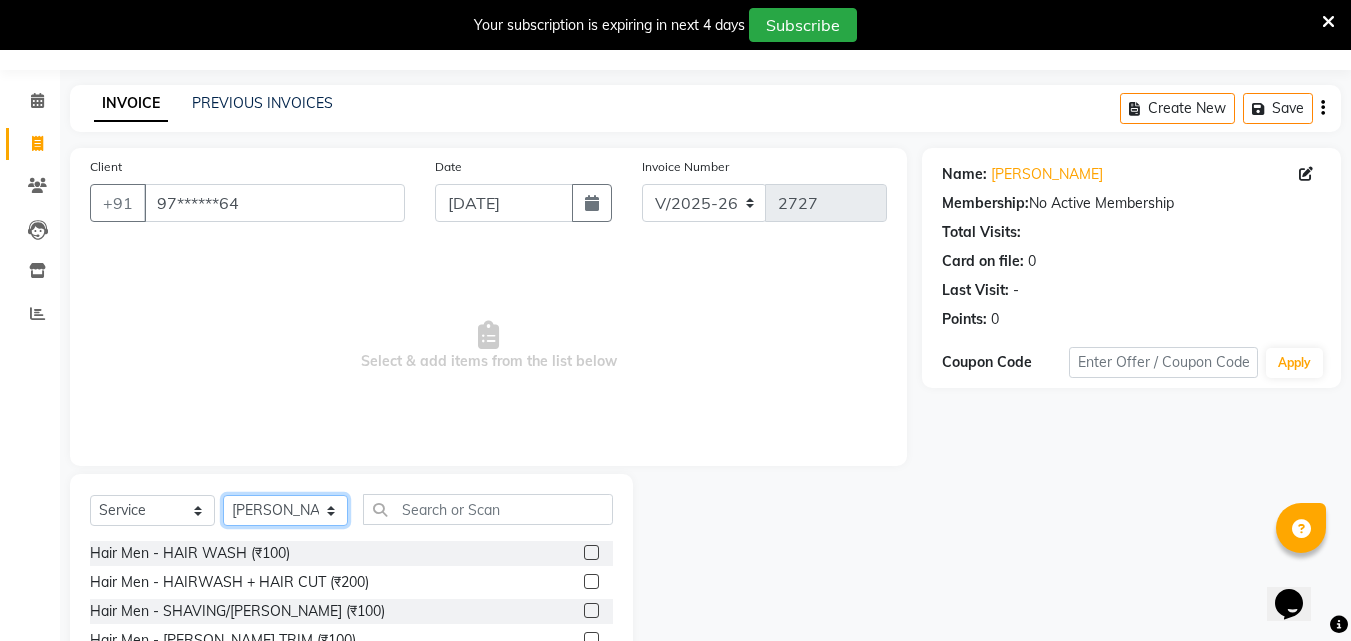 scroll, scrollTop: 150, scrollLeft: 0, axis: vertical 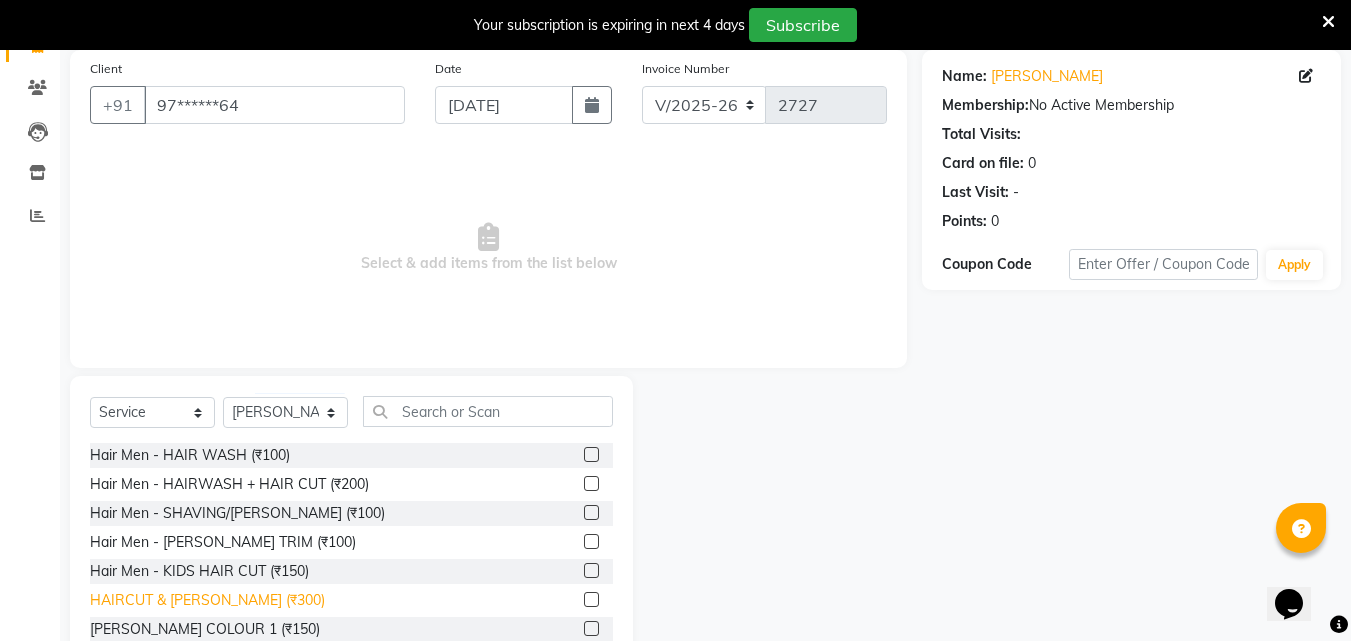 click on "HAIRCUT & [PERSON_NAME] (₹300)" 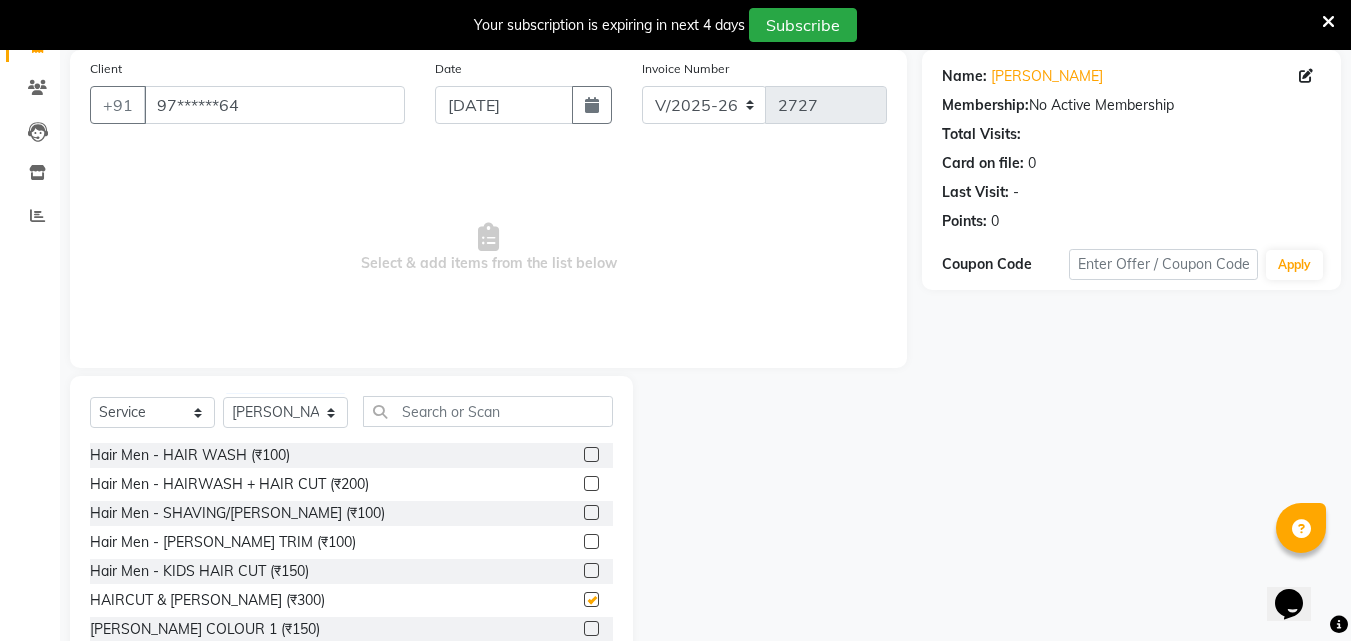 checkbox on "false" 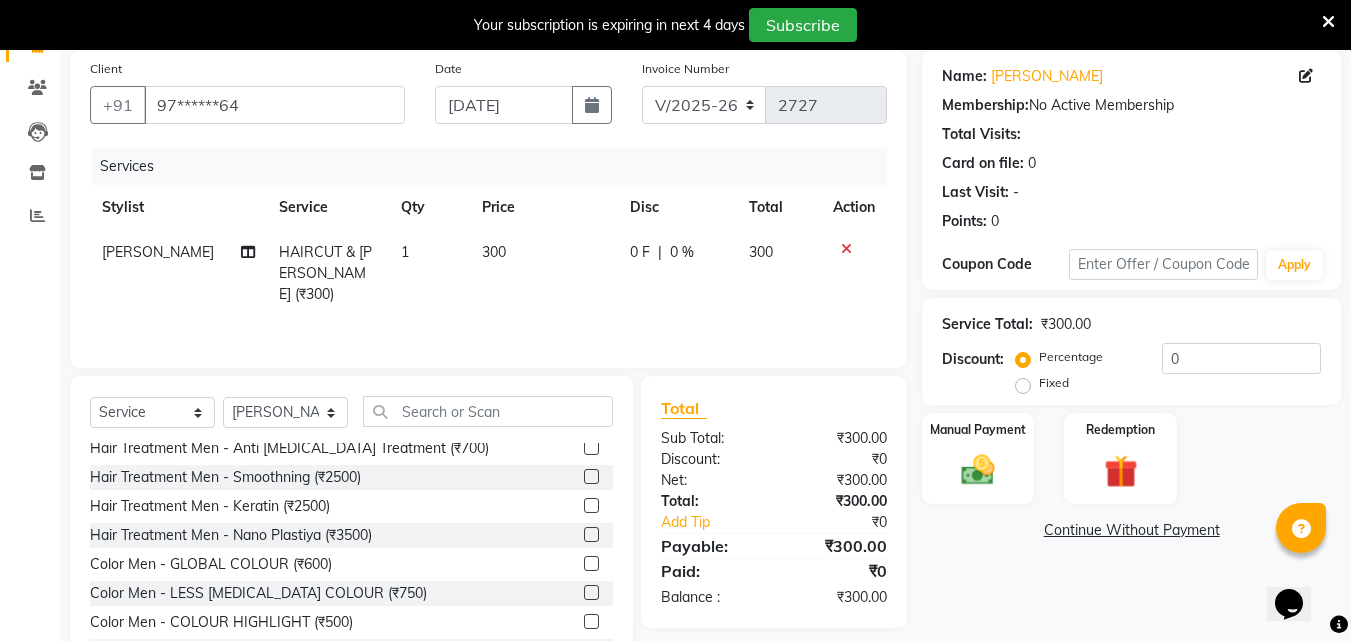 scroll, scrollTop: 600, scrollLeft: 0, axis: vertical 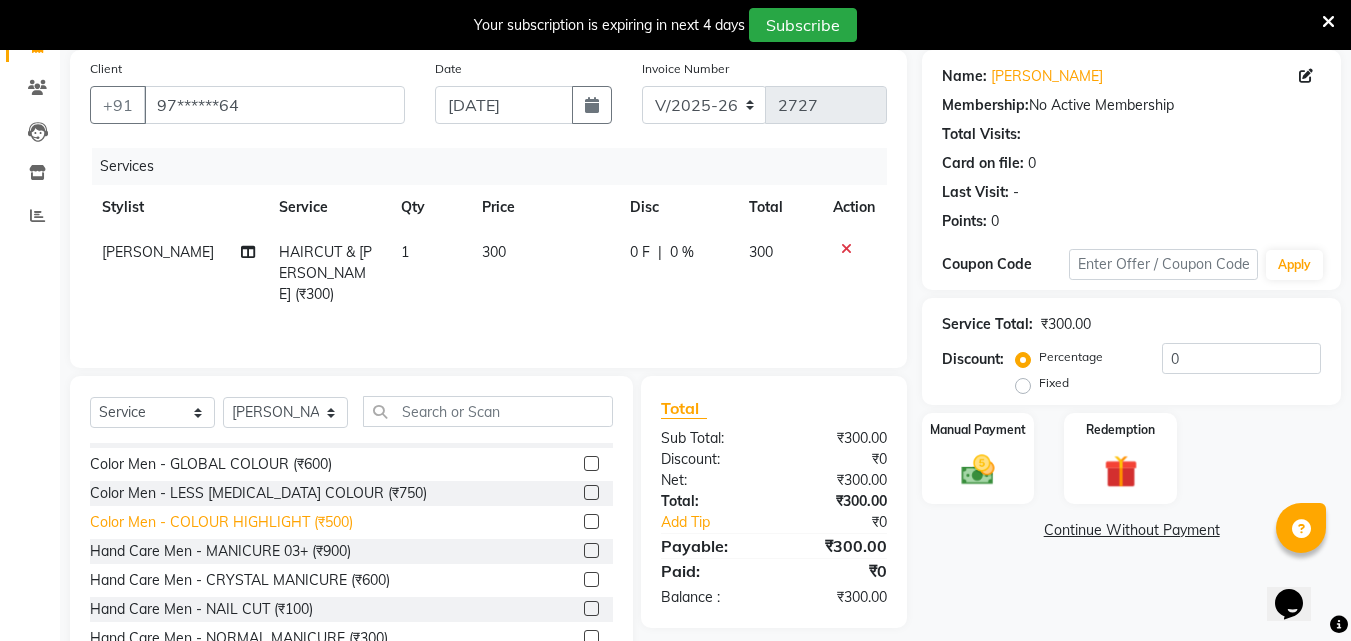 click on "Color Men - COLOUR HIGHLIGHT (₹500)" 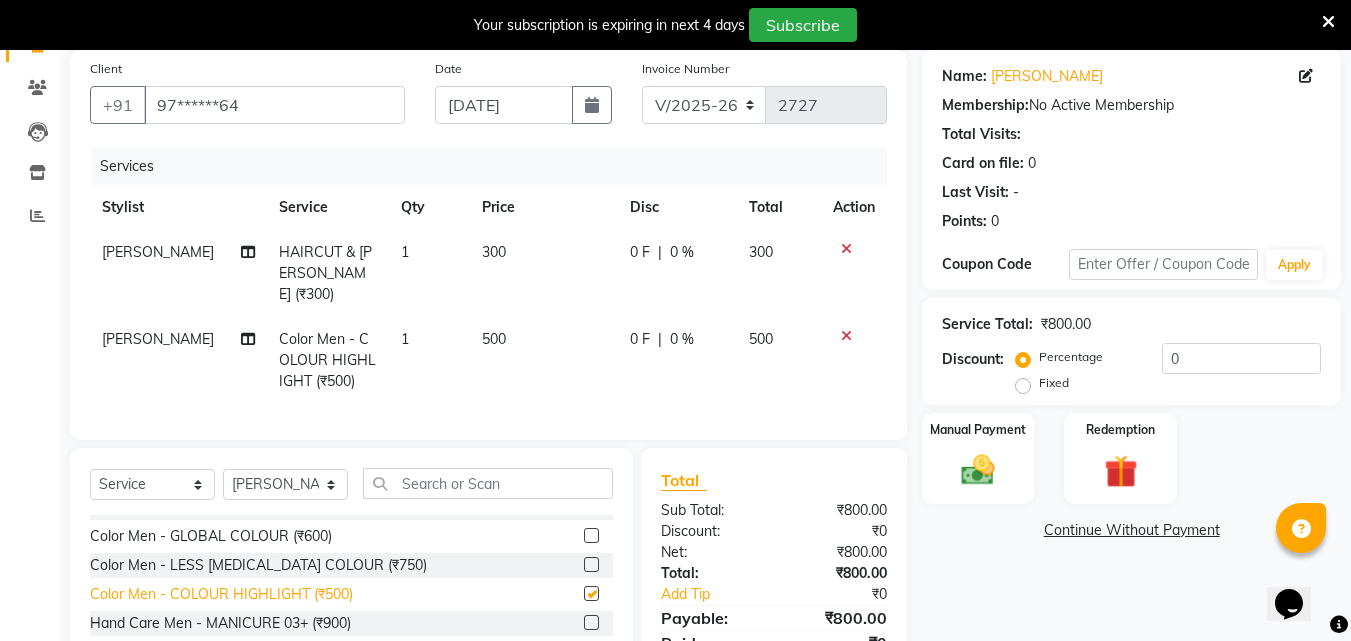 checkbox on "false" 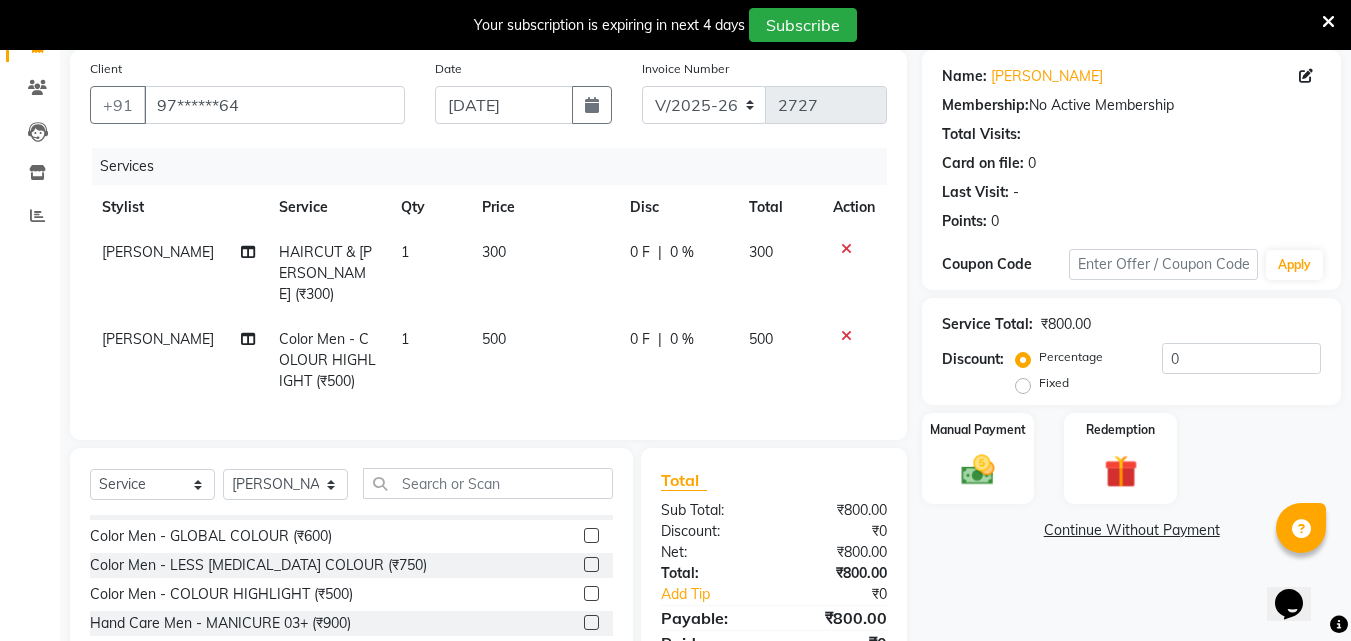 click on "500" 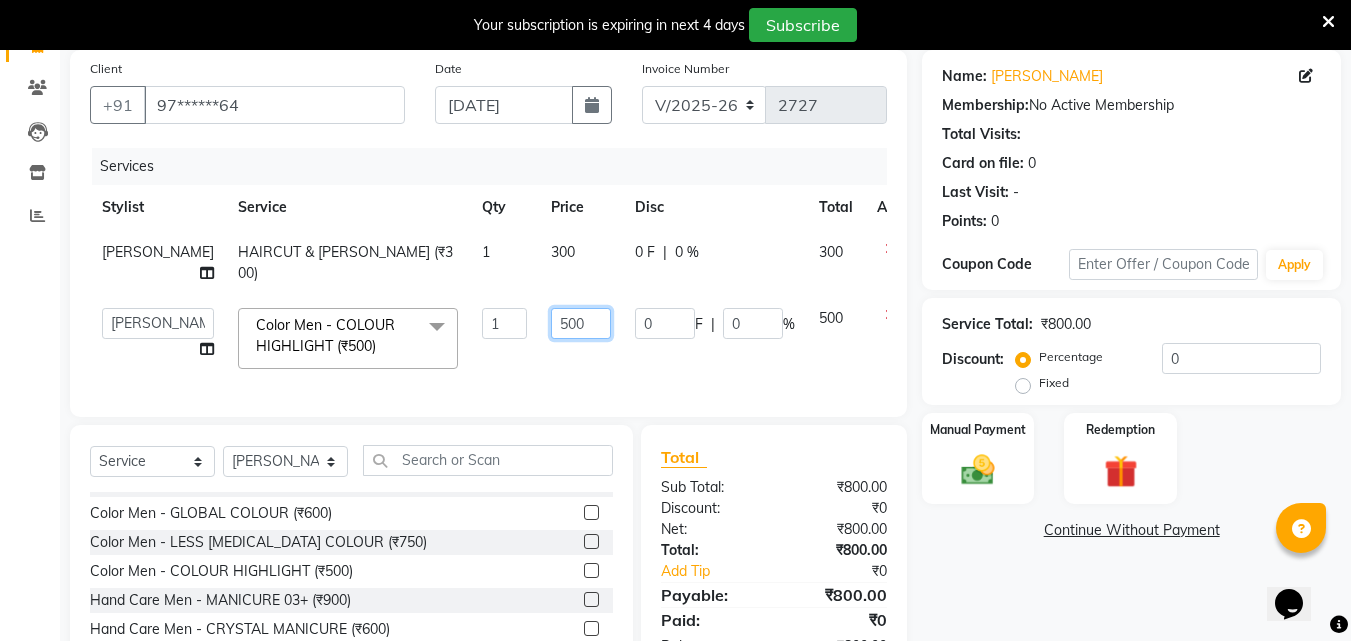 click on "500" 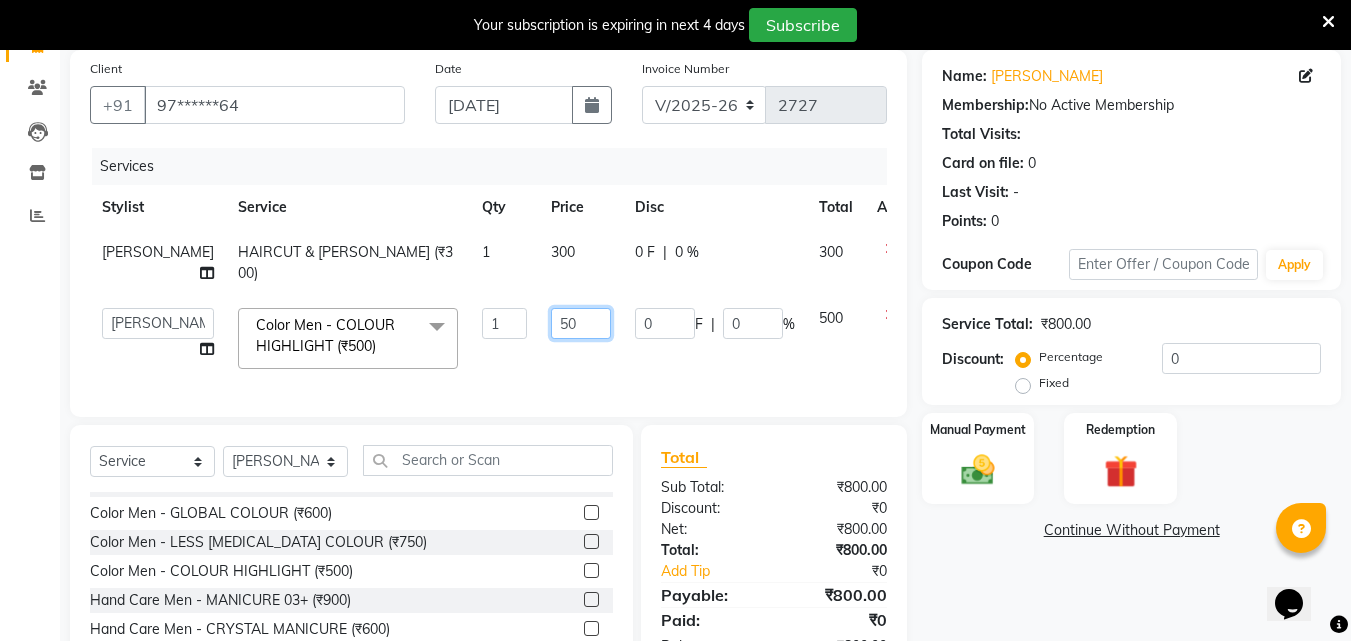 type on "5" 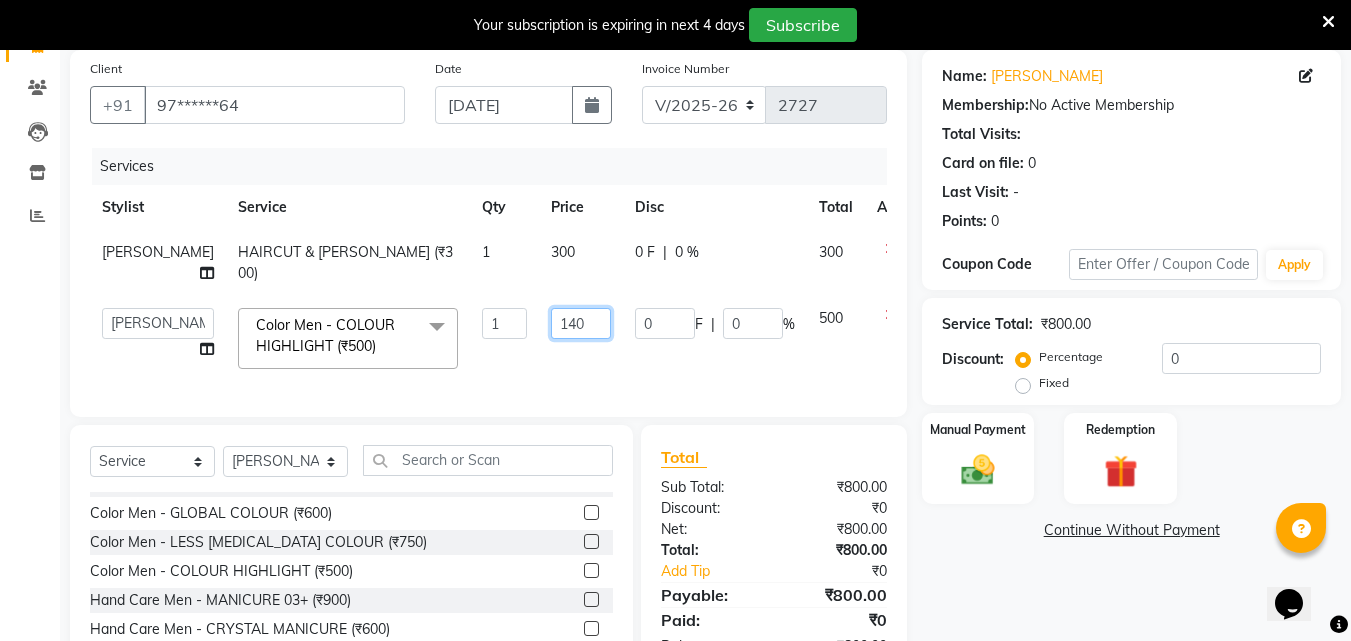 type on "1400" 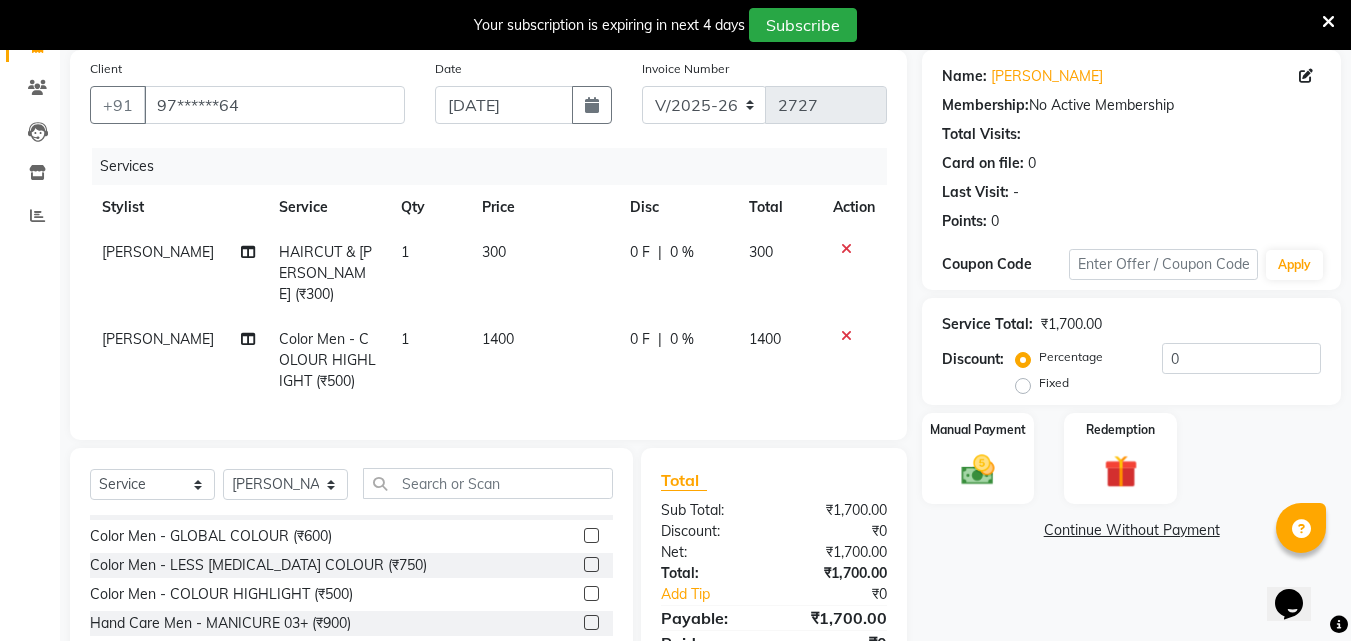 click on "Total Sub Total: ₹1,700.00 Discount: ₹0 Net: ₹1,700.00 Total: ₹1,700.00 Add Tip ₹0 Payable: ₹1,700.00 Paid: ₹0 Balance   : ₹1,700.00" 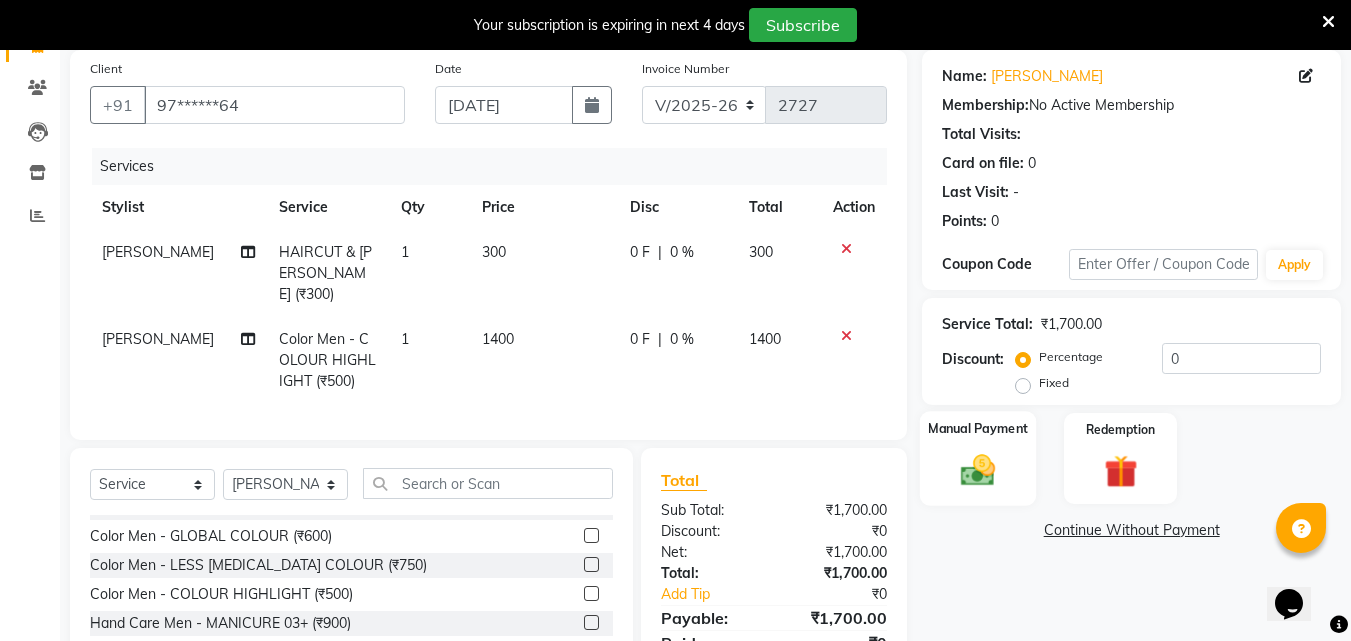 click 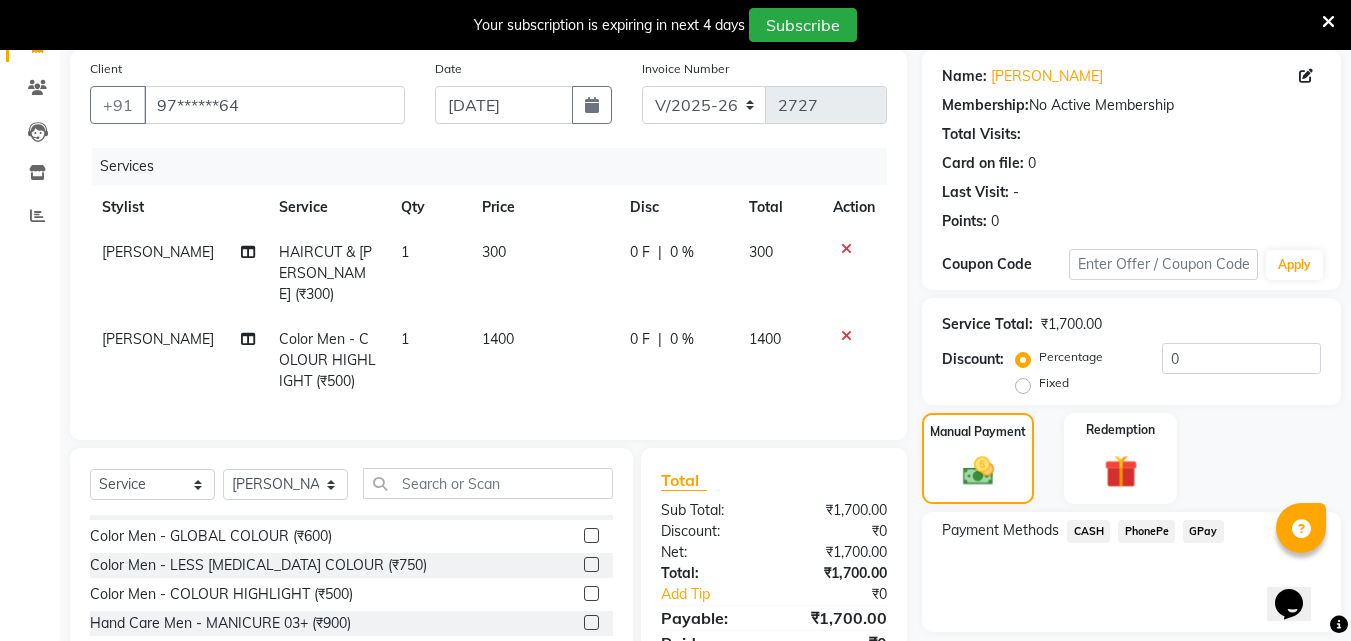 click on "PhonePe" 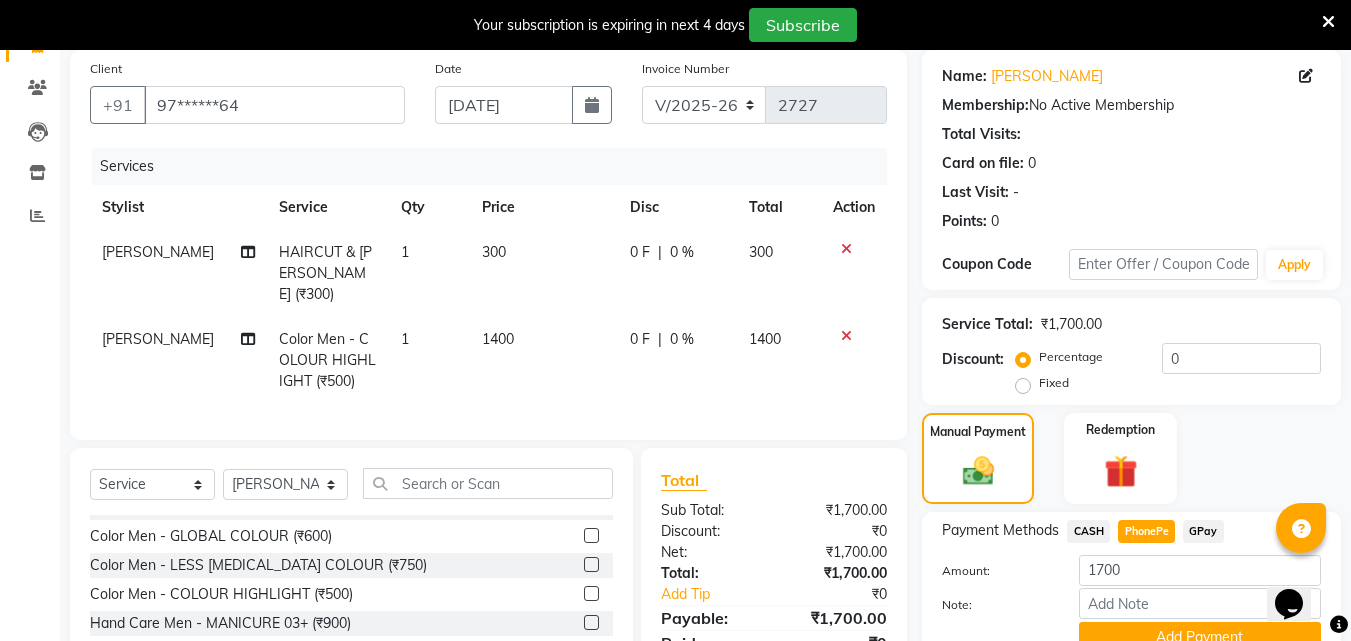 scroll, scrollTop: 276, scrollLeft: 0, axis: vertical 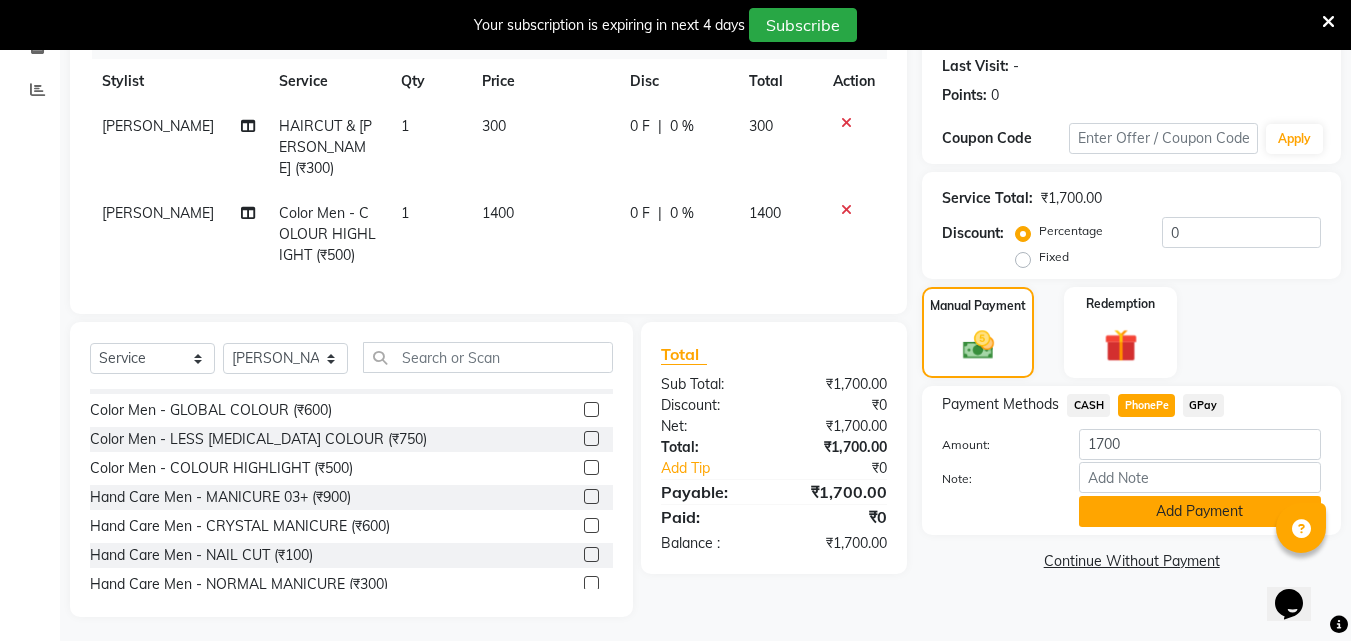 click on "Add Payment" 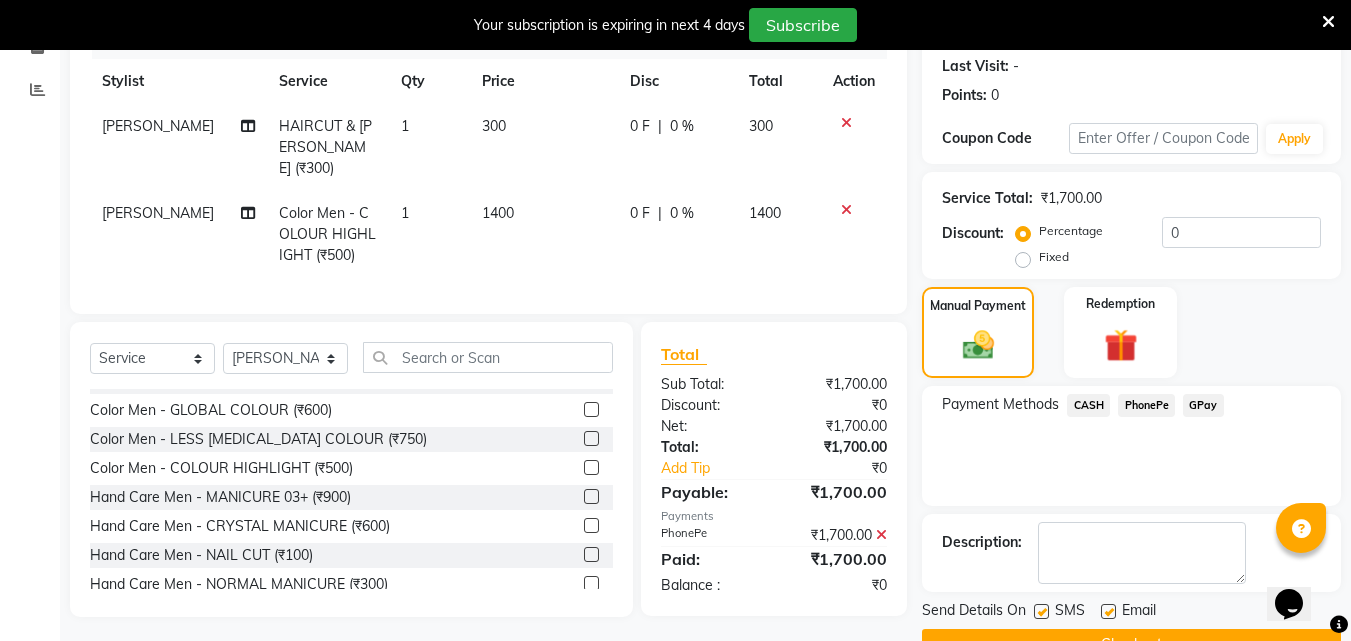 scroll, scrollTop: 325, scrollLeft: 0, axis: vertical 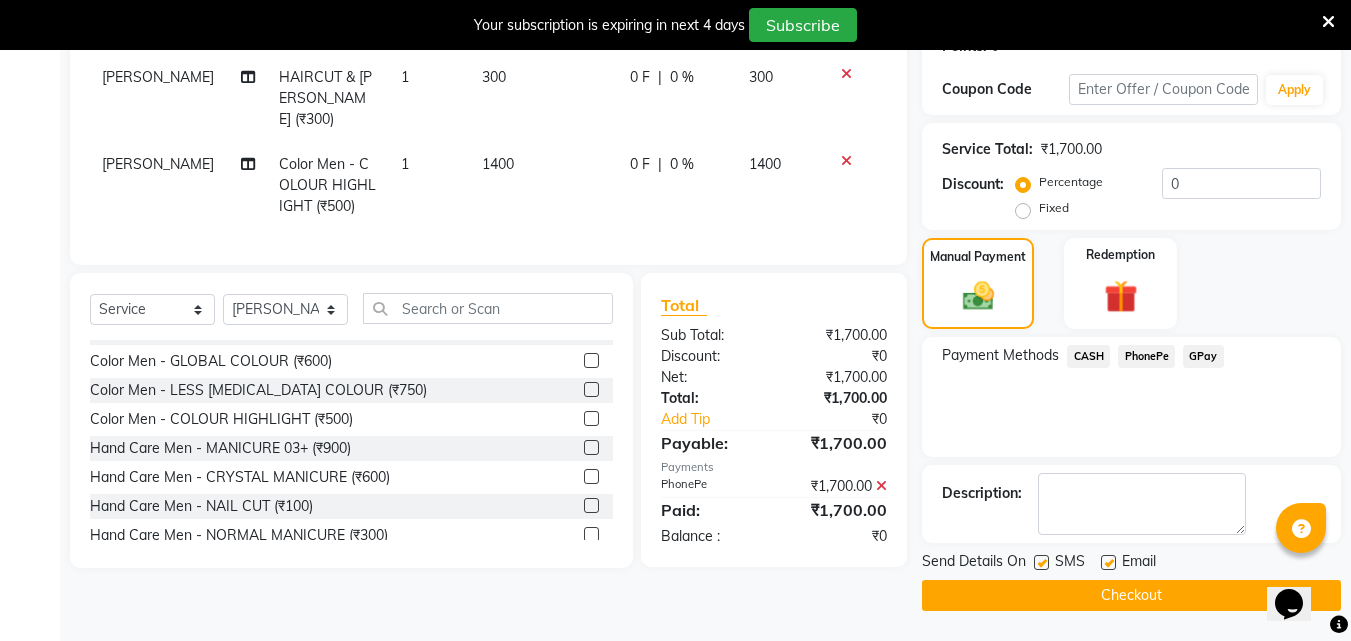 click on "Checkout" 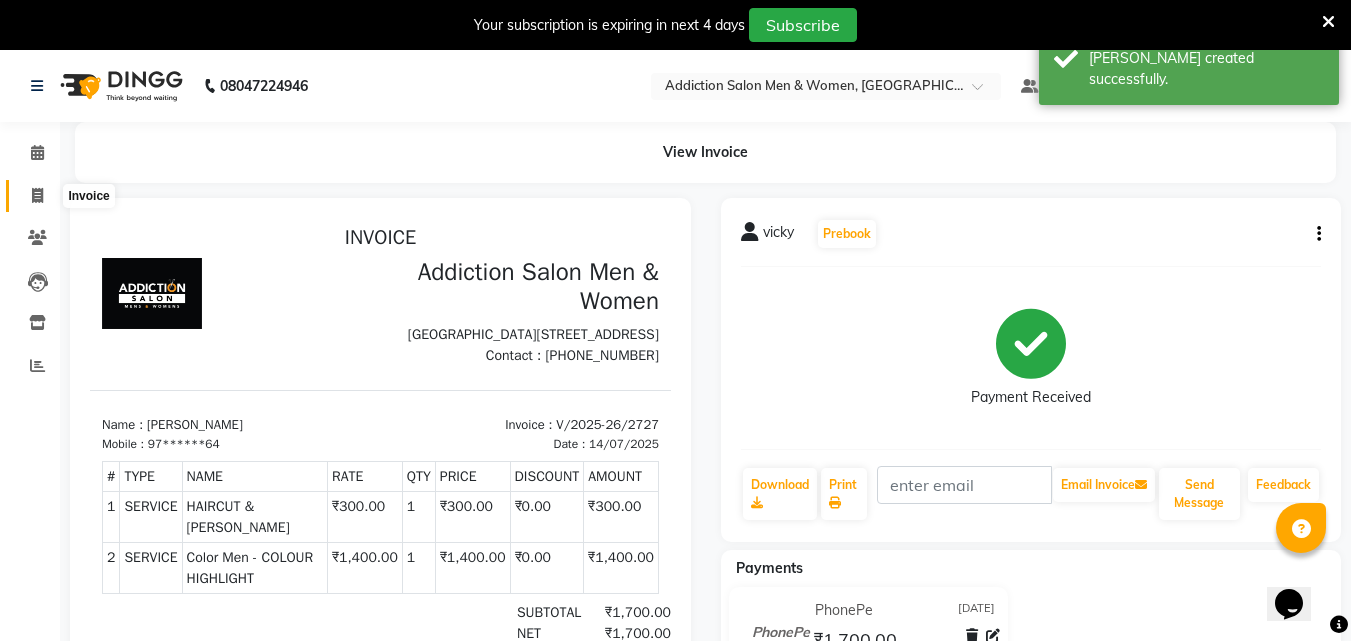 scroll, scrollTop: 0, scrollLeft: 0, axis: both 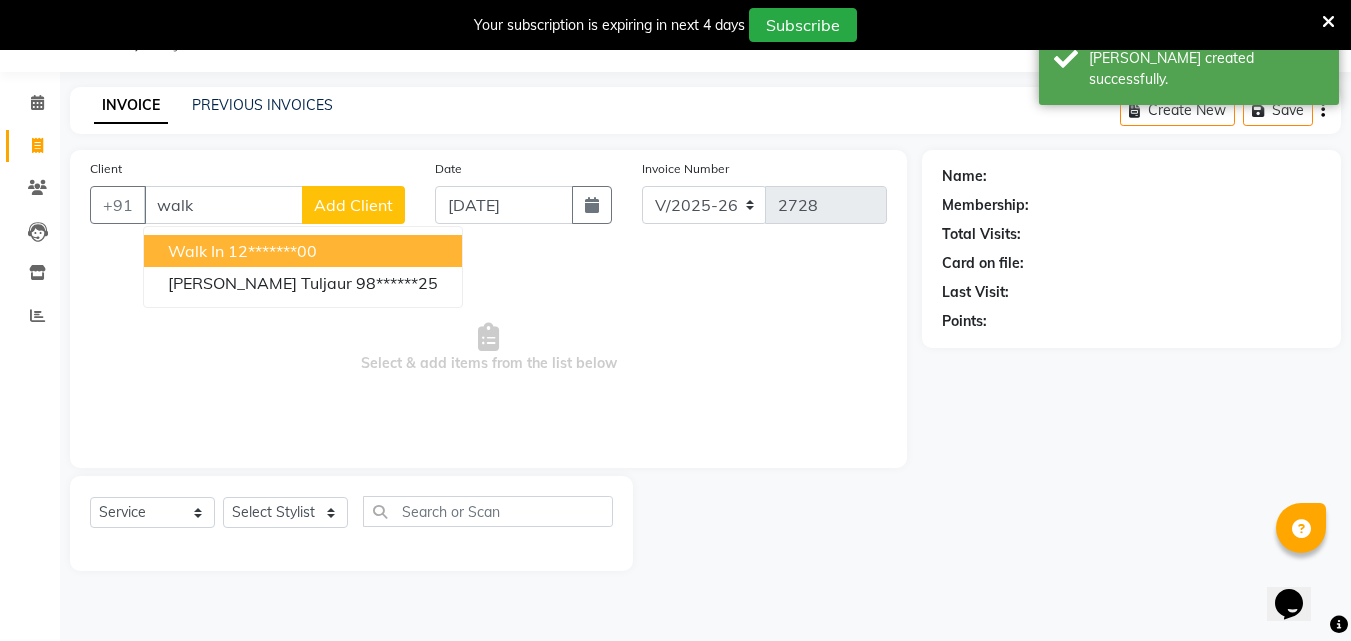 click on "Walk In  12*******00" at bounding box center [303, 251] 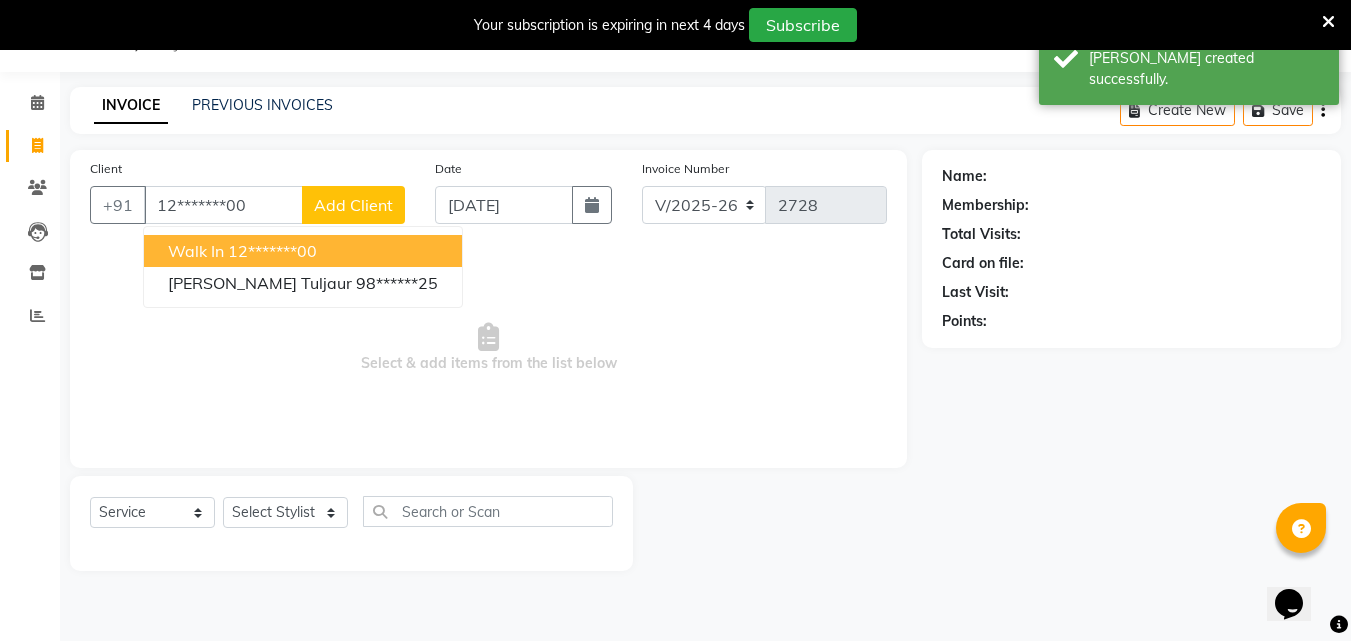 type on "12*******00" 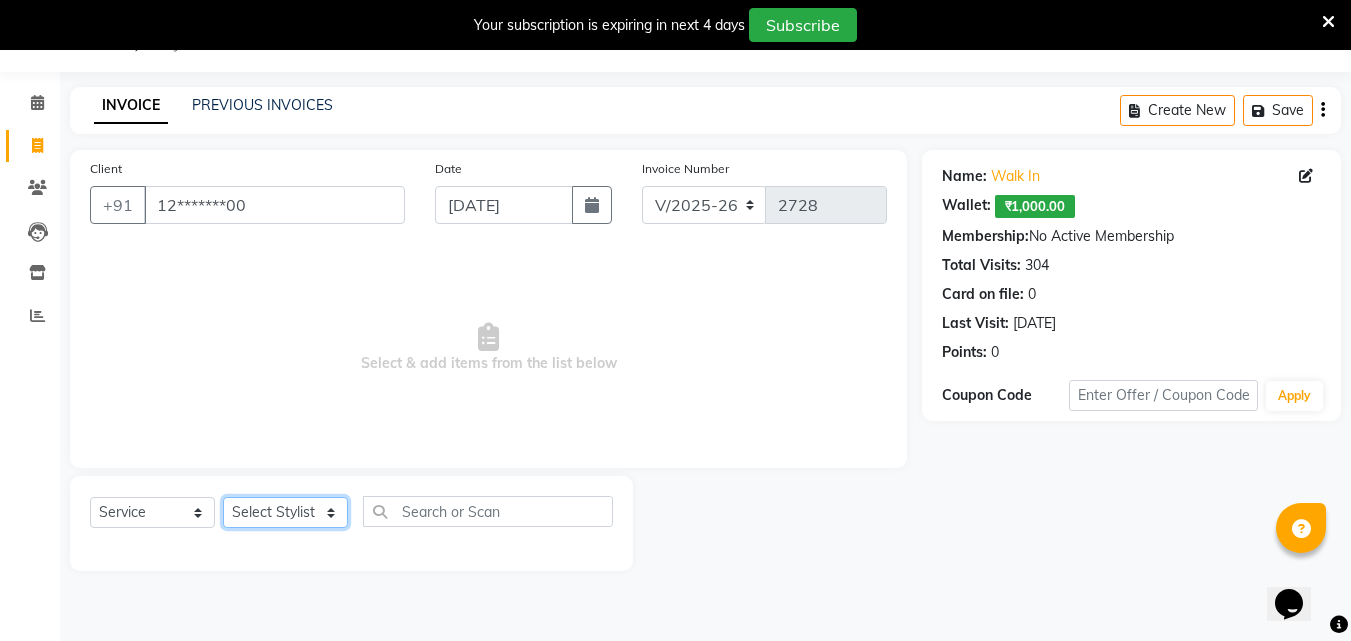 click on "Select Stylist Addiction Salon ANJALI BANSIKA [PERSON_NAME] [PERSON_NAME] [PERSON_NAME]" 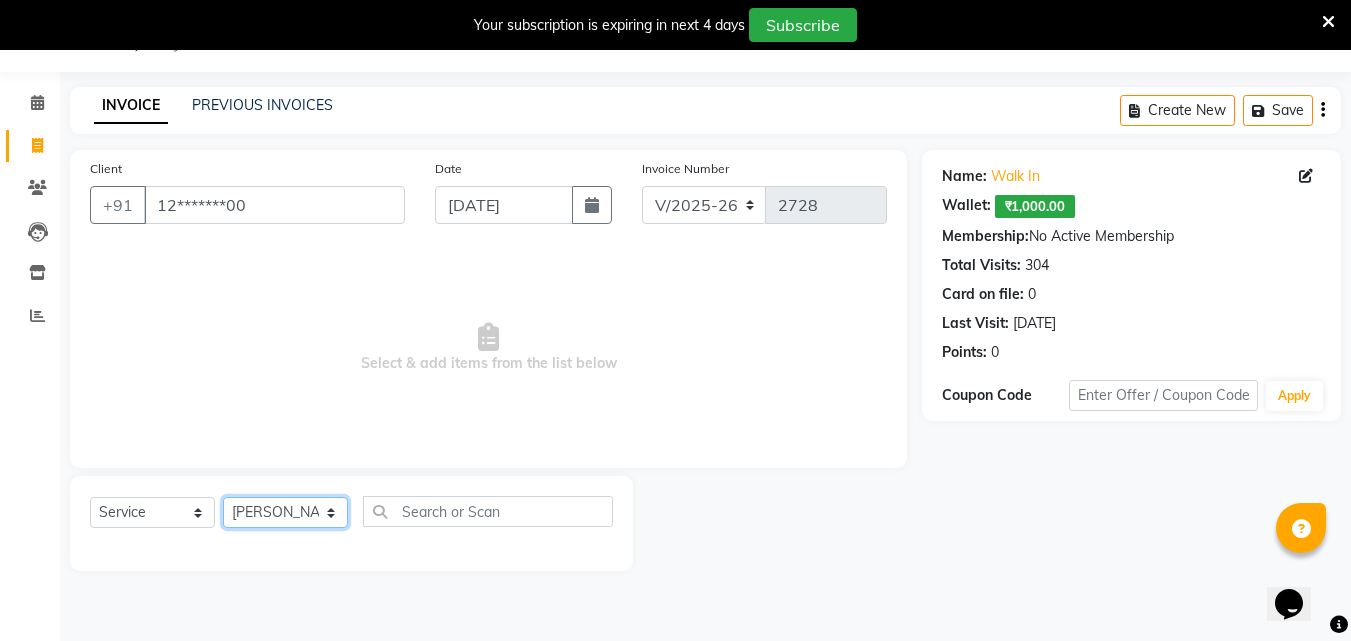 click on "Select Stylist Addiction Salon ANJALI BANSIKA [PERSON_NAME] [PERSON_NAME] [PERSON_NAME]" 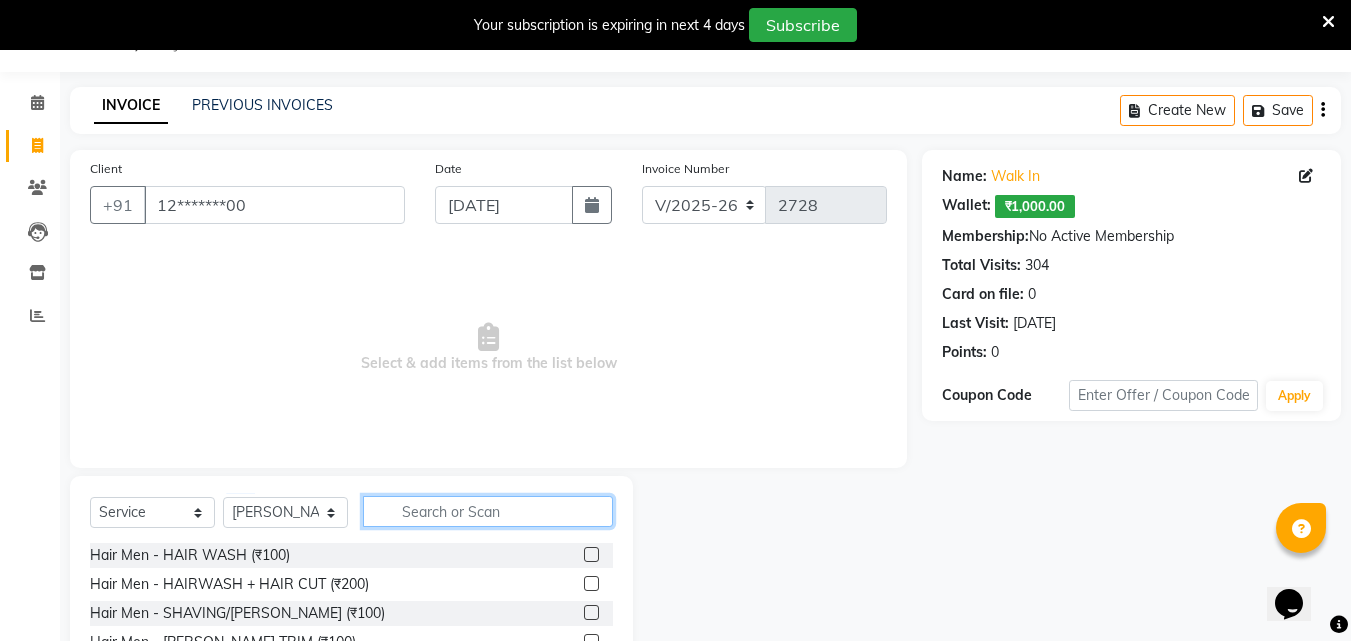click 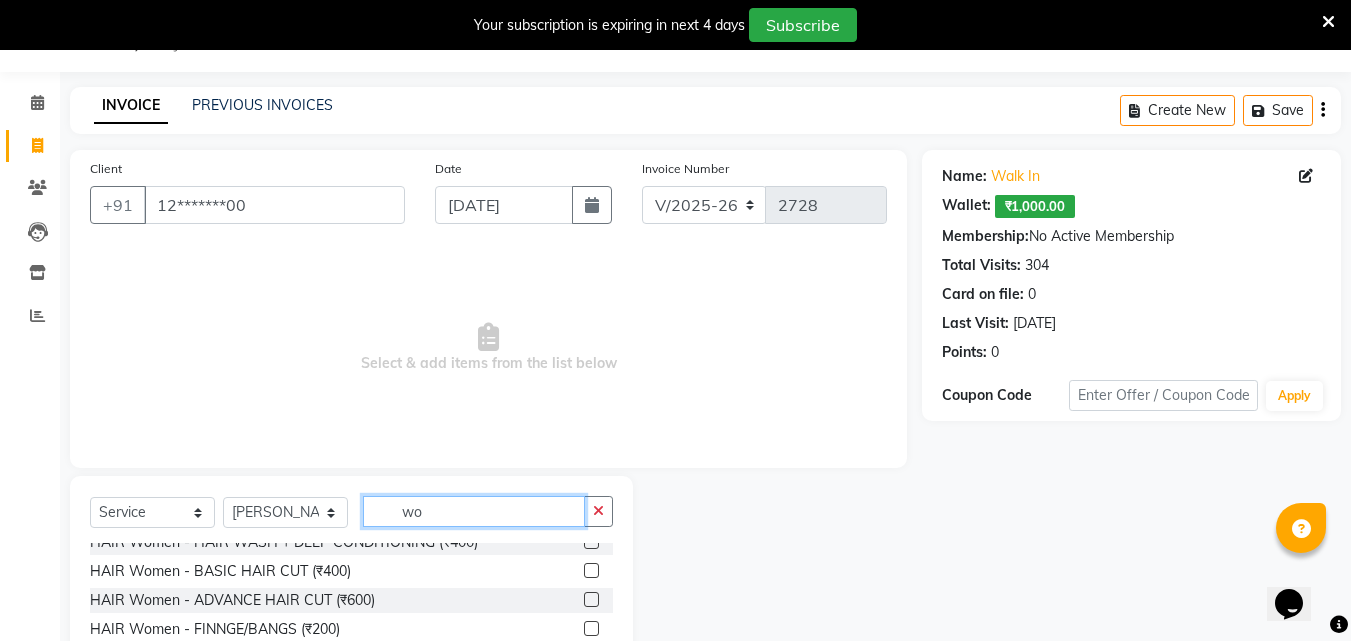 scroll, scrollTop: 13, scrollLeft: 0, axis: vertical 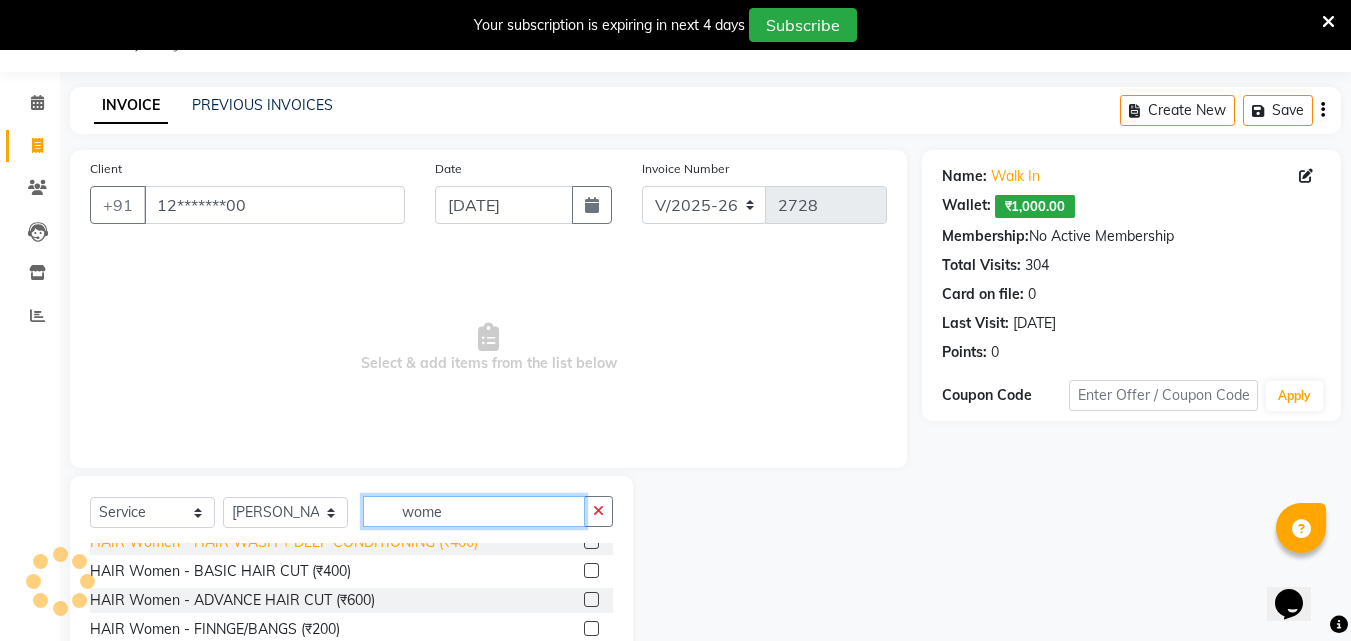 type on "wome" 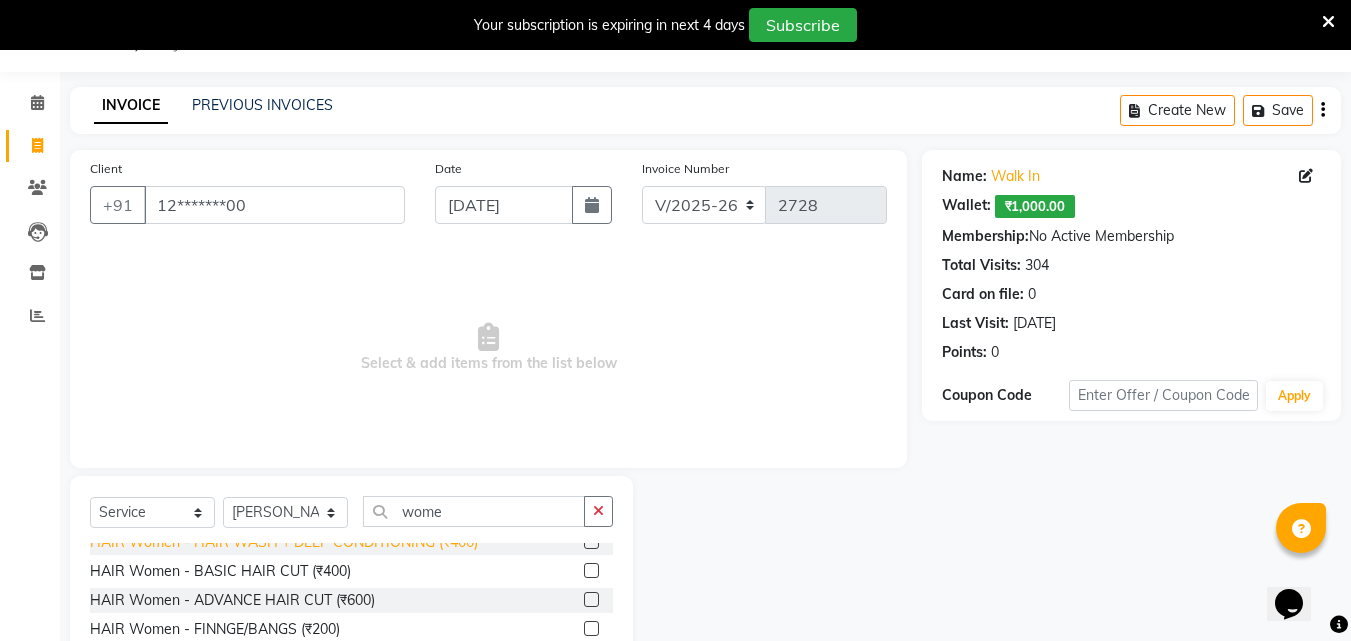 click on "HAIR Women - HAIR WASH + DEEP CONDITIONING (₹400)" 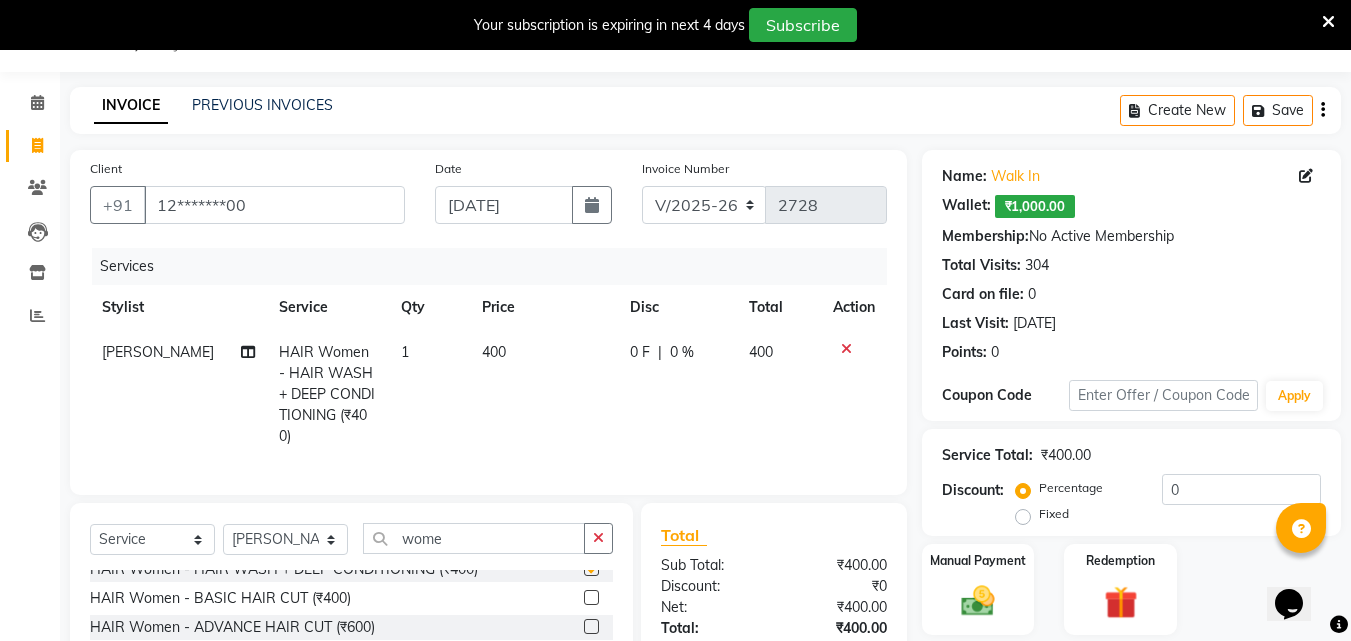 checkbox on "false" 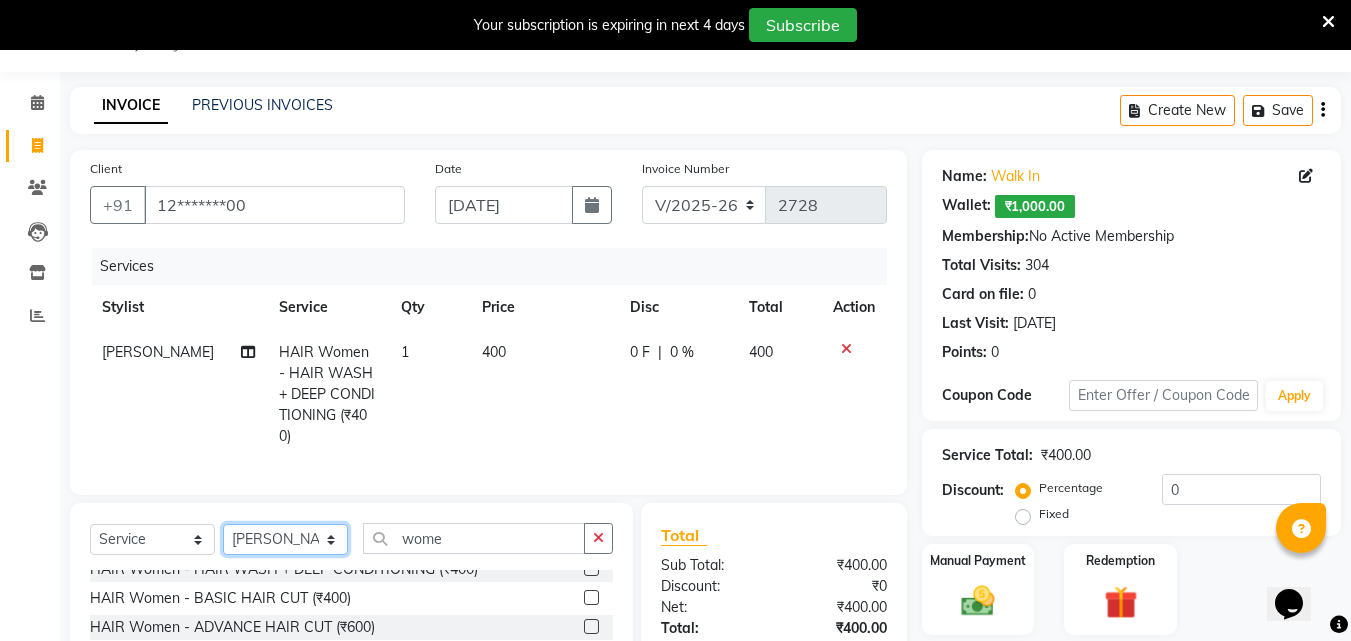 click on "Select Stylist Addiction Salon ANJALI BANSIKA [PERSON_NAME] [PERSON_NAME] [PERSON_NAME]" 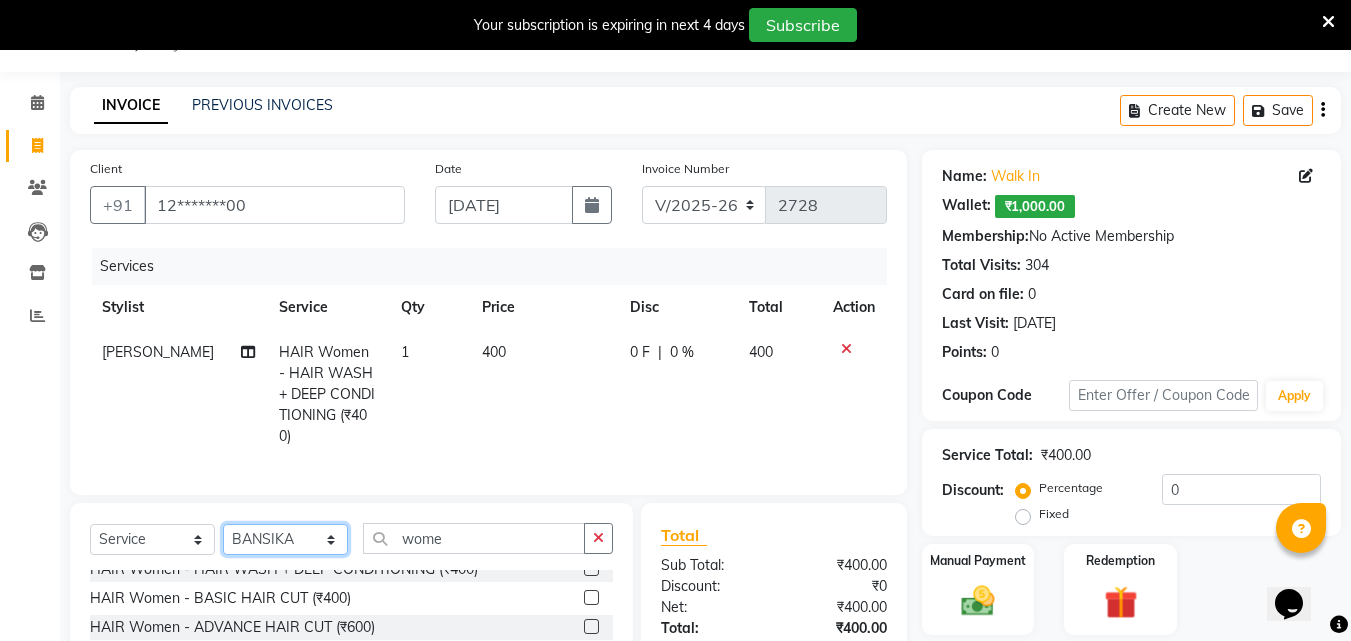 click on "Select Stylist Addiction Salon ANJALI BANSIKA [PERSON_NAME] [PERSON_NAME] [PERSON_NAME]" 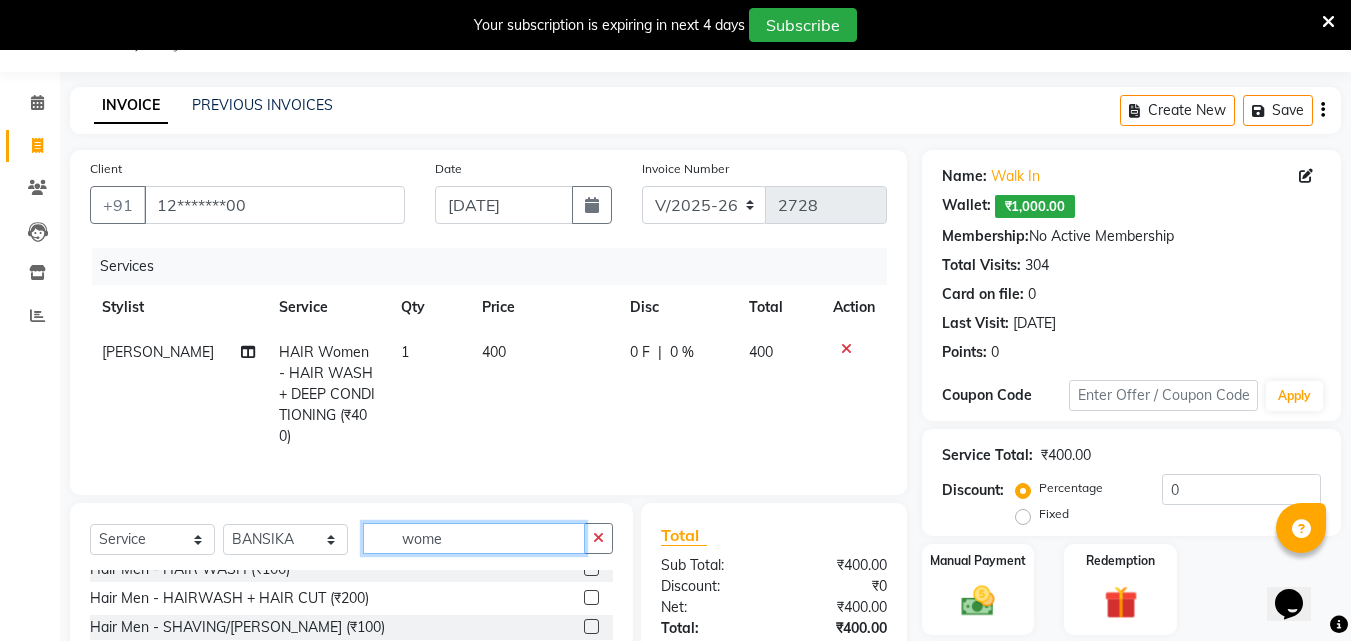 click on "wome" 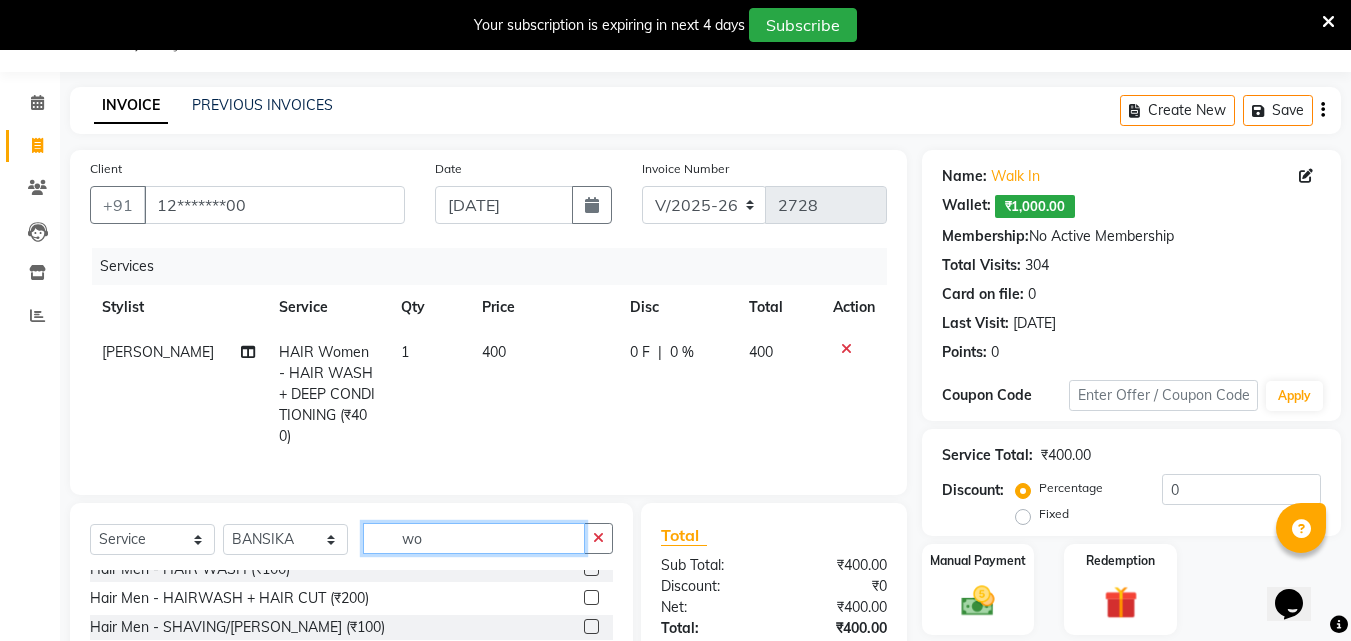 type on "w" 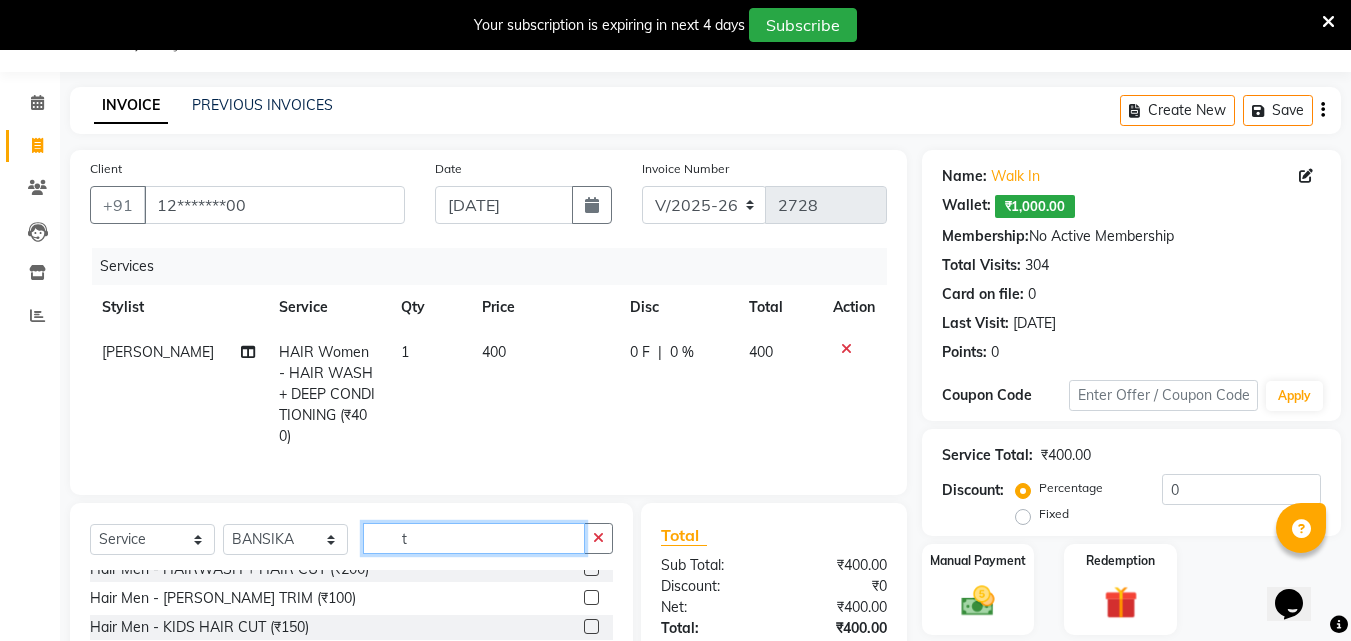 scroll, scrollTop: 0, scrollLeft: 0, axis: both 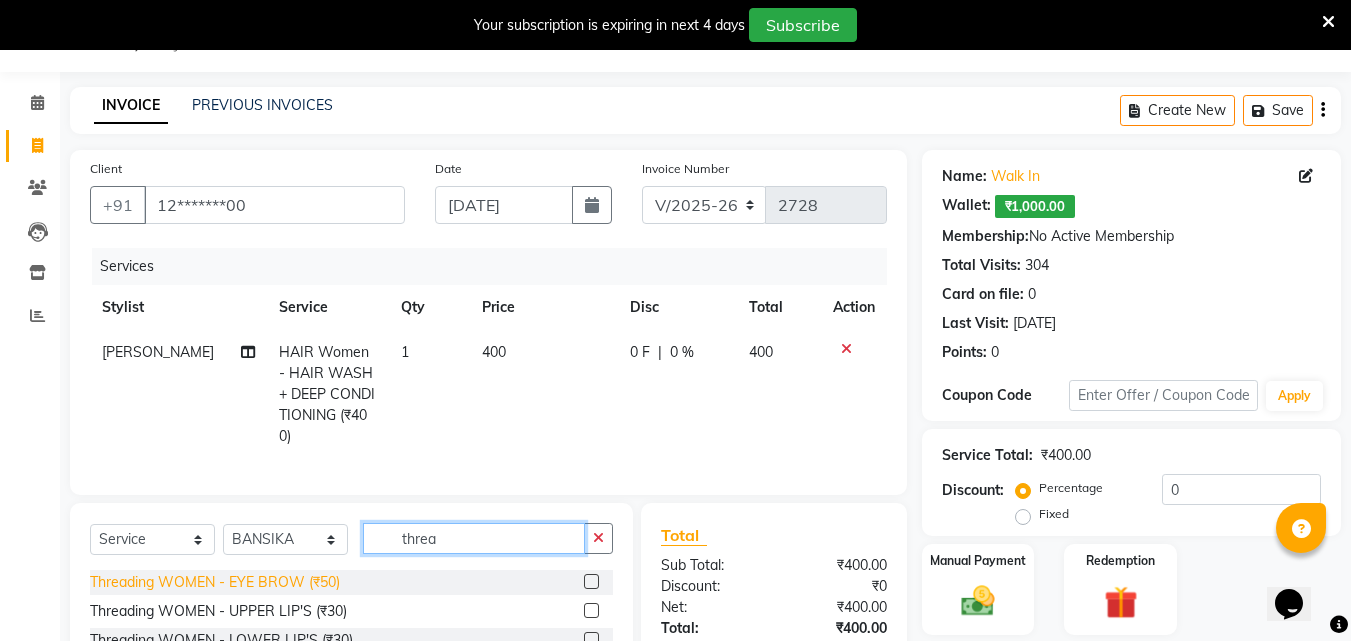 type on "threa" 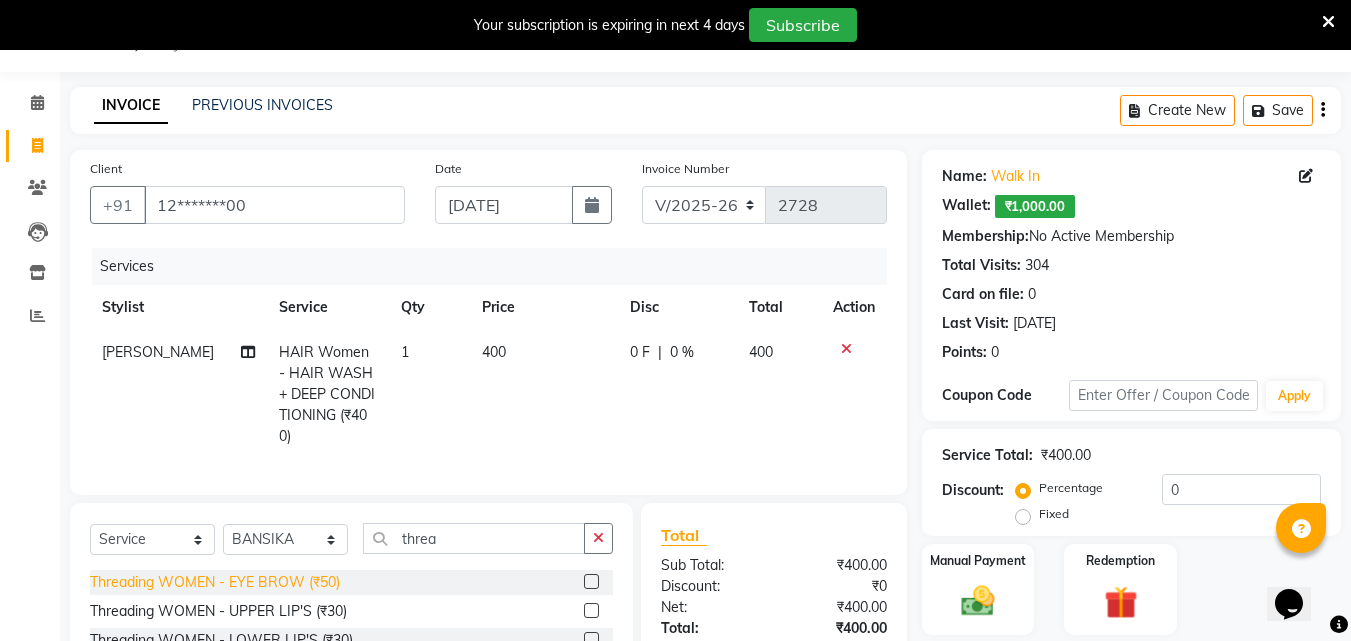 click on "Threading WOMEN - EYE BROW (₹50)" 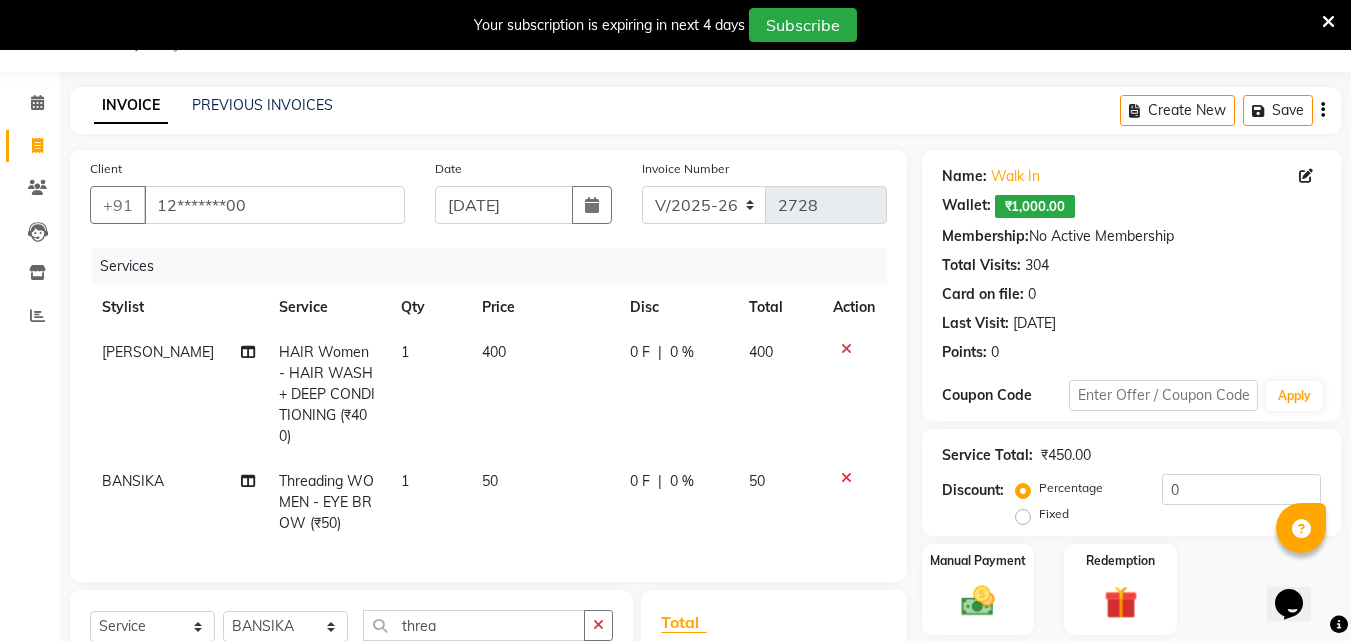 checkbox on "false" 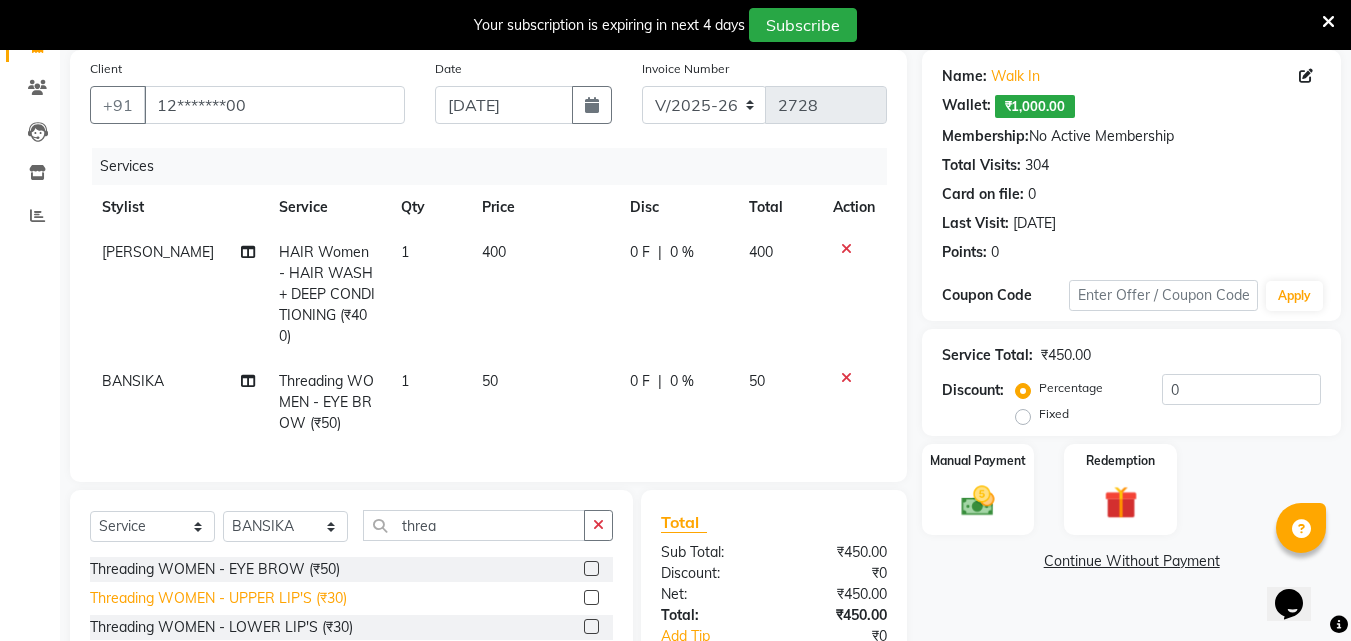 click on "Threading WOMEN - UPPER LIP'S (₹30)" 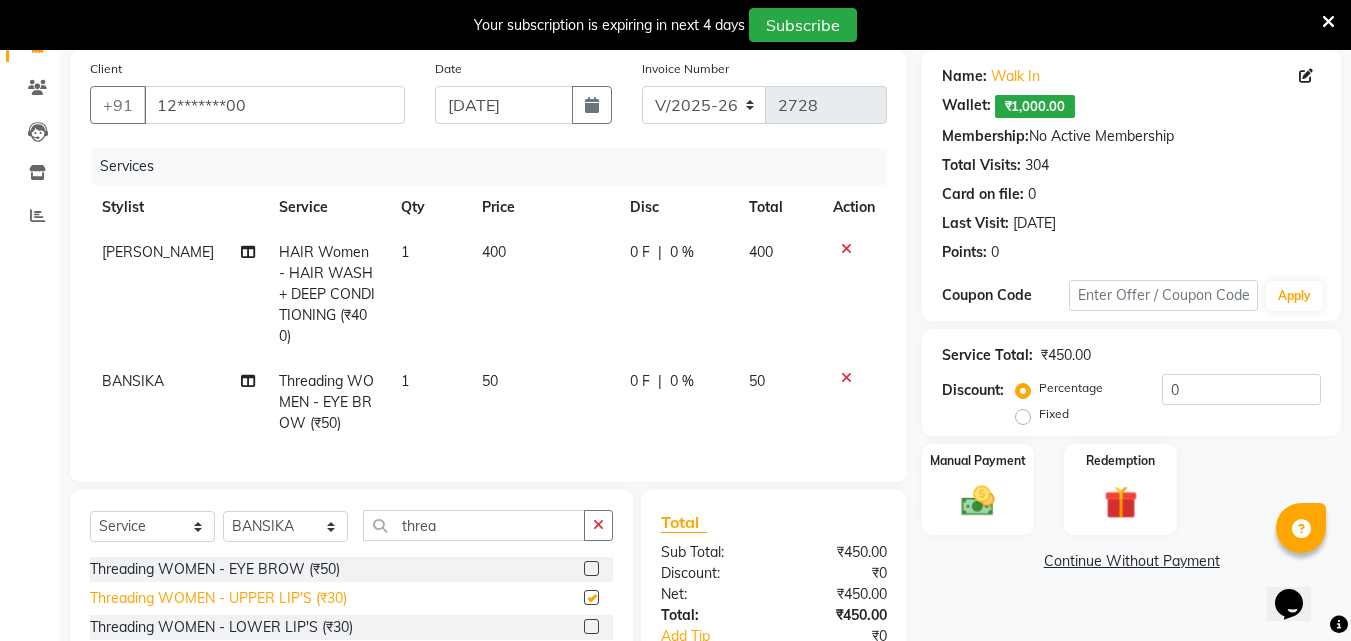 checkbox on "false" 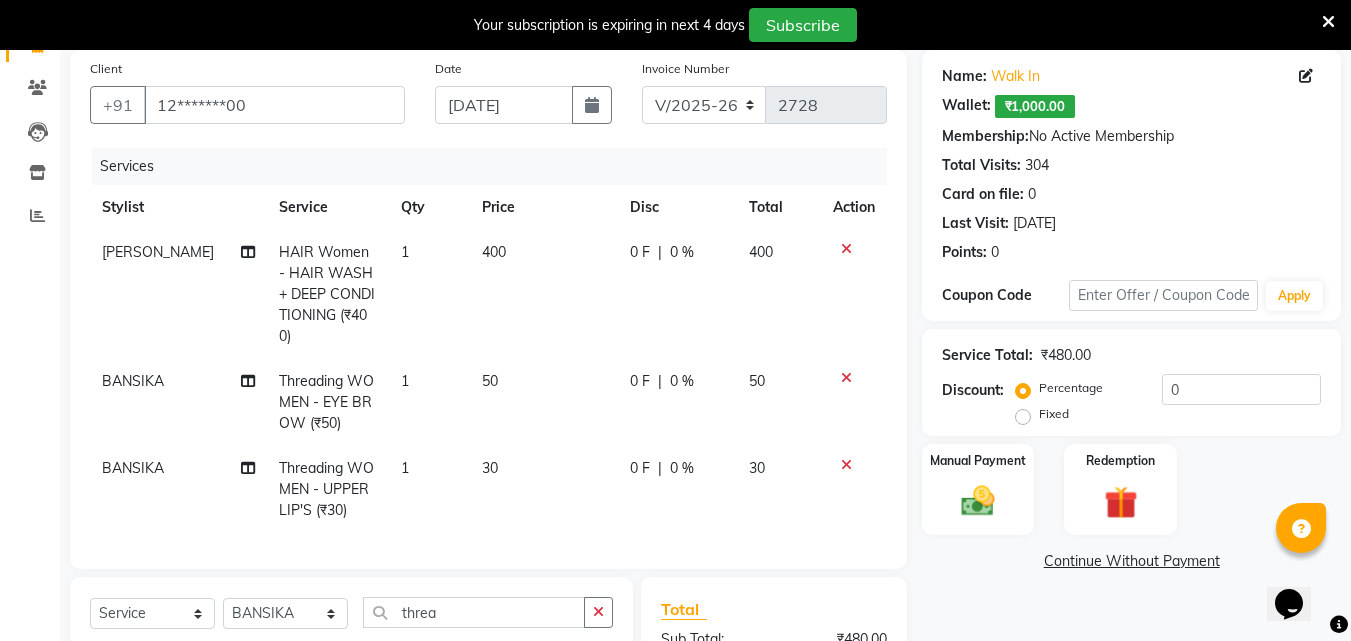 scroll, scrollTop: 350, scrollLeft: 0, axis: vertical 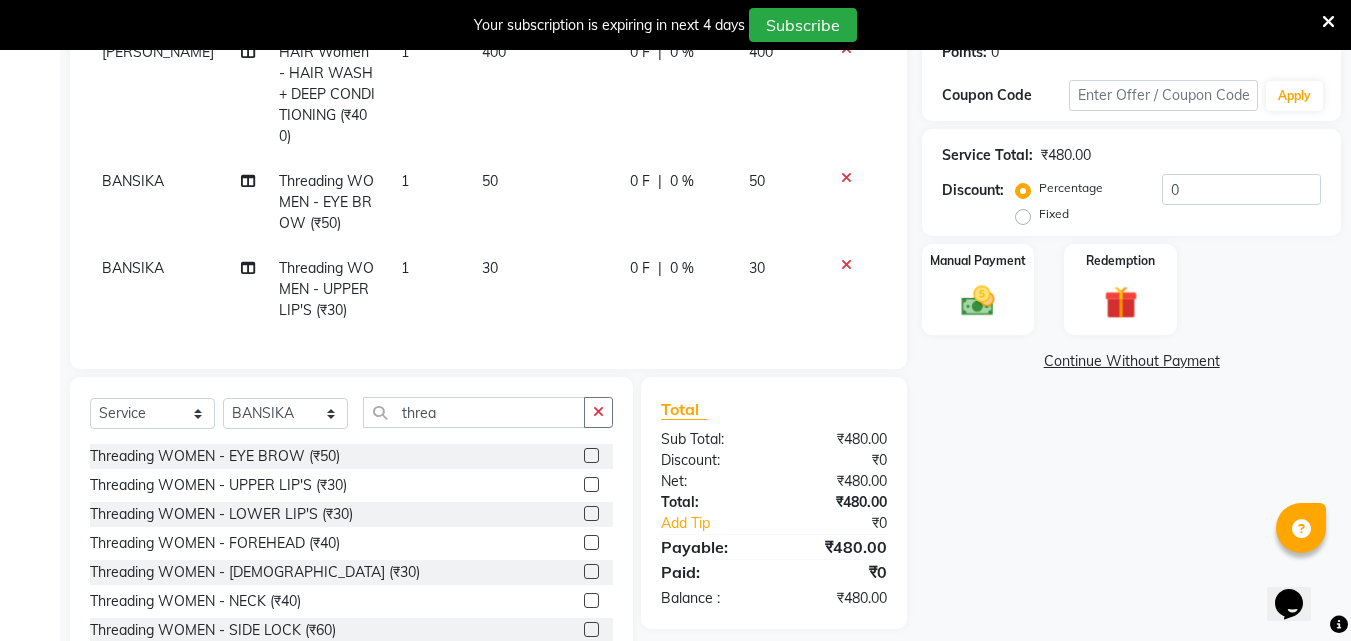 click 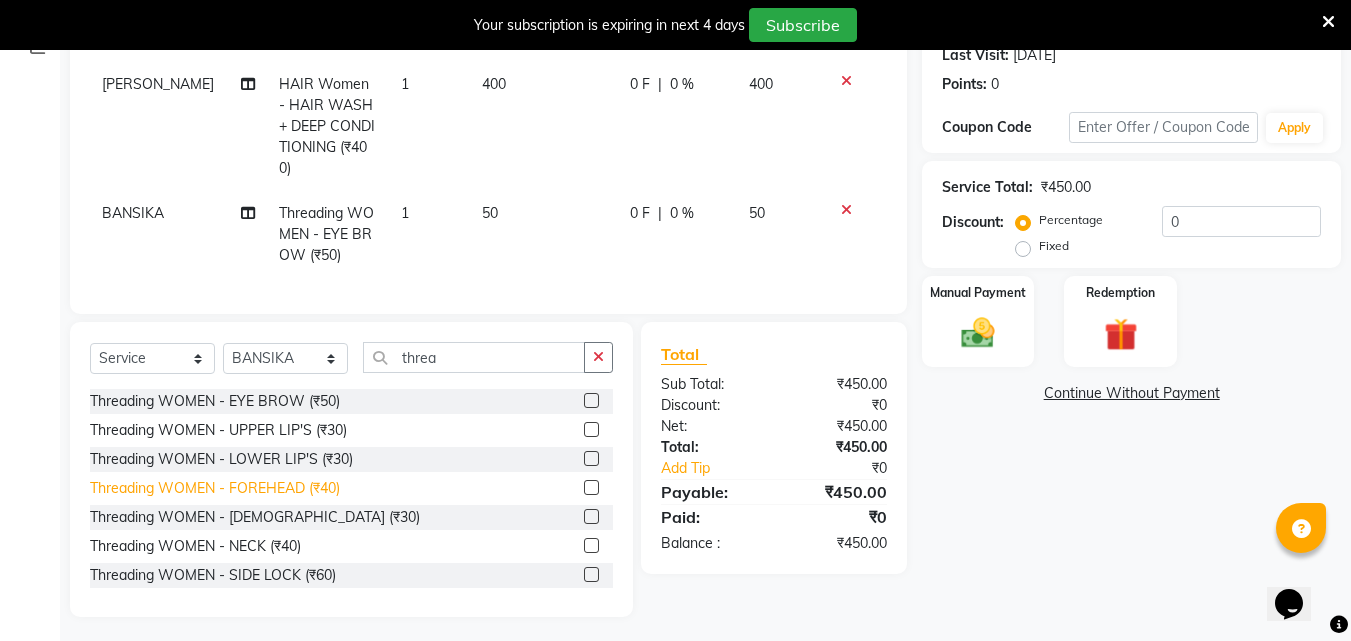 click on "Threading WOMEN - FOREHEAD (₹40)" 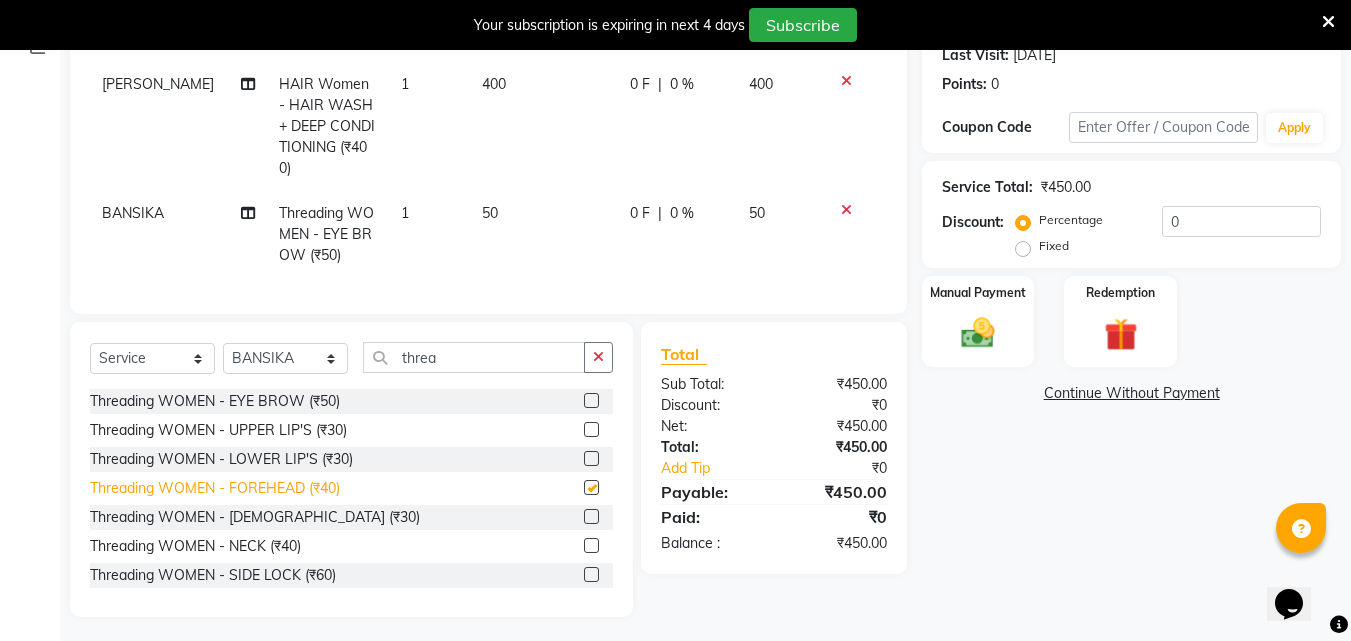scroll, scrollTop: 350, scrollLeft: 0, axis: vertical 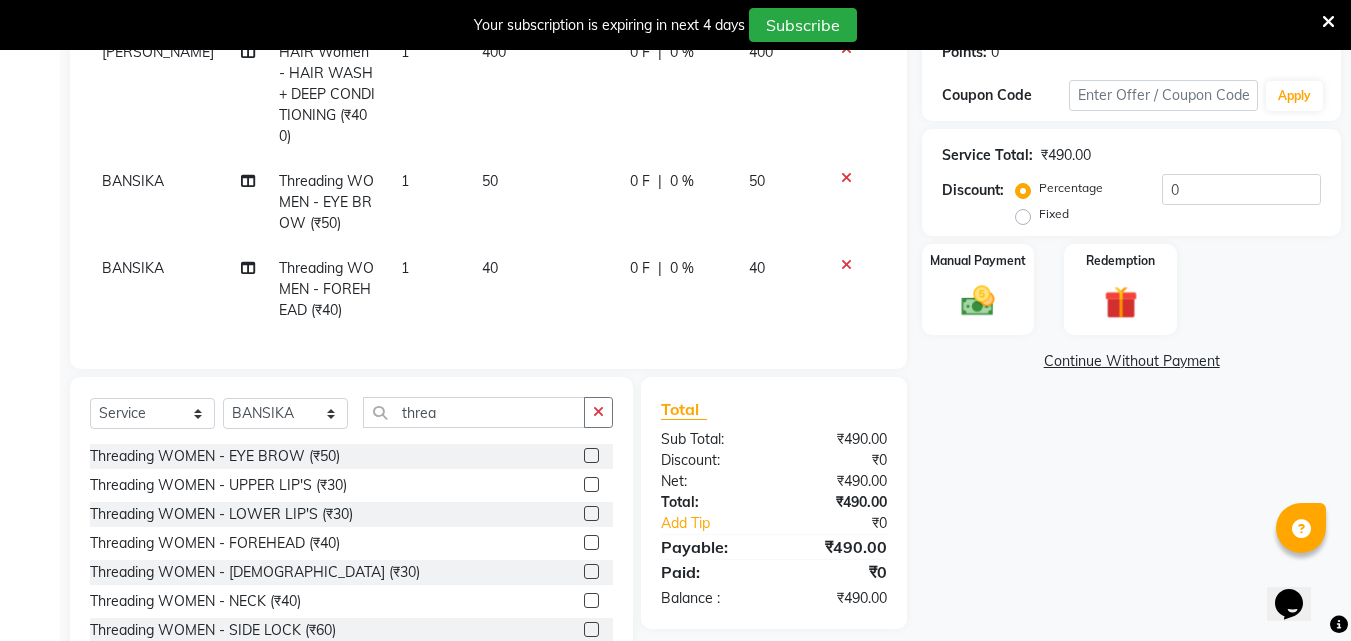 checkbox on "false" 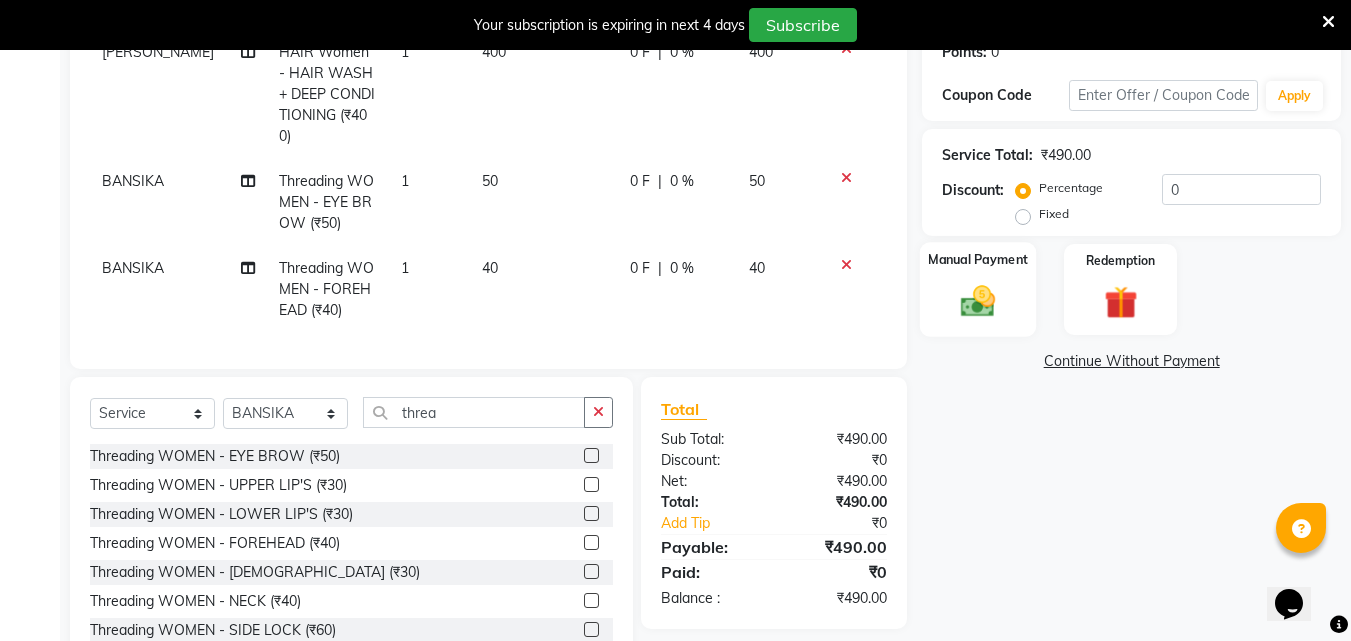 click 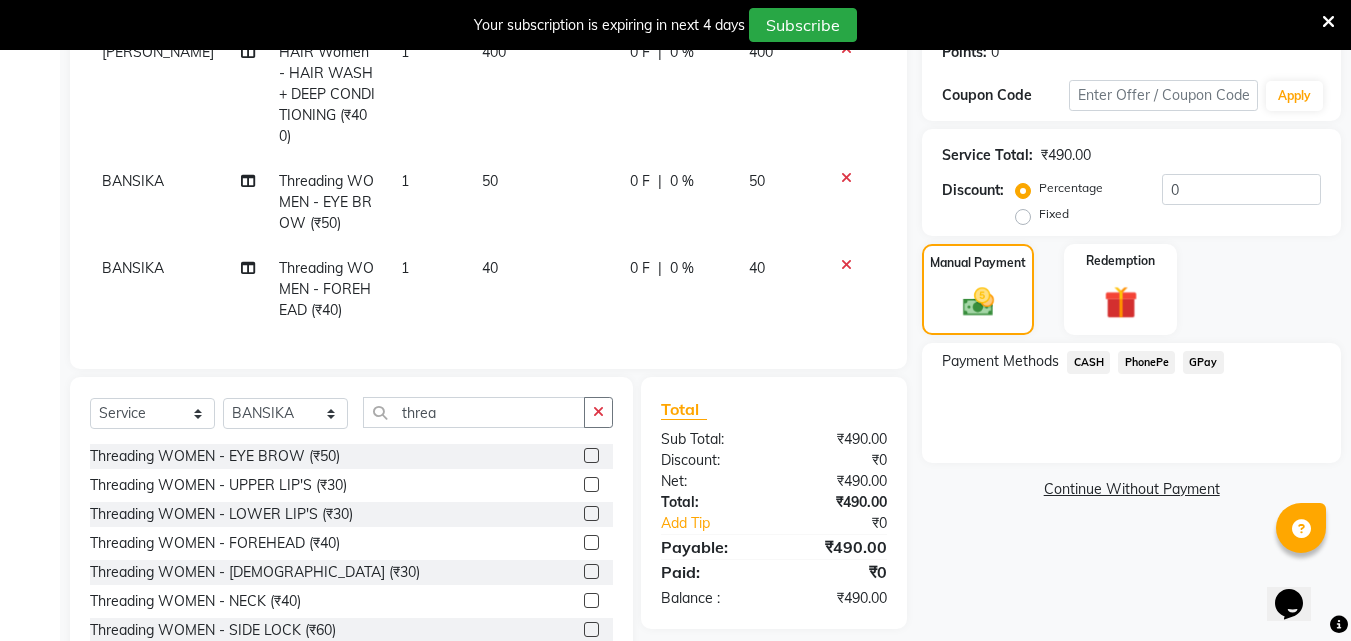 drag, startPoint x: 1099, startPoint y: 356, endPoint x: 1100, endPoint y: 377, distance: 21.023796 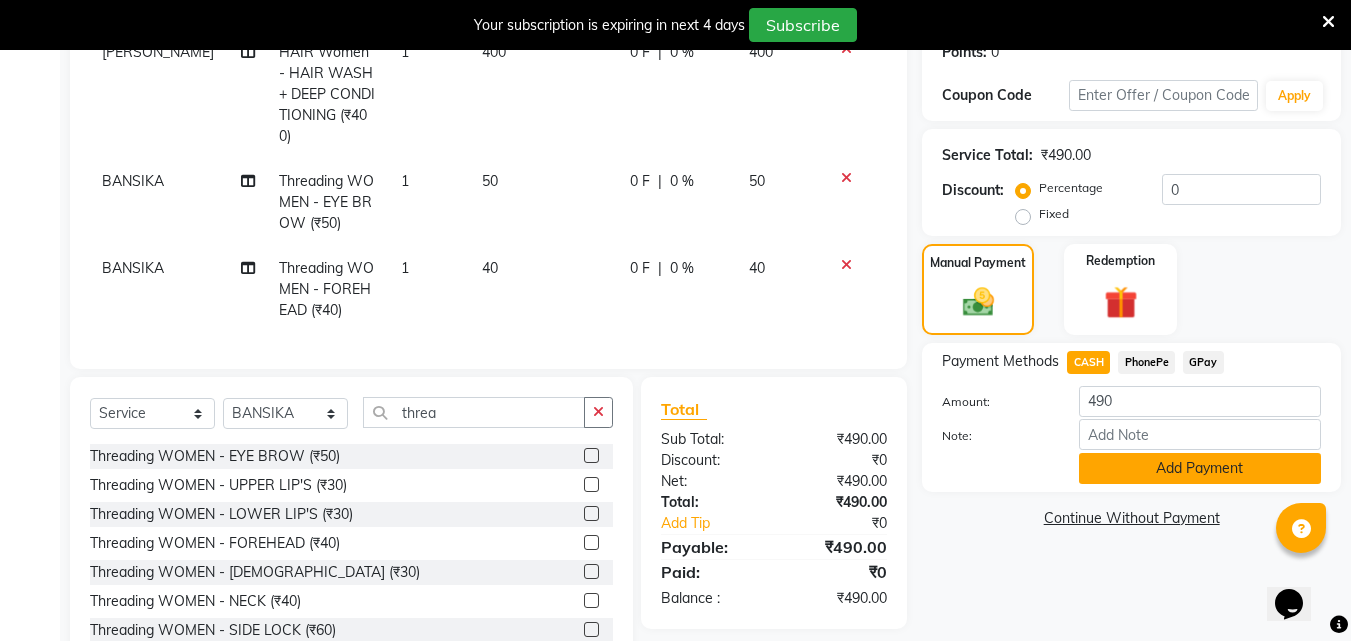 click on "Add Payment" 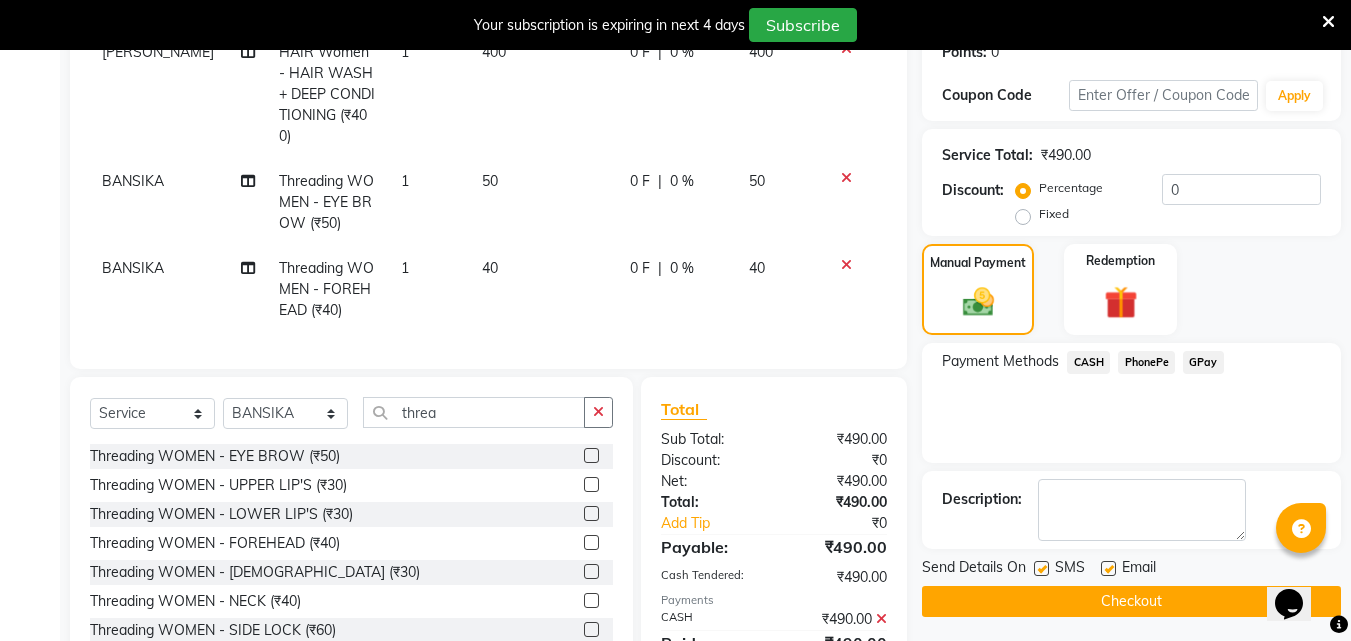 scroll, scrollTop: 433, scrollLeft: 0, axis: vertical 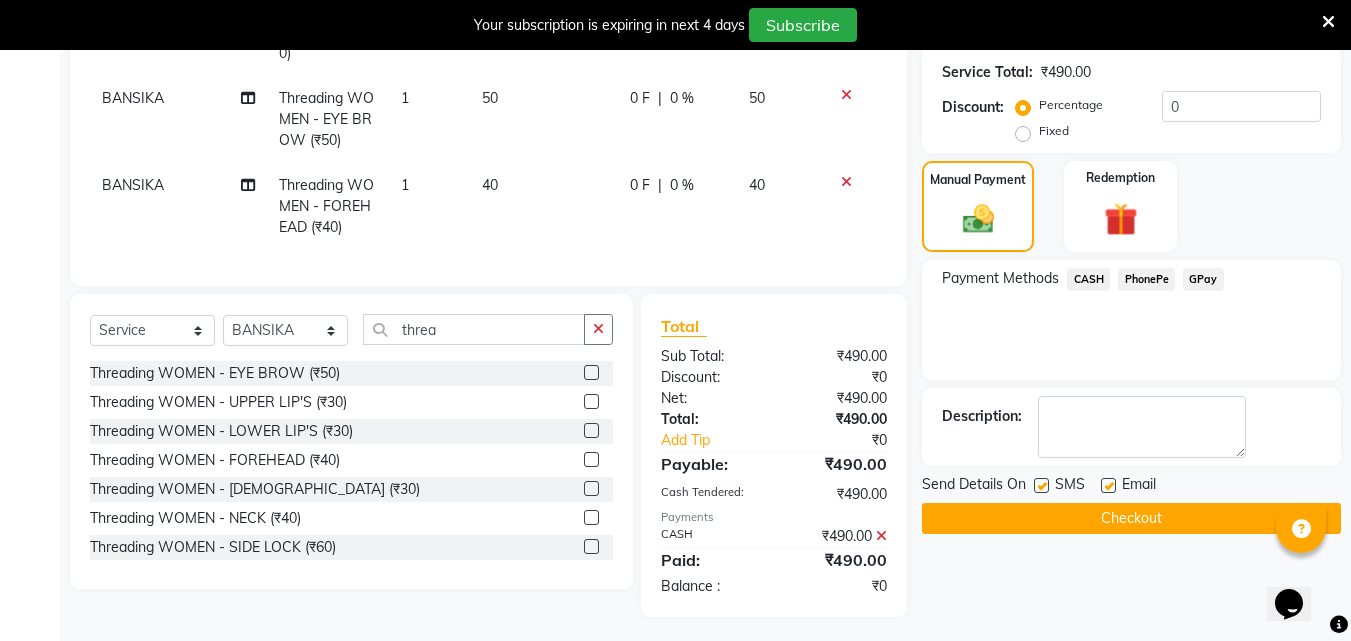 click on "Checkout" 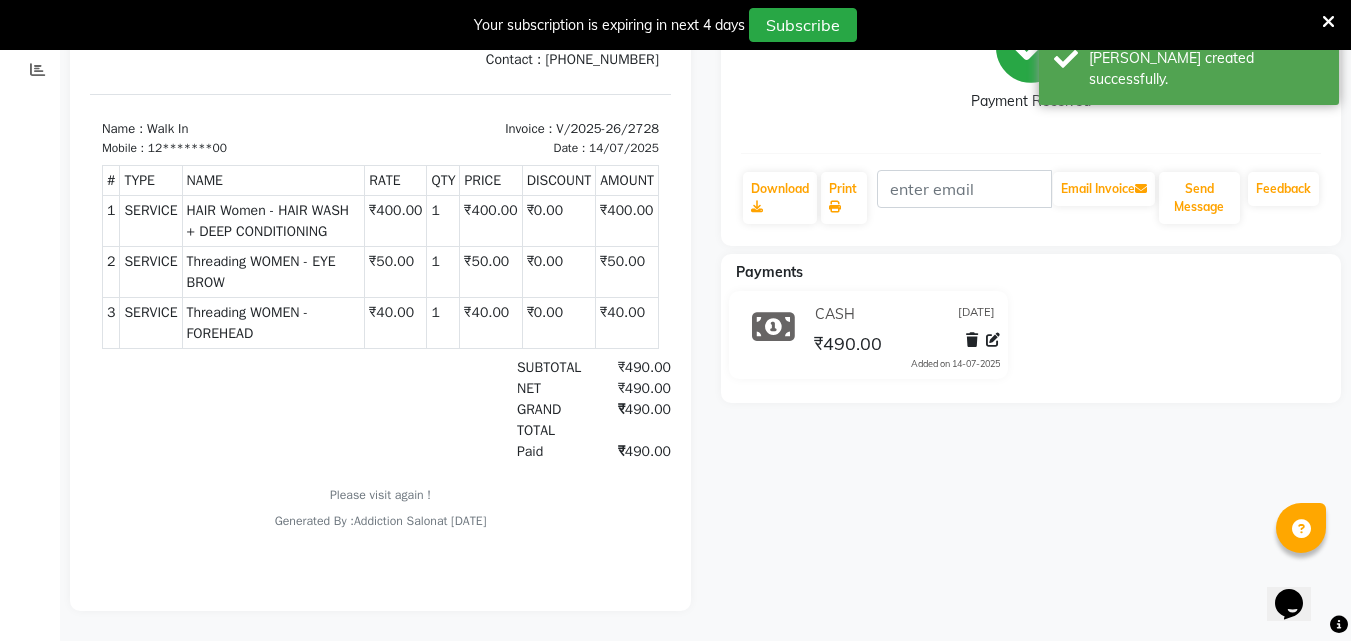 scroll, scrollTop: 0, scrollLeft: 0, axis: both 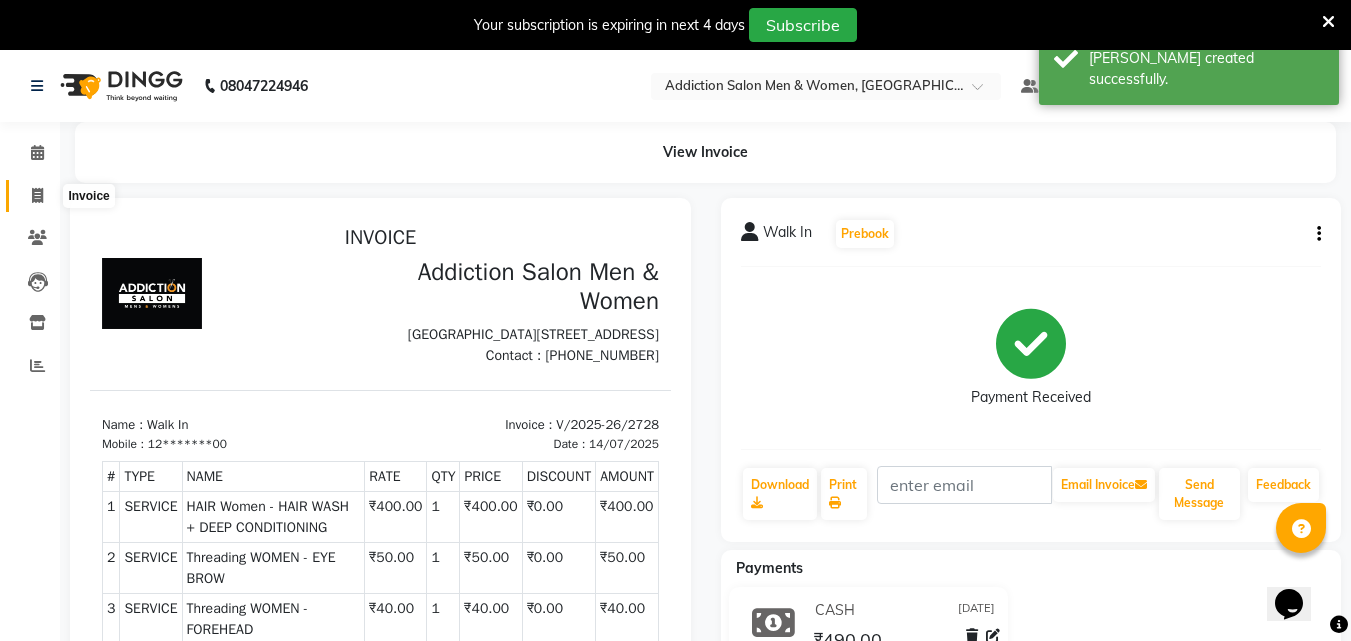 click 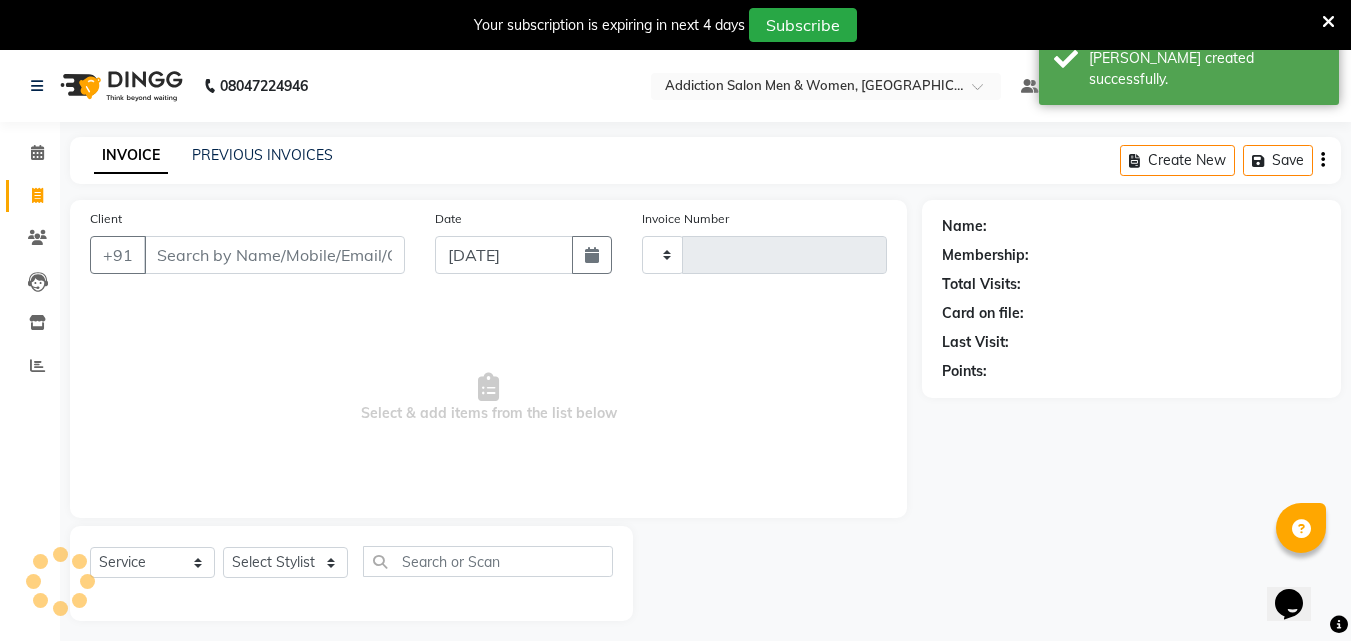 scroll, scrollTop: 50, scrollLeft: 0, axis: vertical 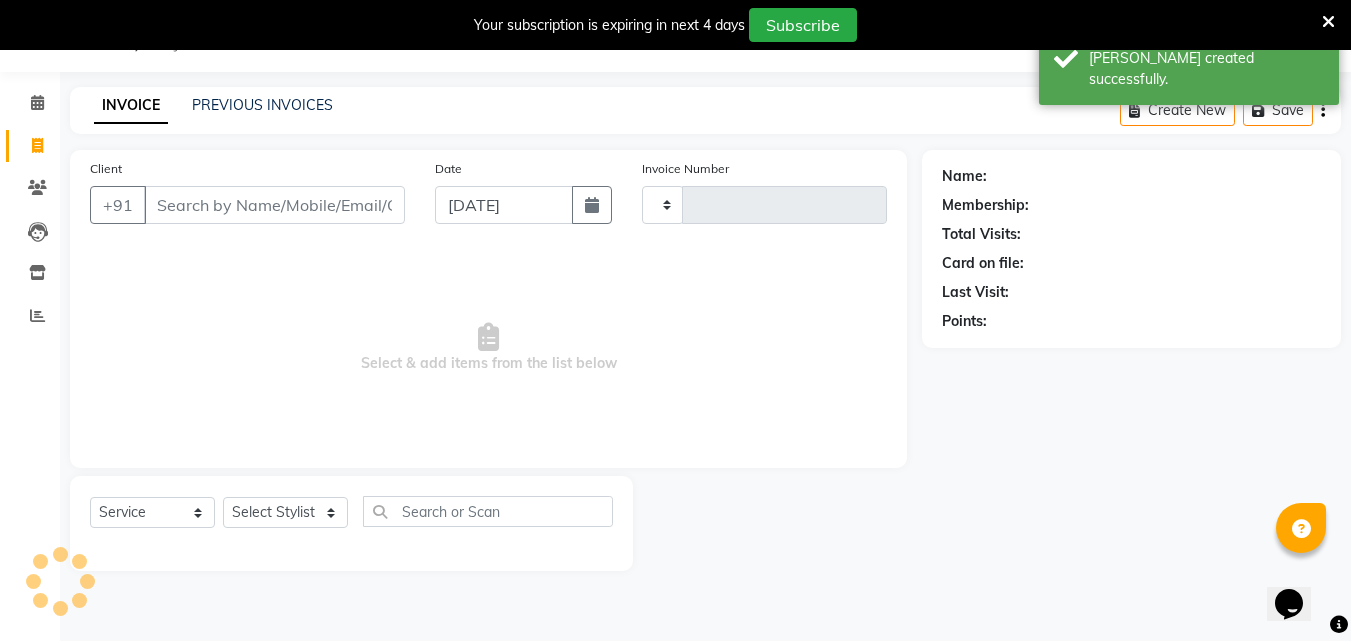 type on "2729" 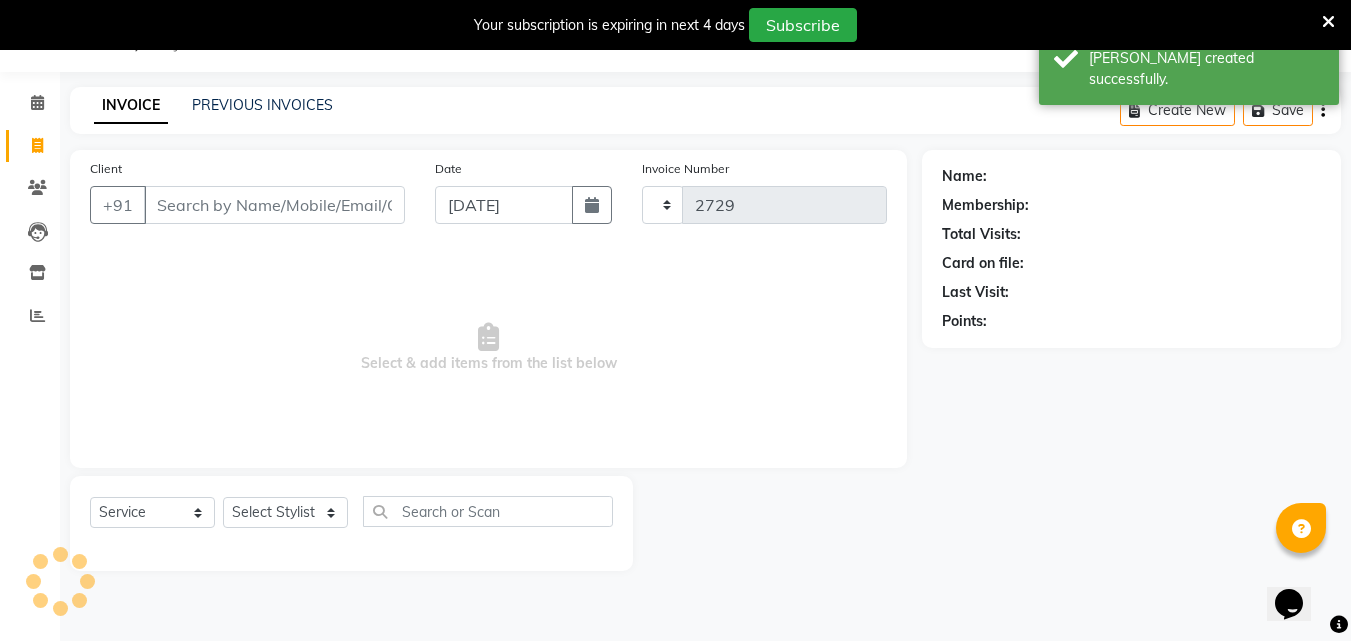 select on "6595" 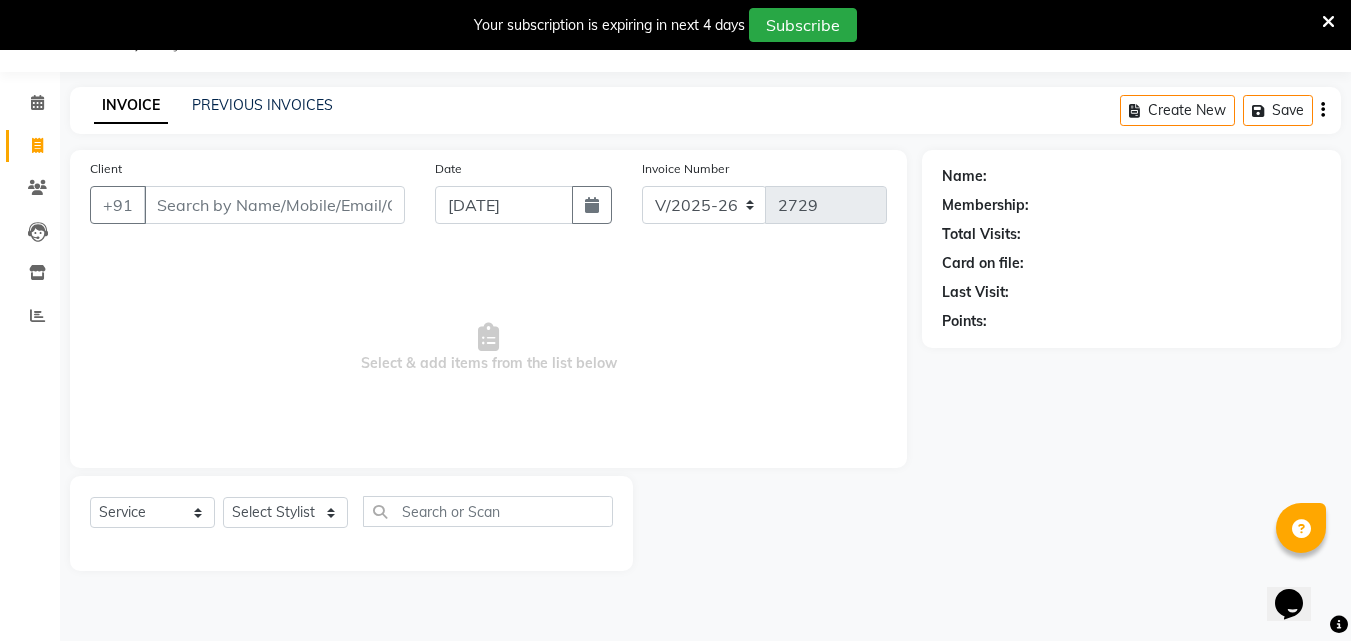 click on "INVOICE PREVIOUS INVOICES Create New   Save" 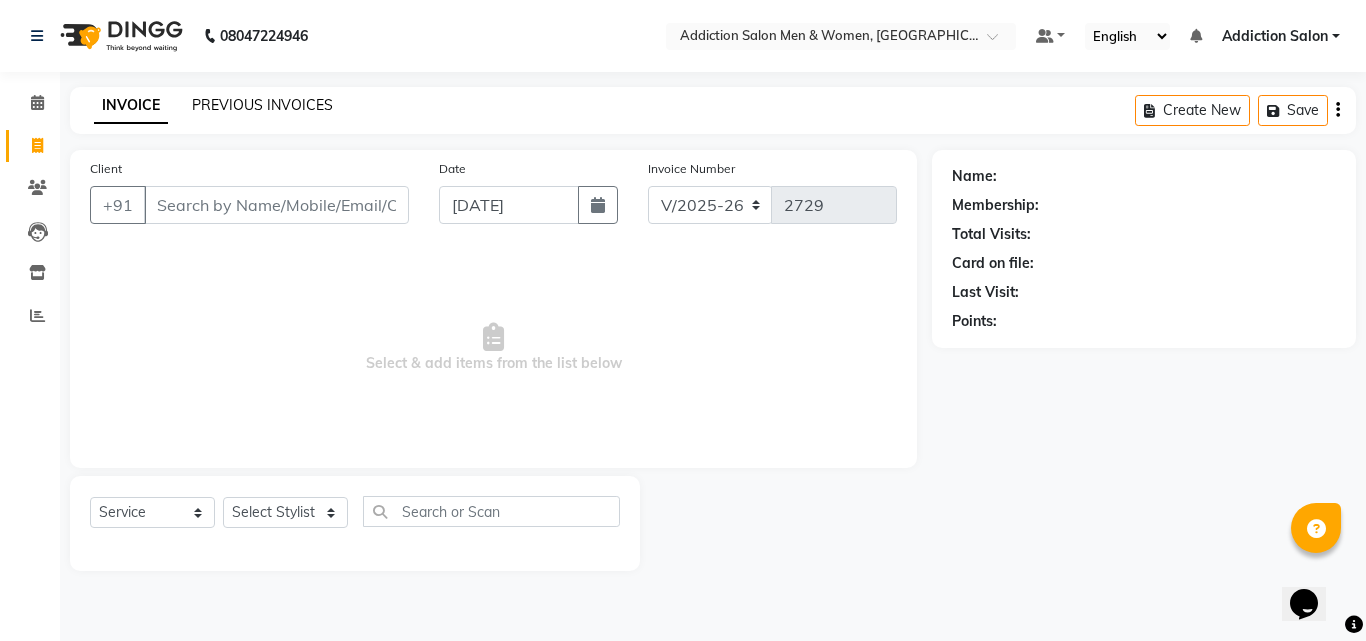 click on "PREVIOUS INVOICES" 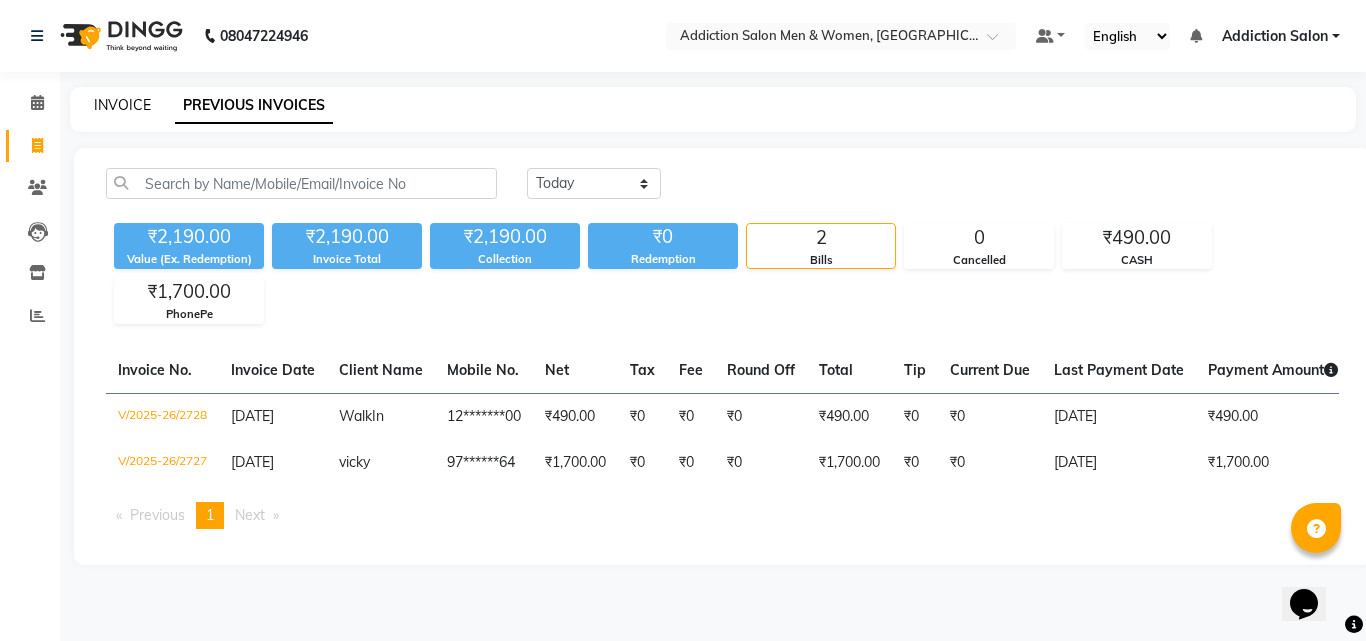 click on "INVOICE" 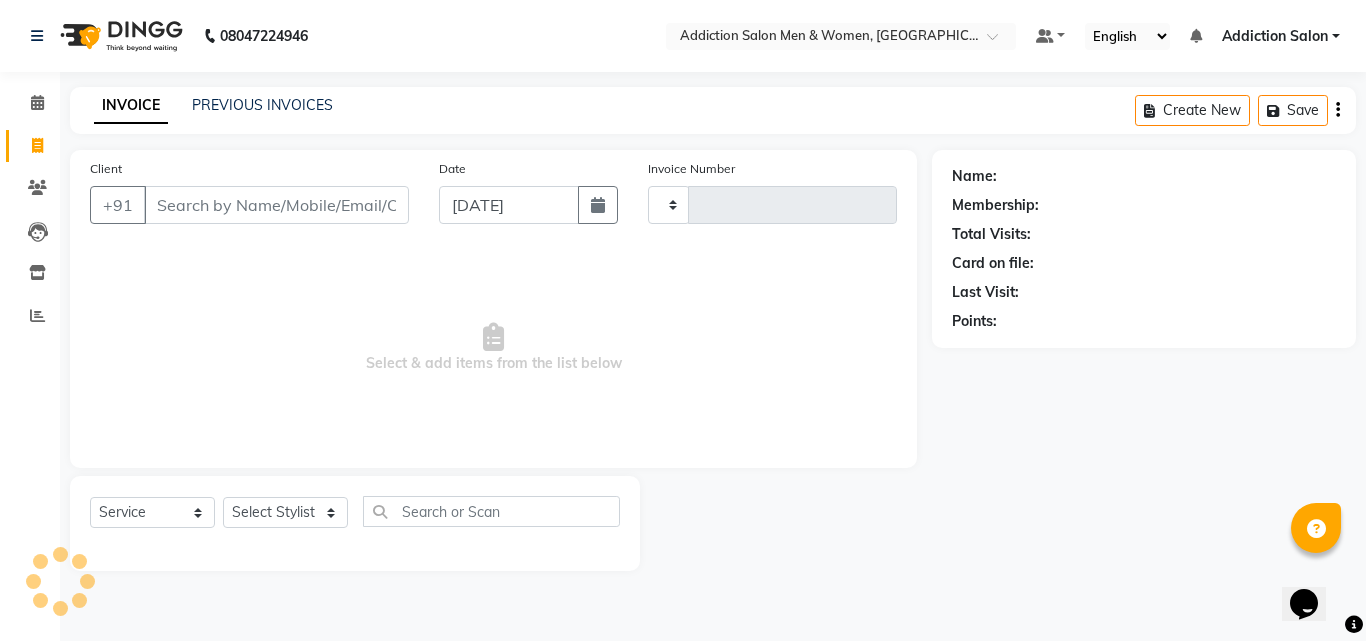 type on "2729" 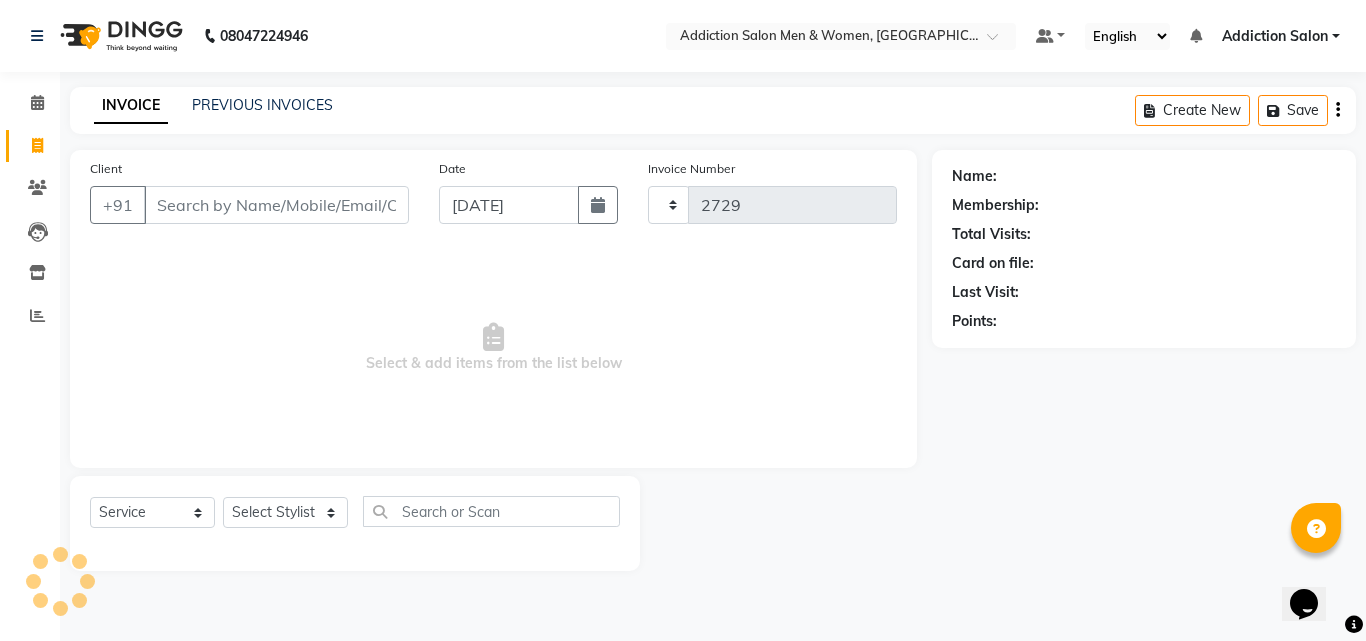select on "6595" 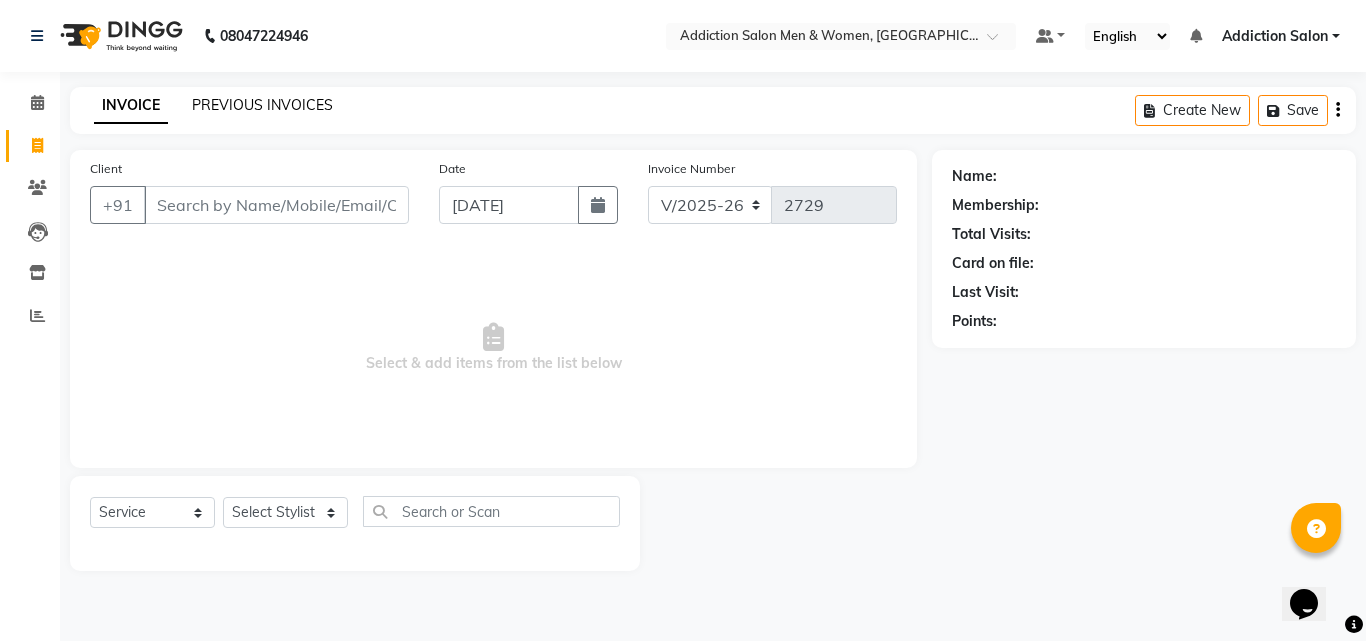click on "PREVIOUS INVOICES" 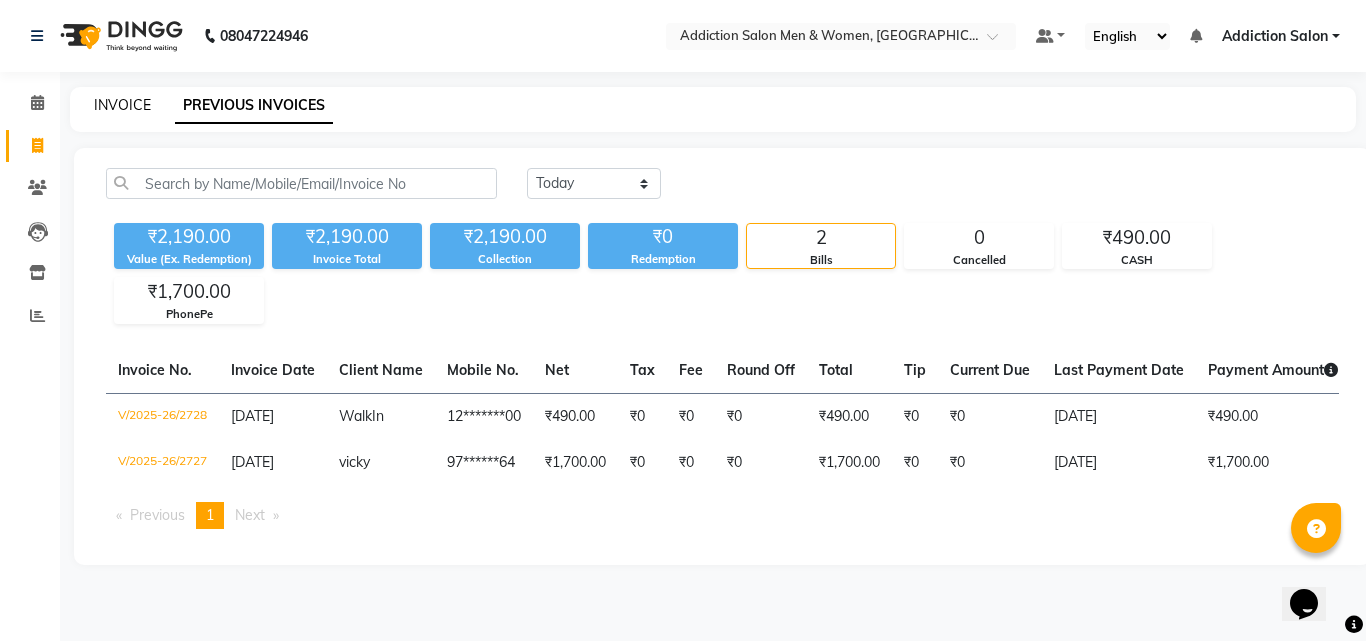 click on "INVOICE" 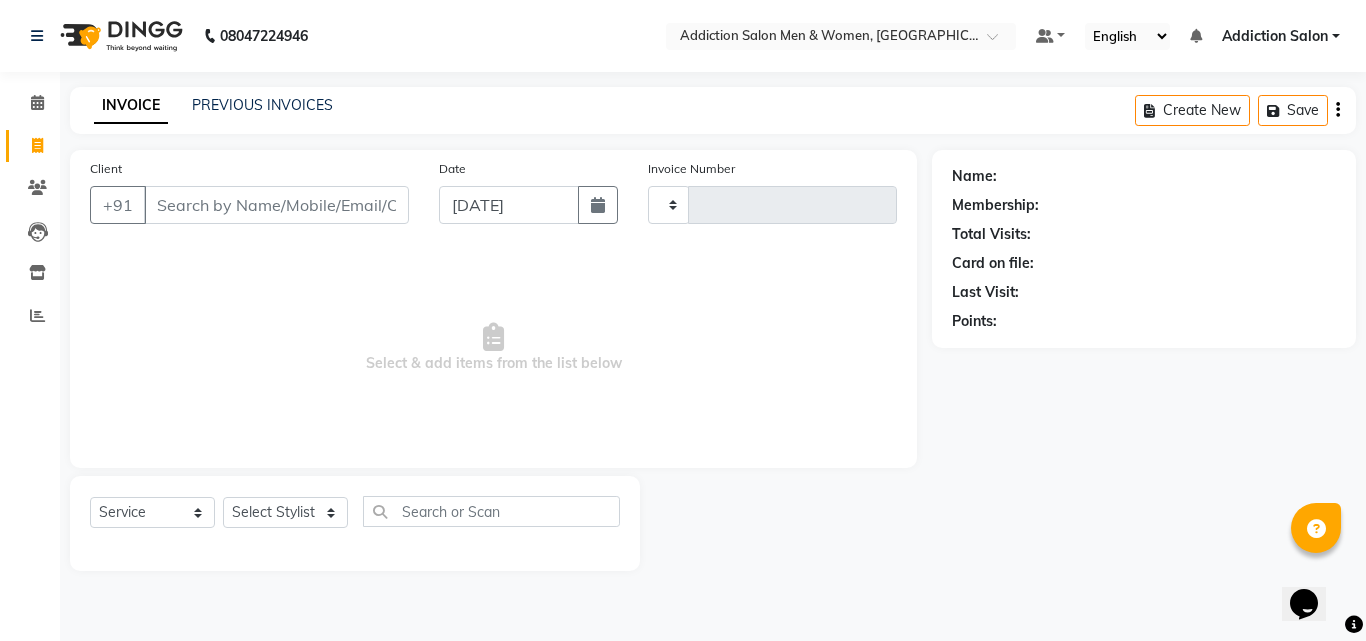 type on "2729" 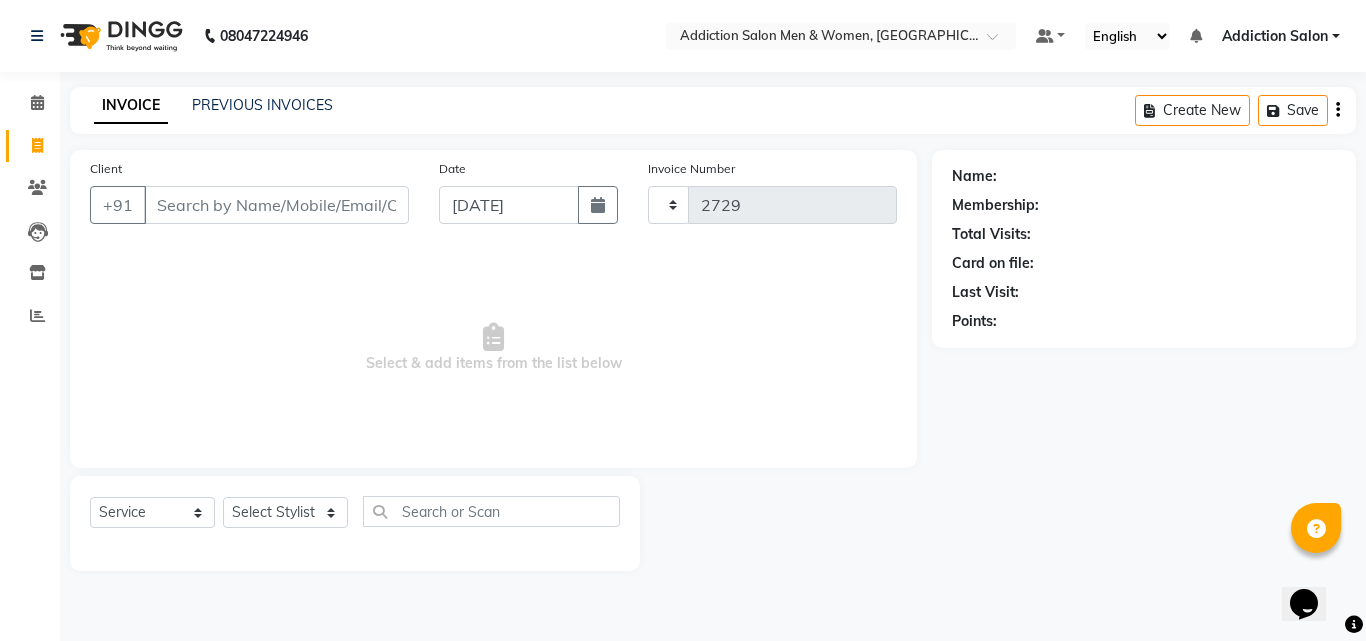 select on "6595" 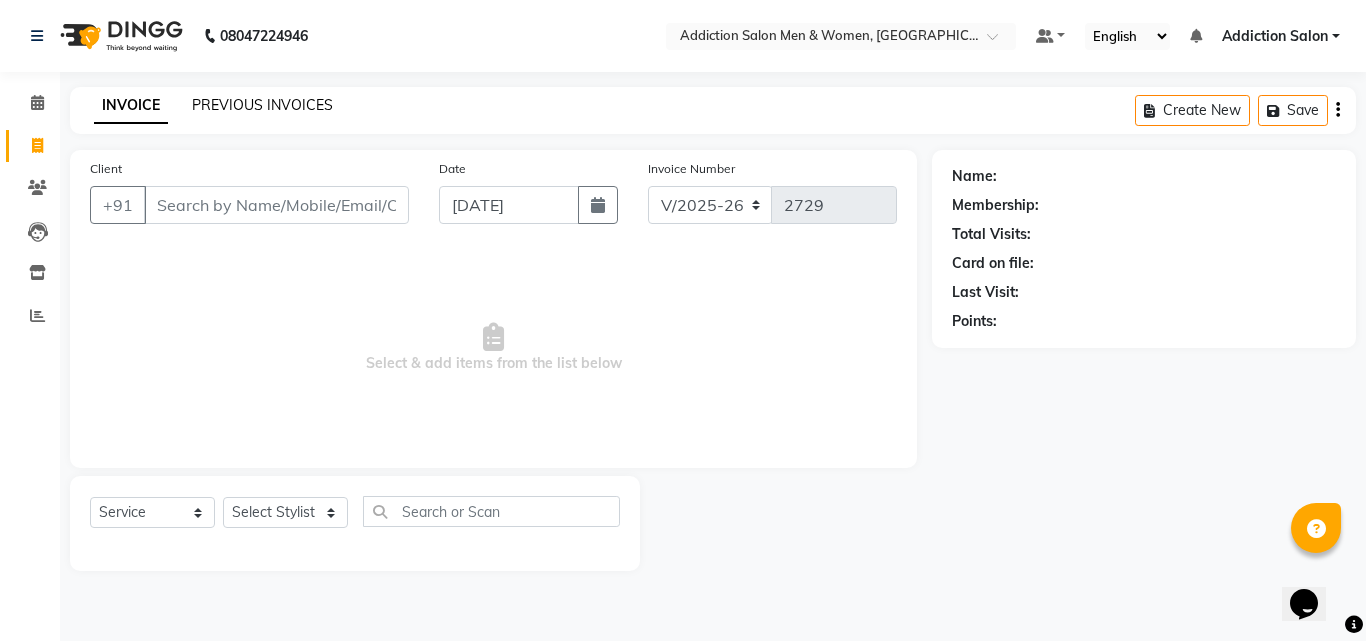 click on "PREVIOUS INVOICES" 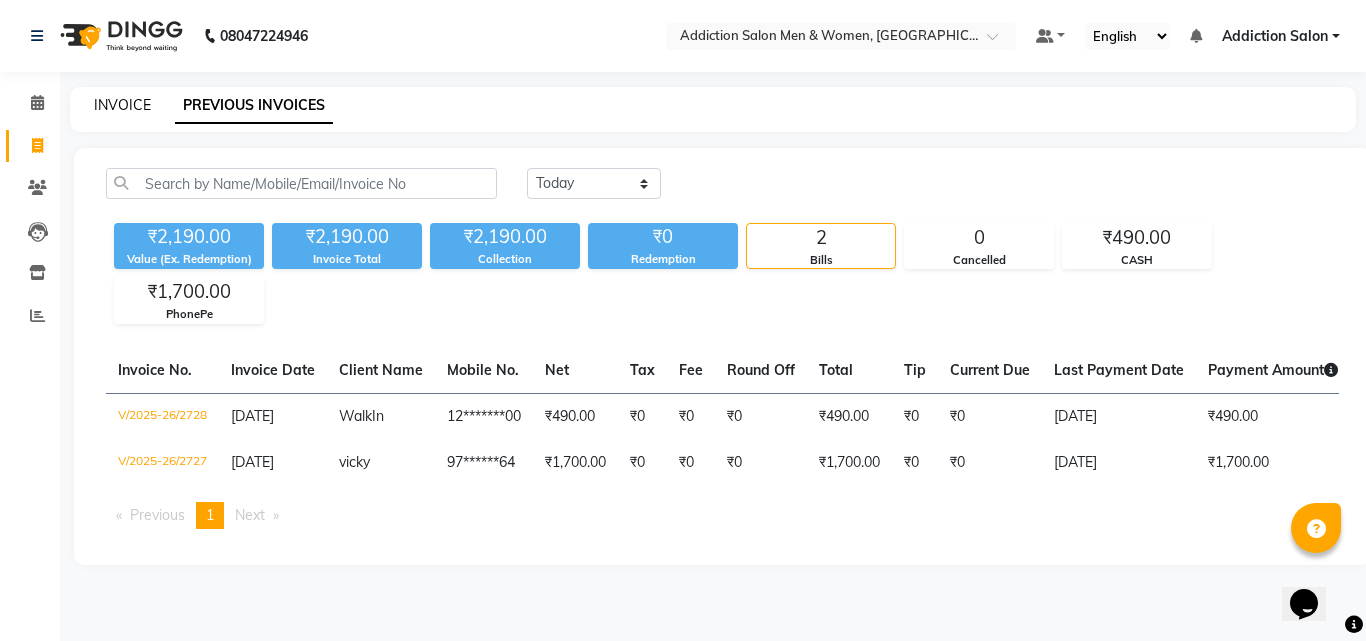 click on "INVOICE" 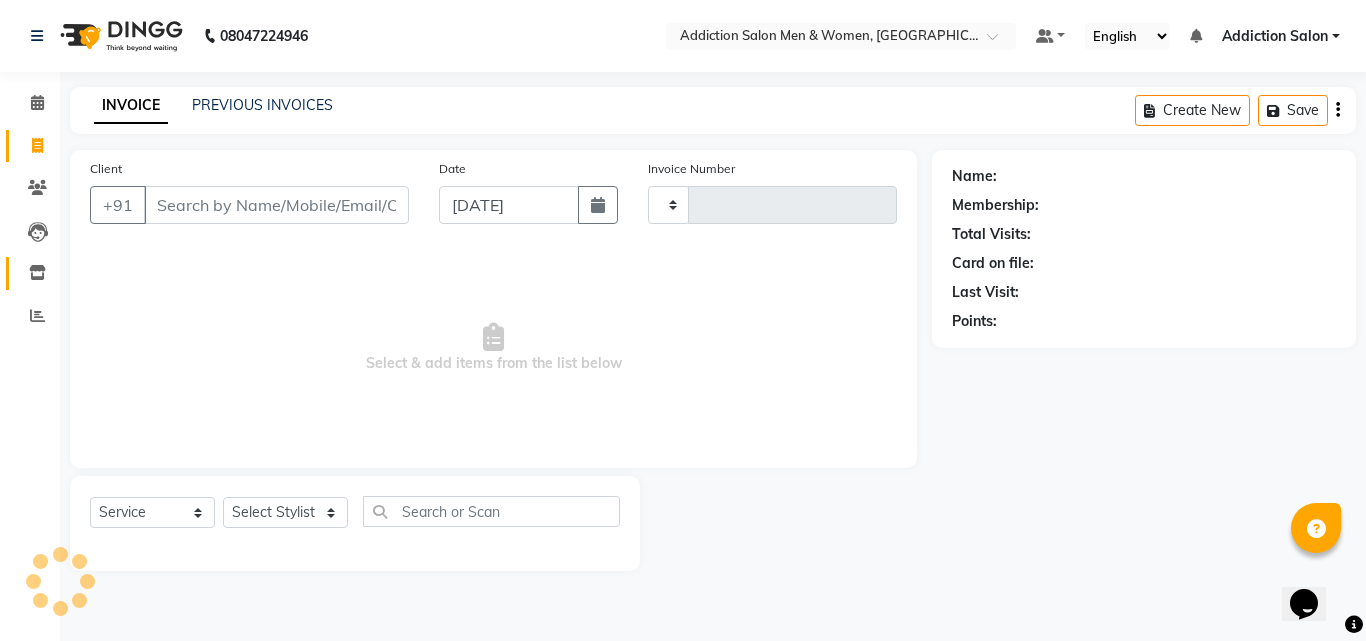 type on "2729" 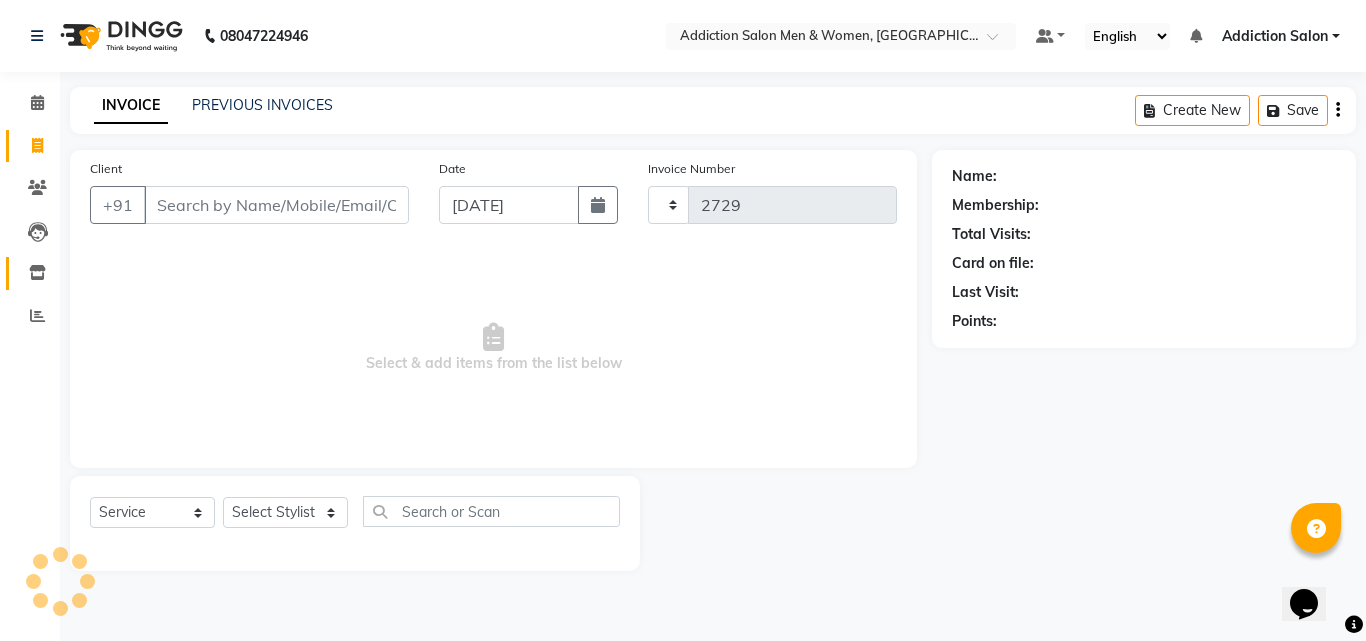 select on "6595" 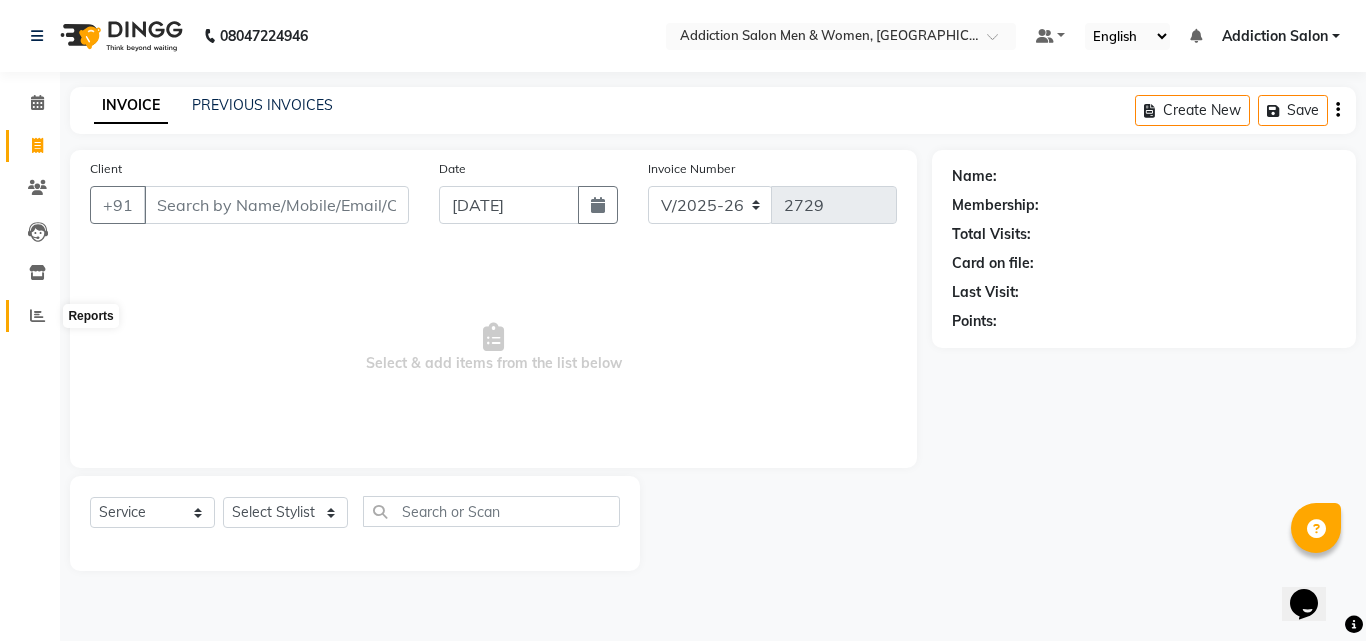 click 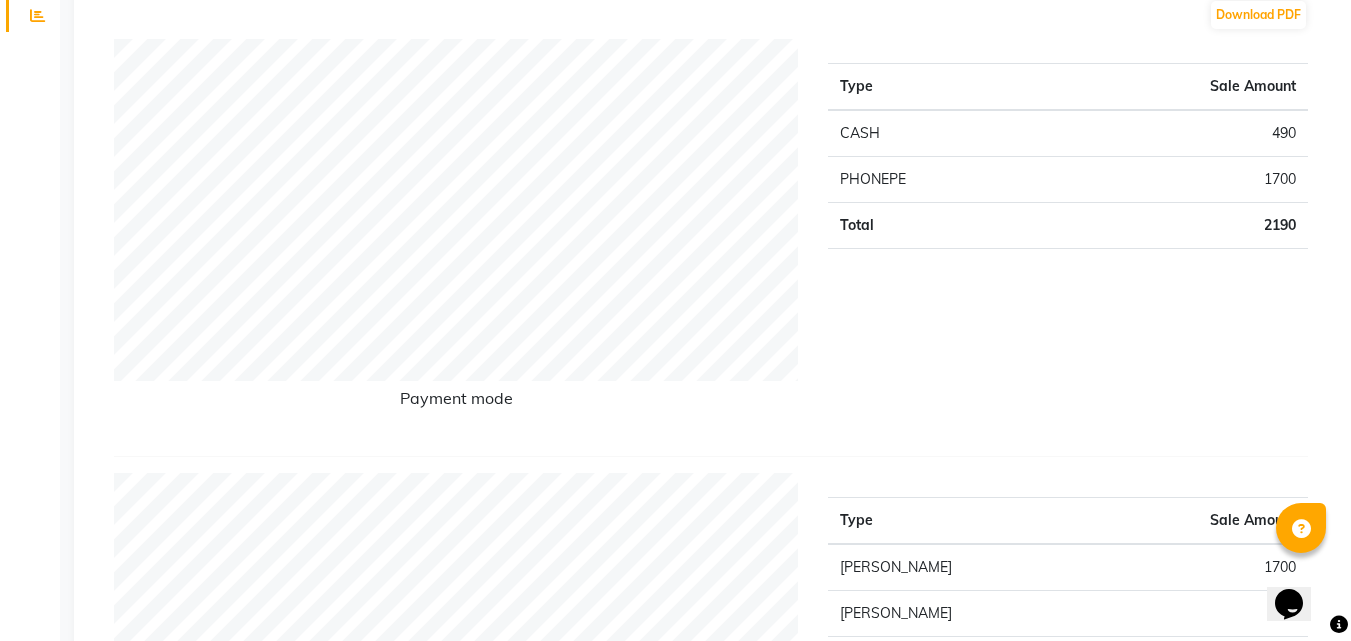 scroll, scrollTop: 0, scrollLeft: 0, axis: both 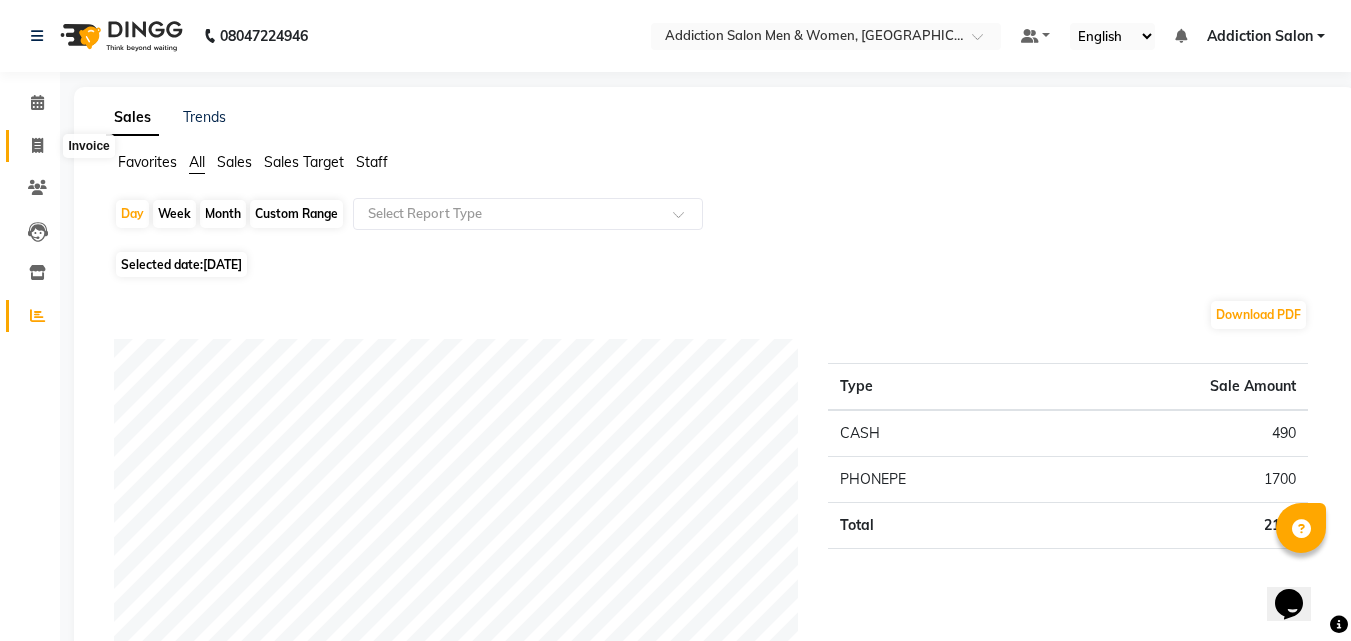 click 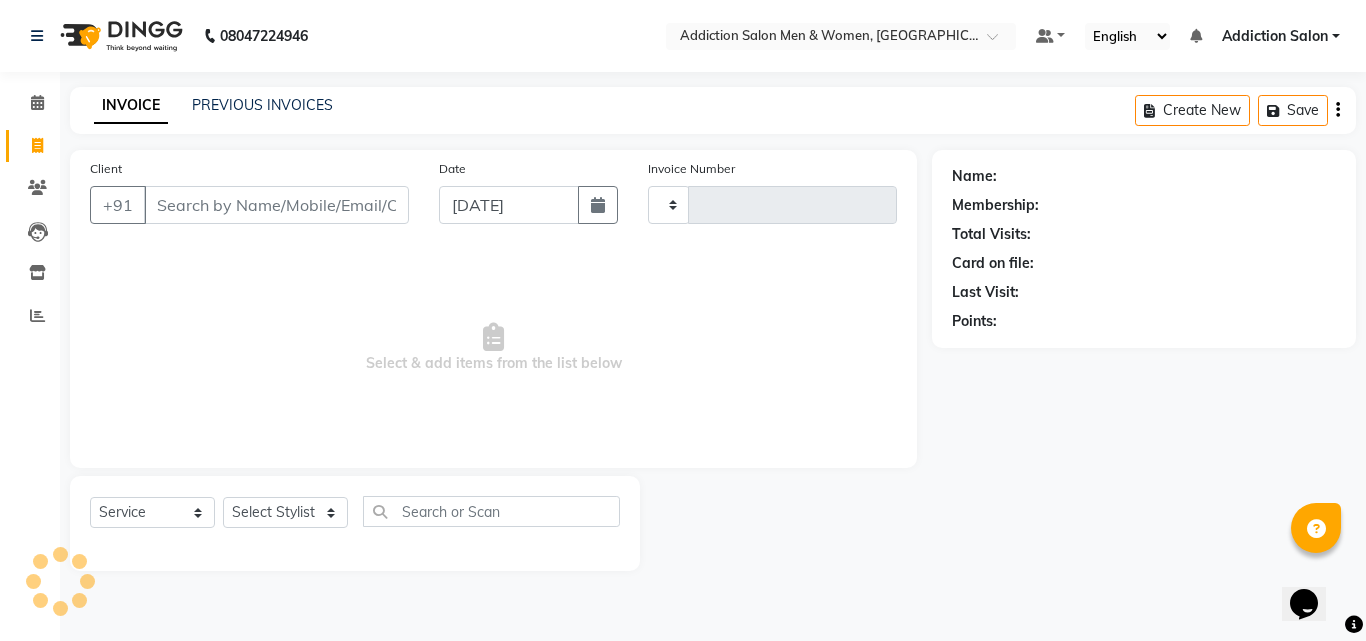 type on "2729" 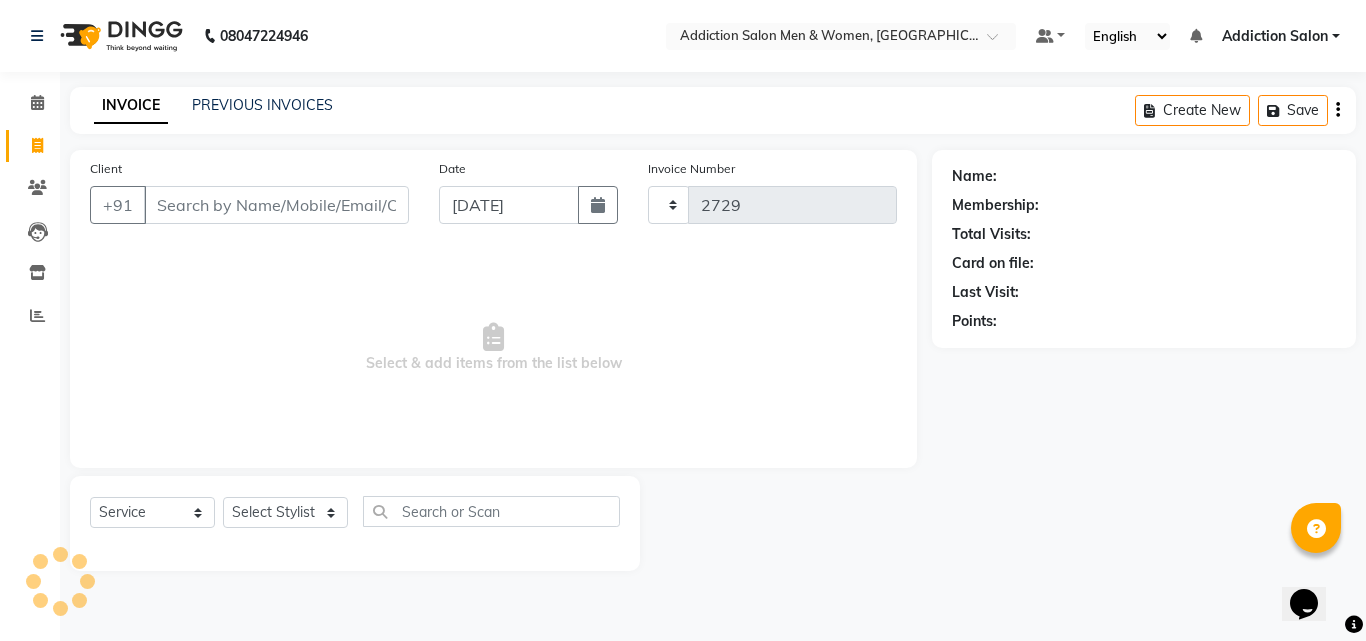 select on "6595" 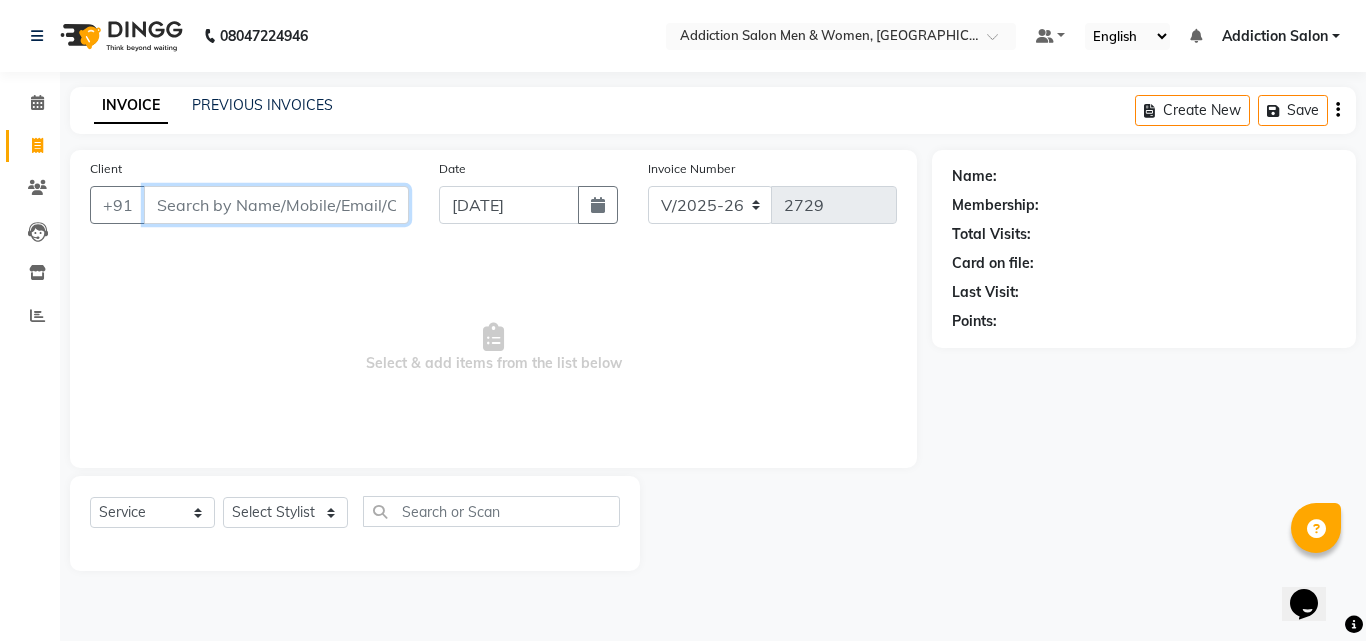 click on "Client" at bounding box center [276, 205] 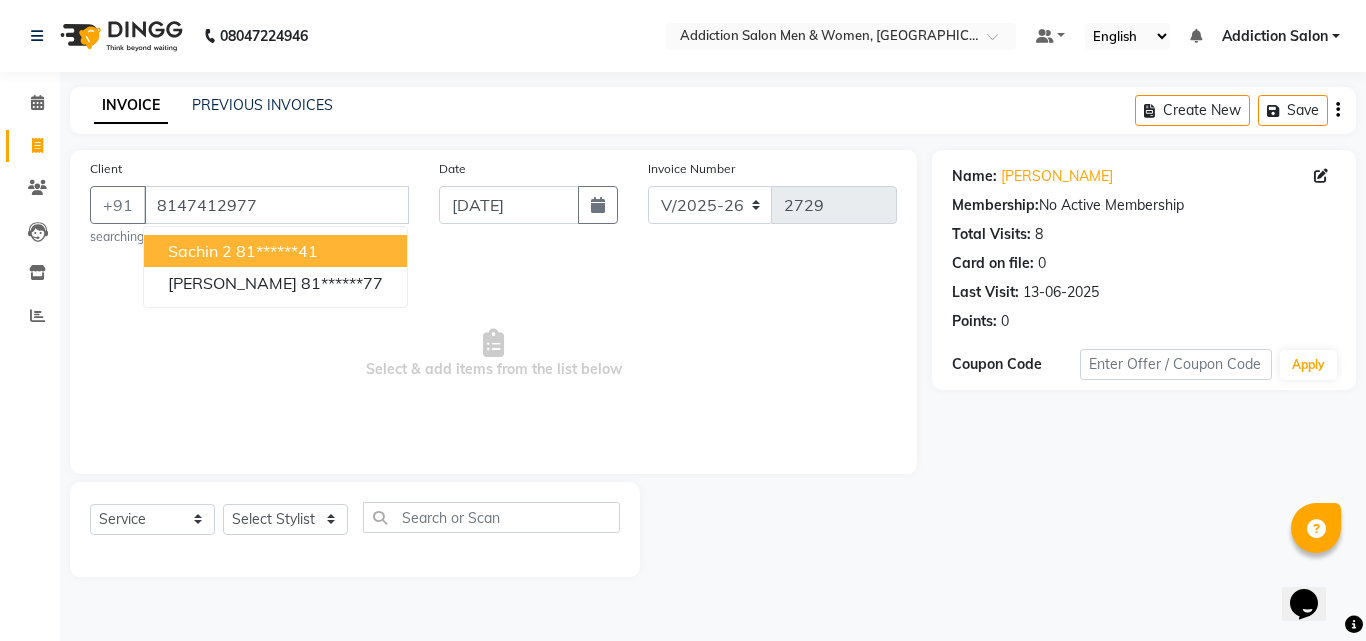 click on "Sachin 2  81******41" at bounding box center [275, 251] 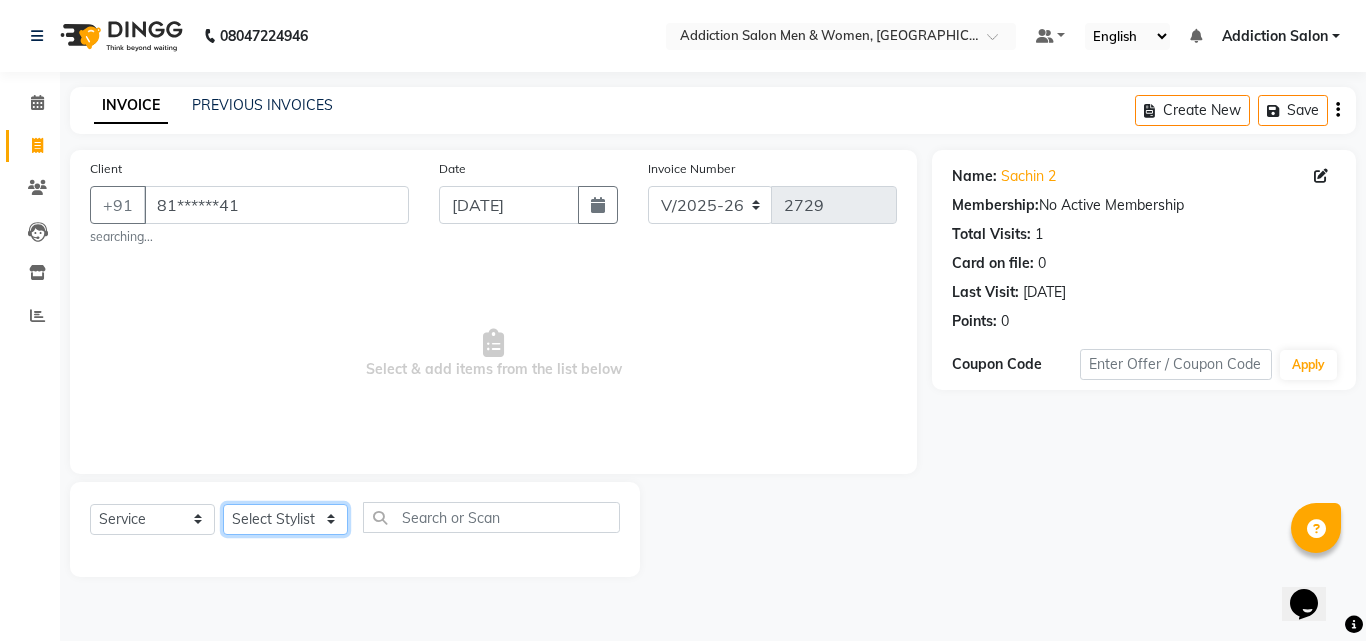click on "Select Stylist Addiction Salon ANJALI BANSIKA [PERSON_NAME] [PERSON_NAME] [PERSON_NAME]" 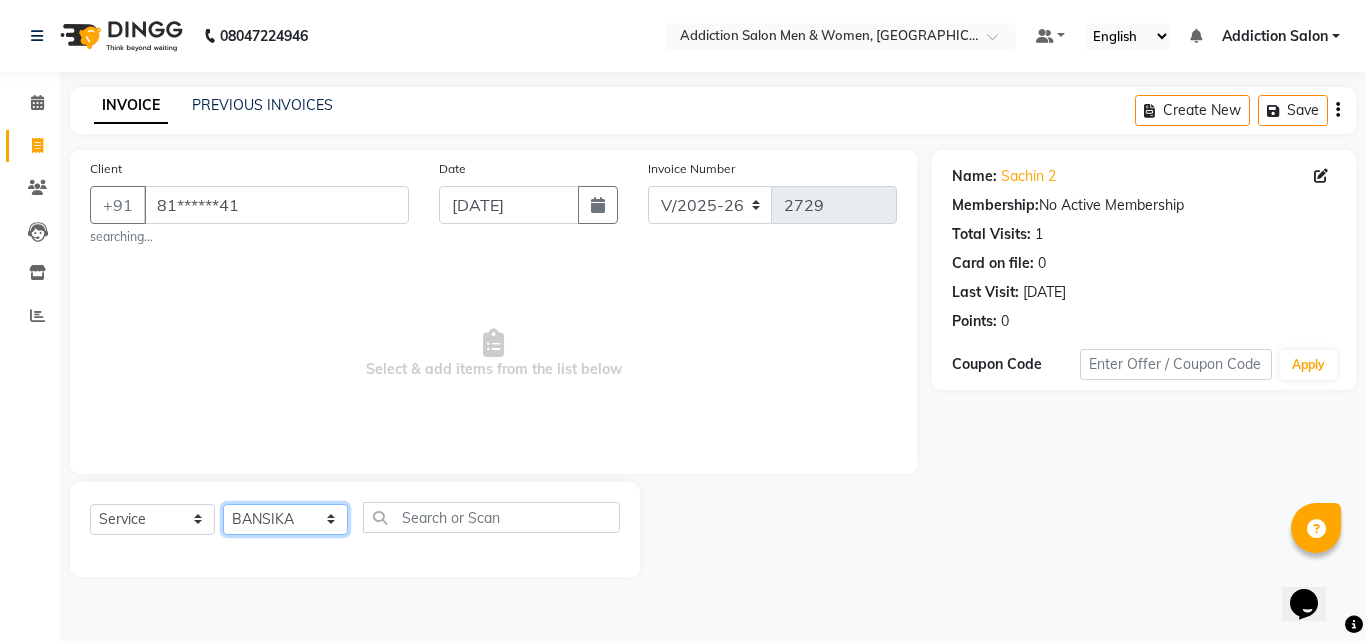 click on "Select Stylist Addiction Salon ANJALI BANSIKA [PERSON_NAME] [PERSON_NAME] [PERSON_NAME]" 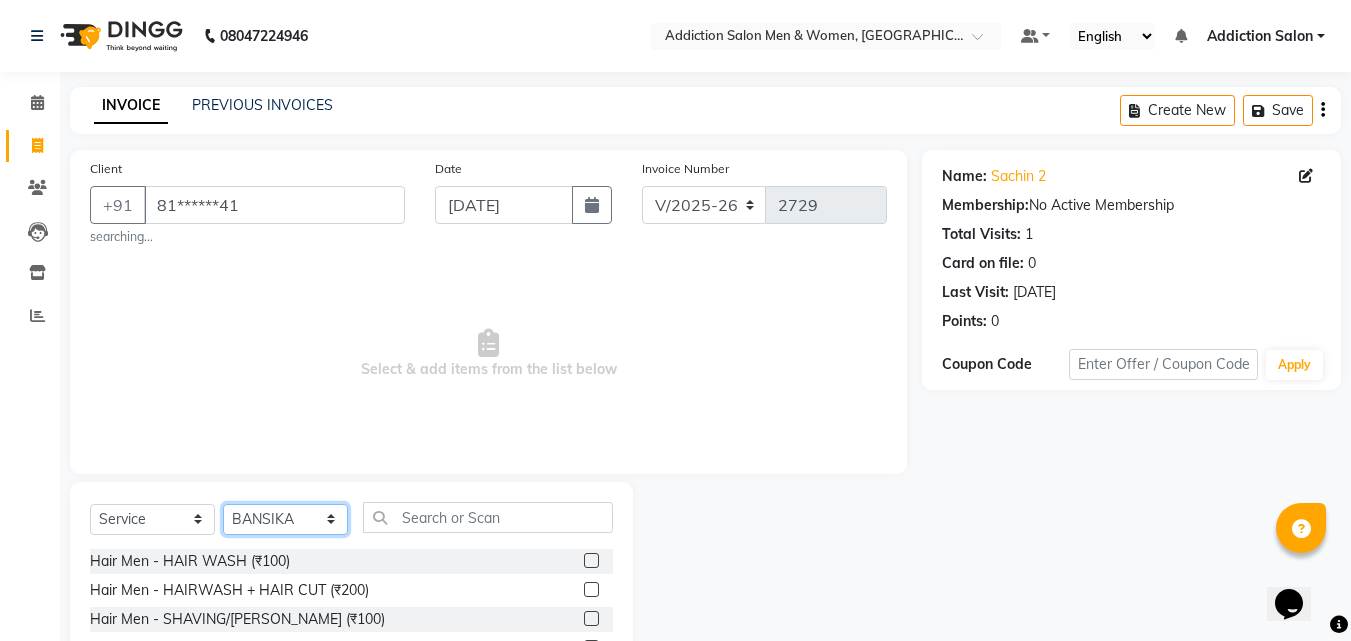 scroll, scrollTop: 166, scrollLeft: 0, axis: vertical 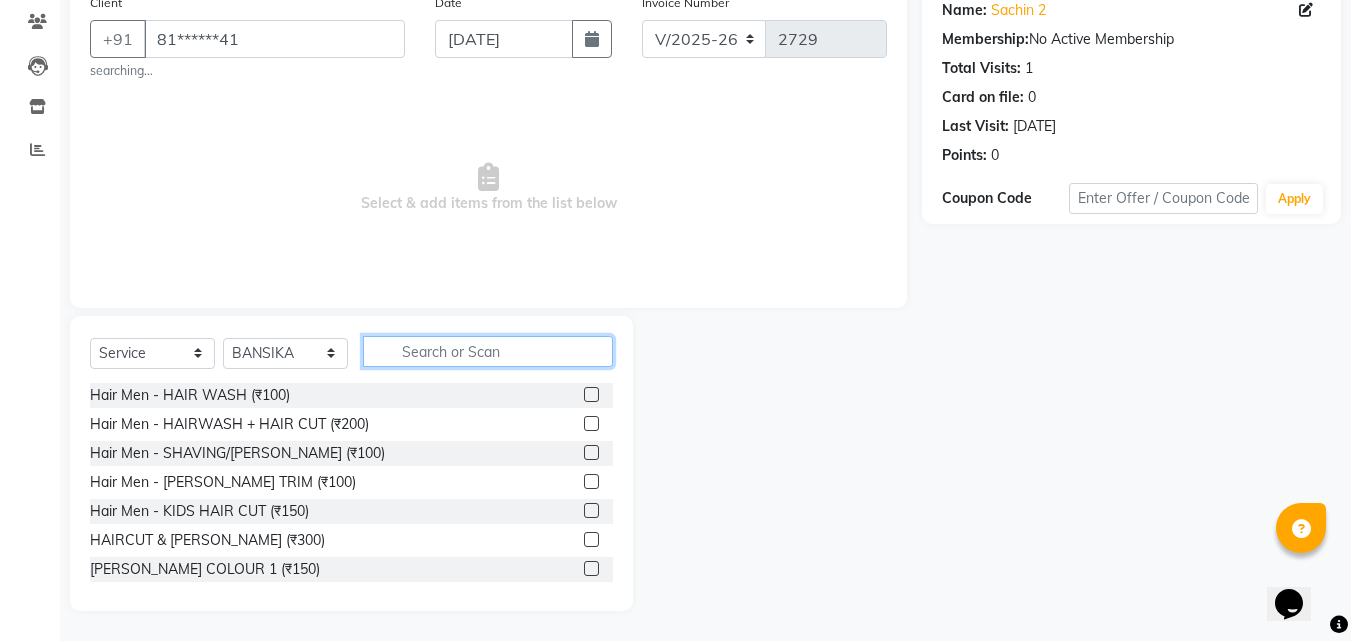 click 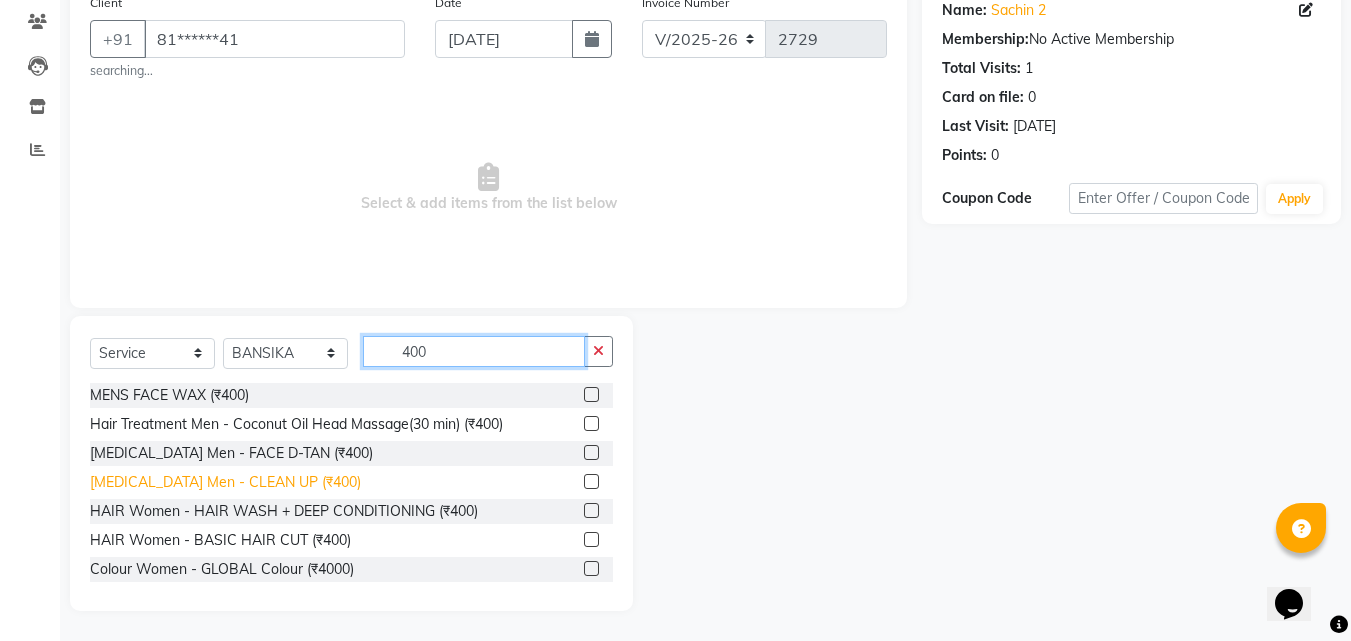 type on "400" 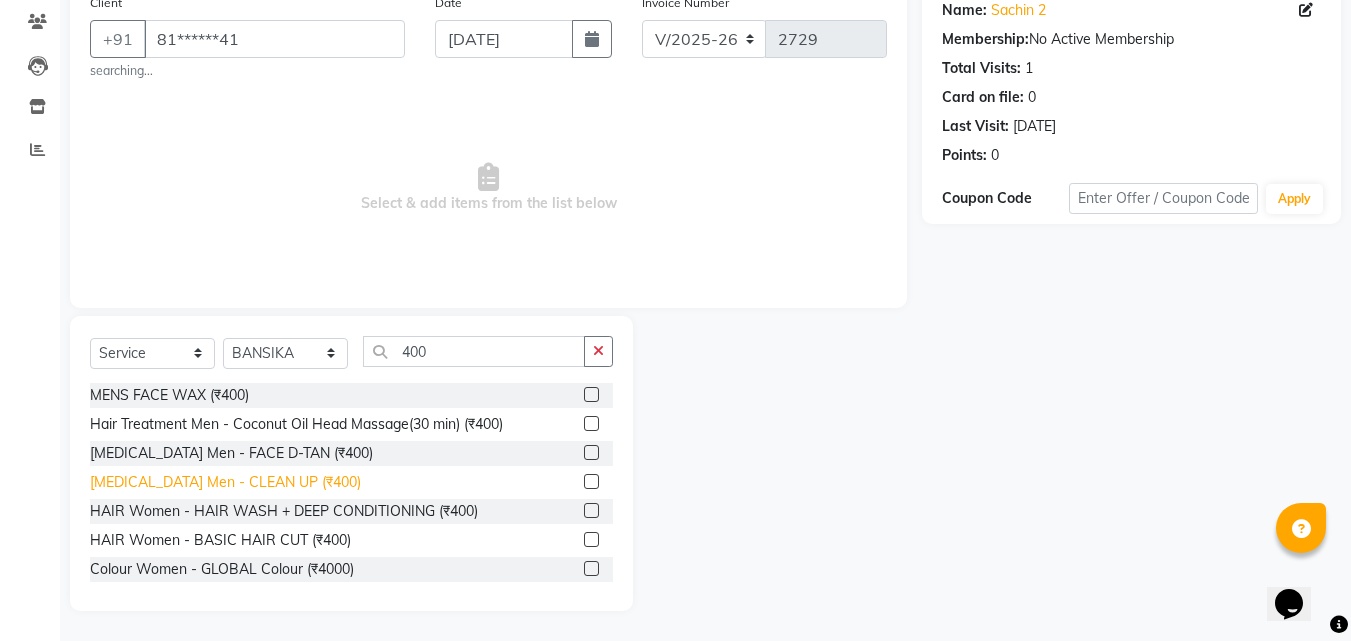 click on "[MEDICAL_DATA] Men - CLEAN UP (₹400)" 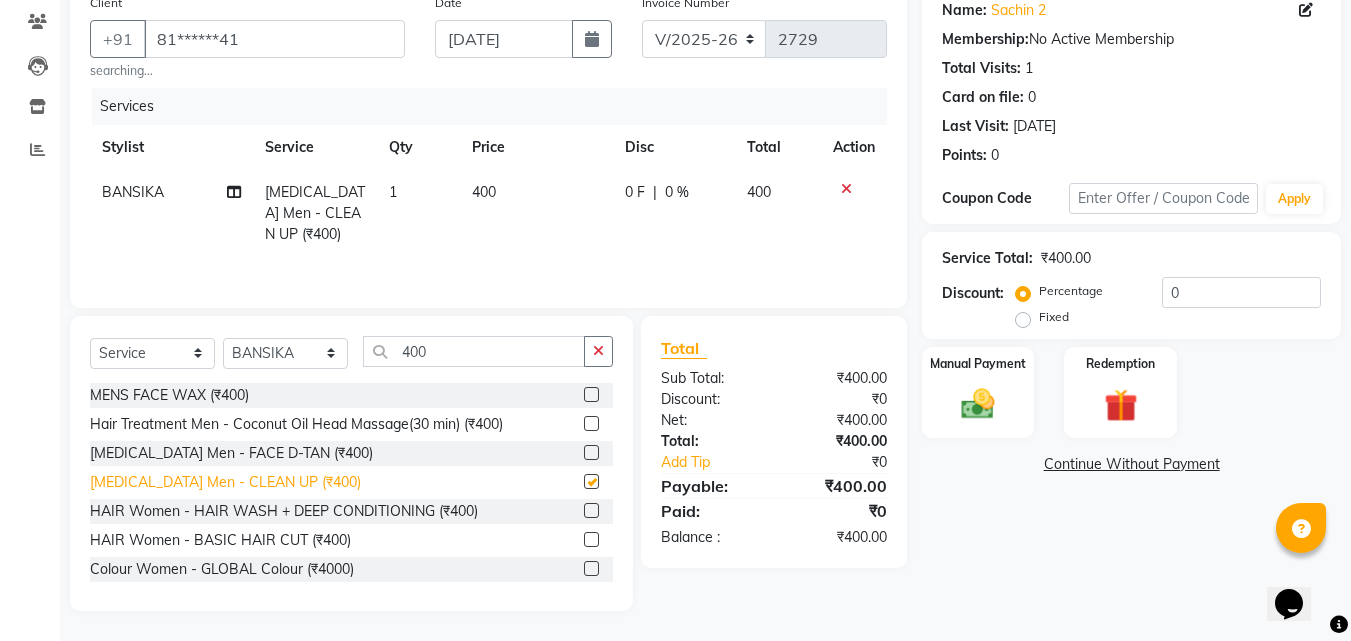 checkbox on "false" 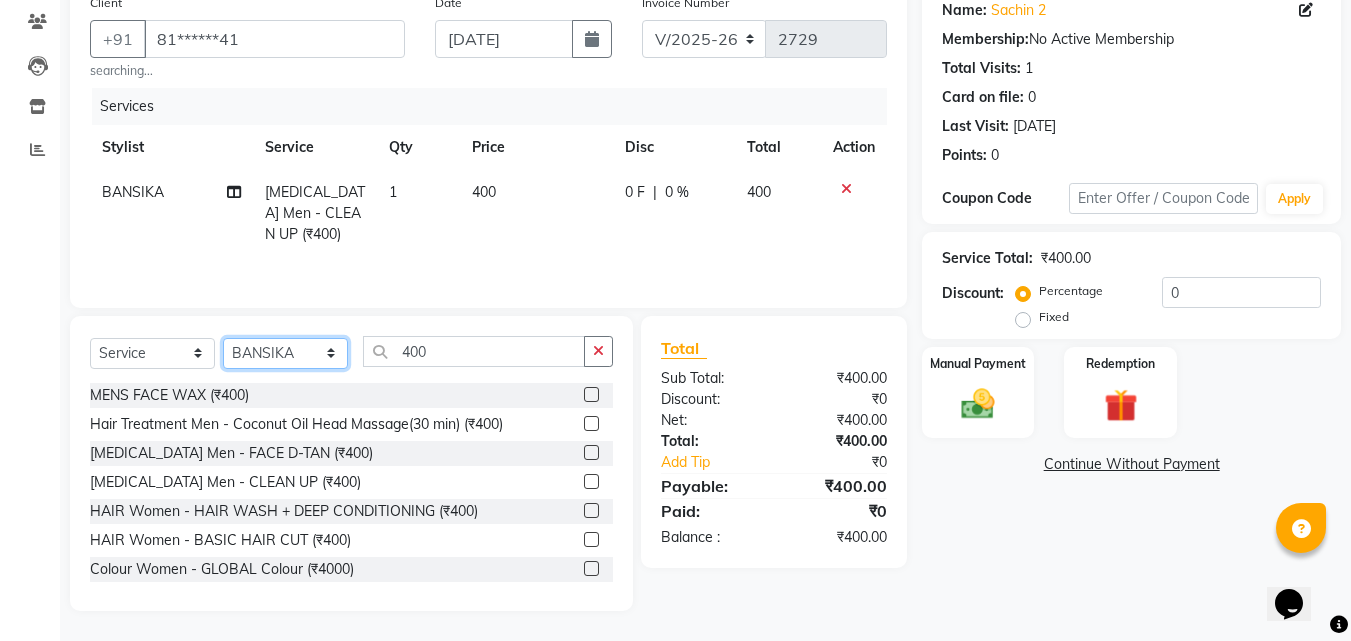 click on "Select Stylist Addiction Salon ANJALI BANSIKA [PERSON_NAME] [PERSON_NAME] [PERSON_NAME]" 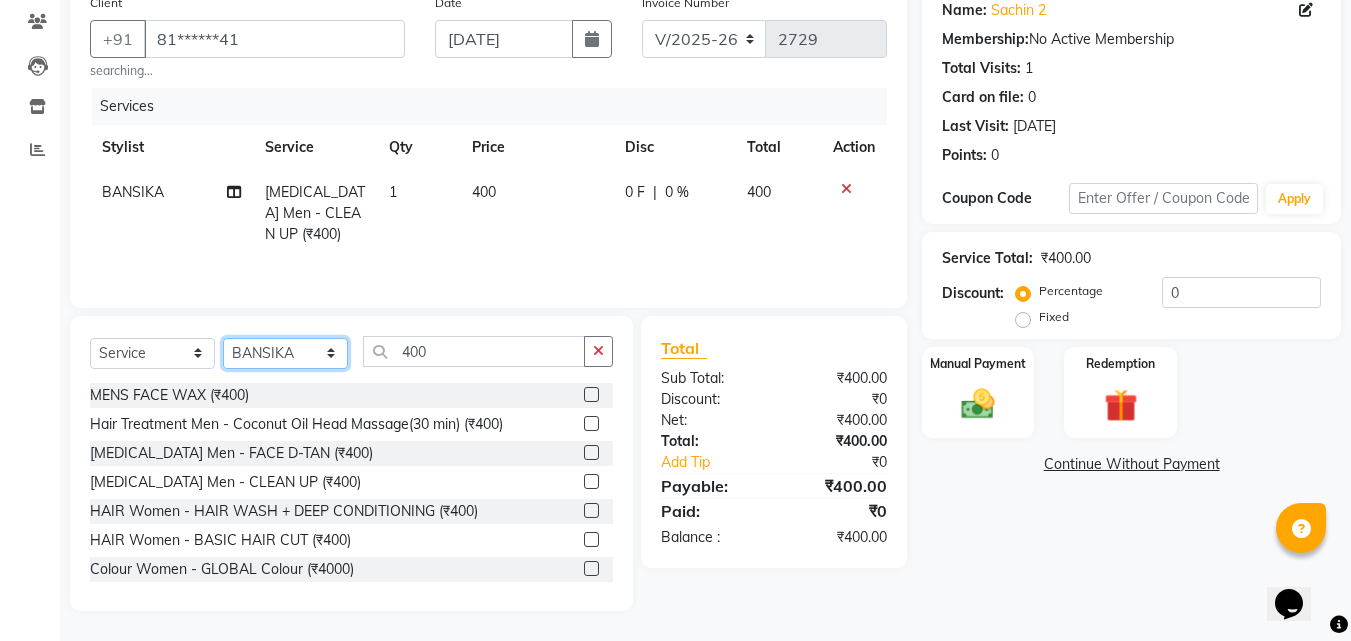 select on "51003" 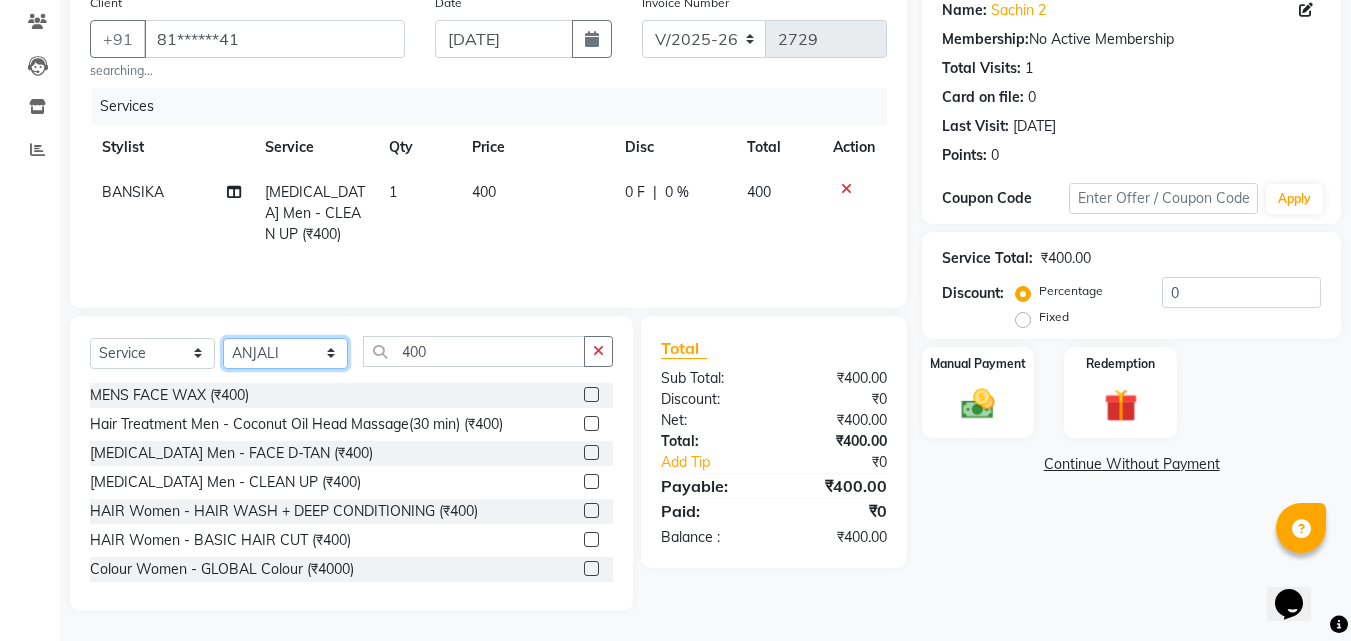 click on "Select Stylist Addiction Salon ANJALI BANSIKA [PERSON_NAME] [PERSON_NAME] [PERSON_NAME]" 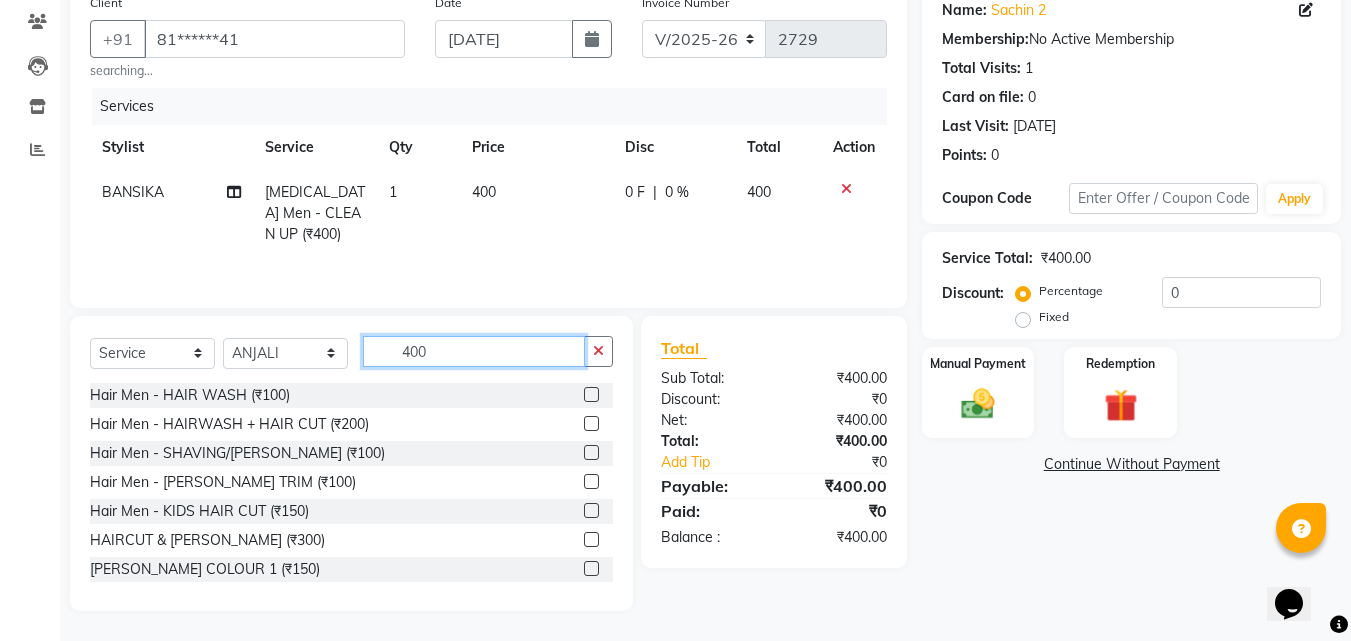 drag, startPoint x: 430, startPoint y: 349, endPoint x: 357, endPoint y: 375, distance: 77.491936 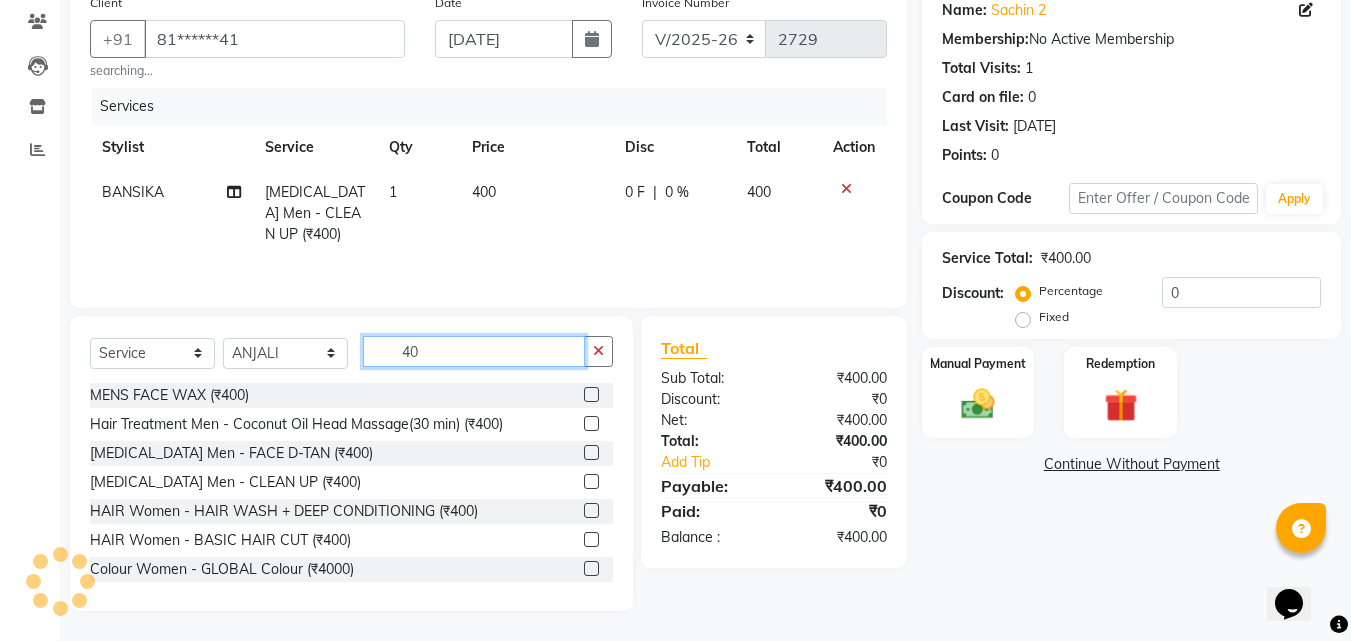 type on "400" 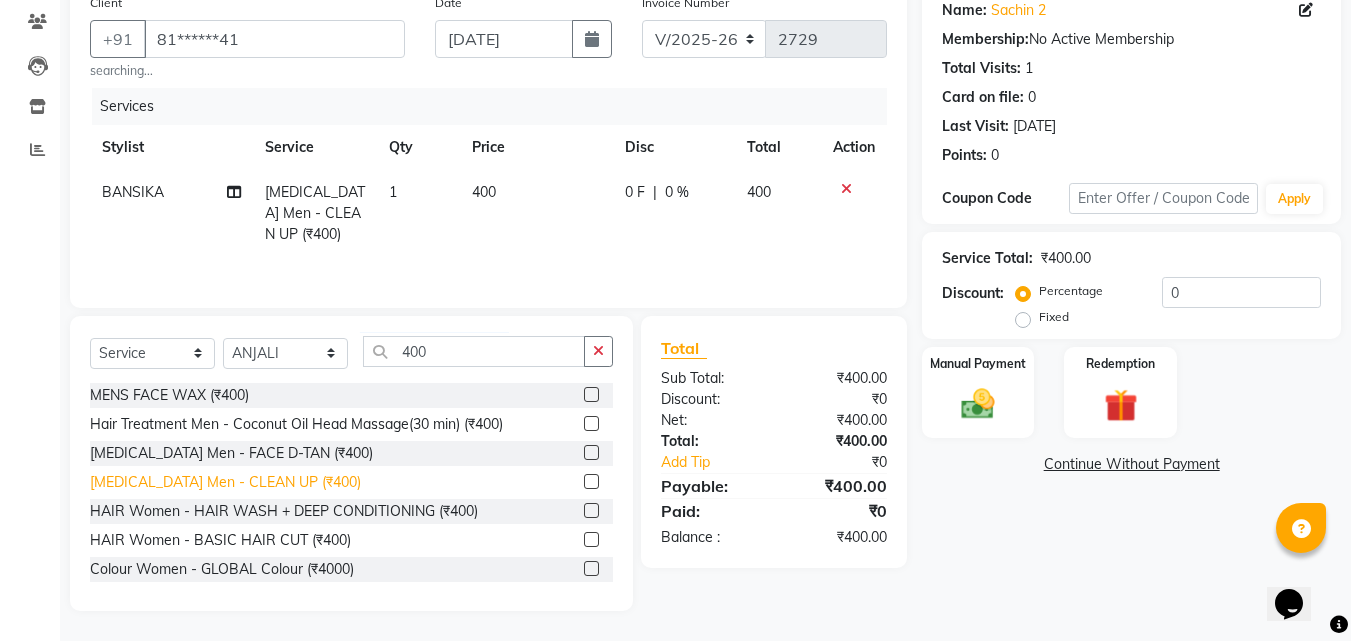 click on "[MEDICAL_DATA] Men - CLEAN UP (₹400)" 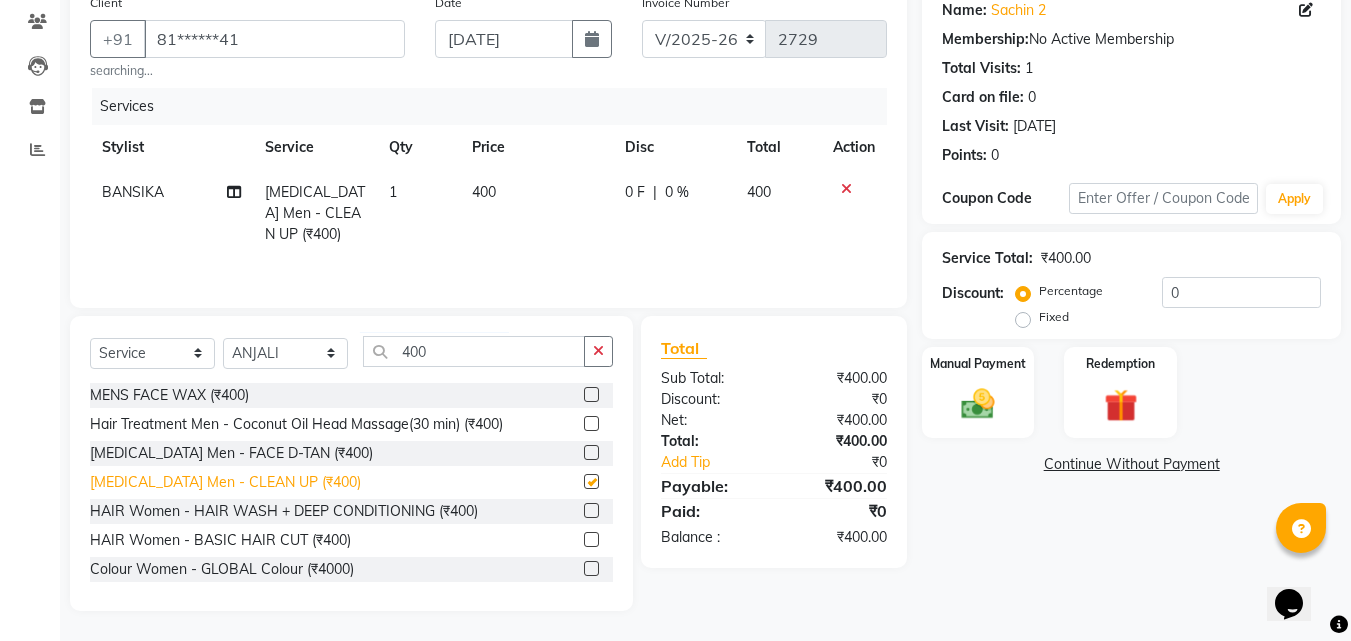 checkbox on "false" 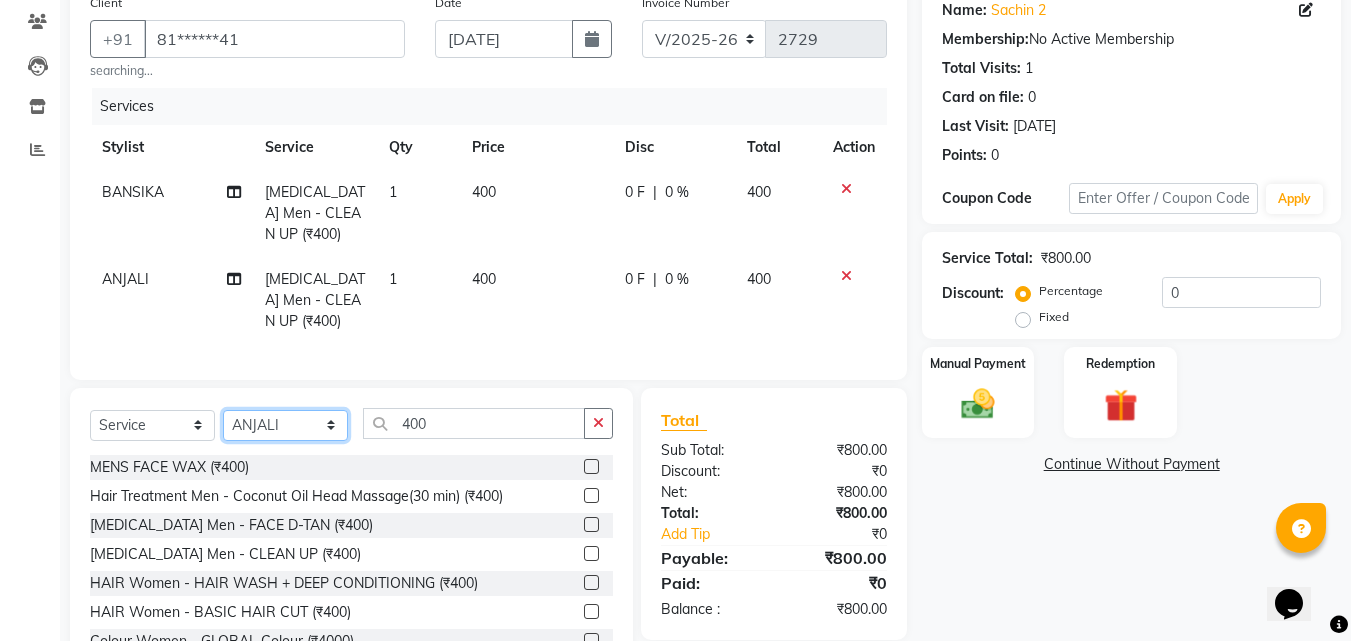 click on "Select Stylist Addiction Salon ANJALI BANSIKA [PERSON_NAME] [PERSON_NAME] [PERSON_NAME]" 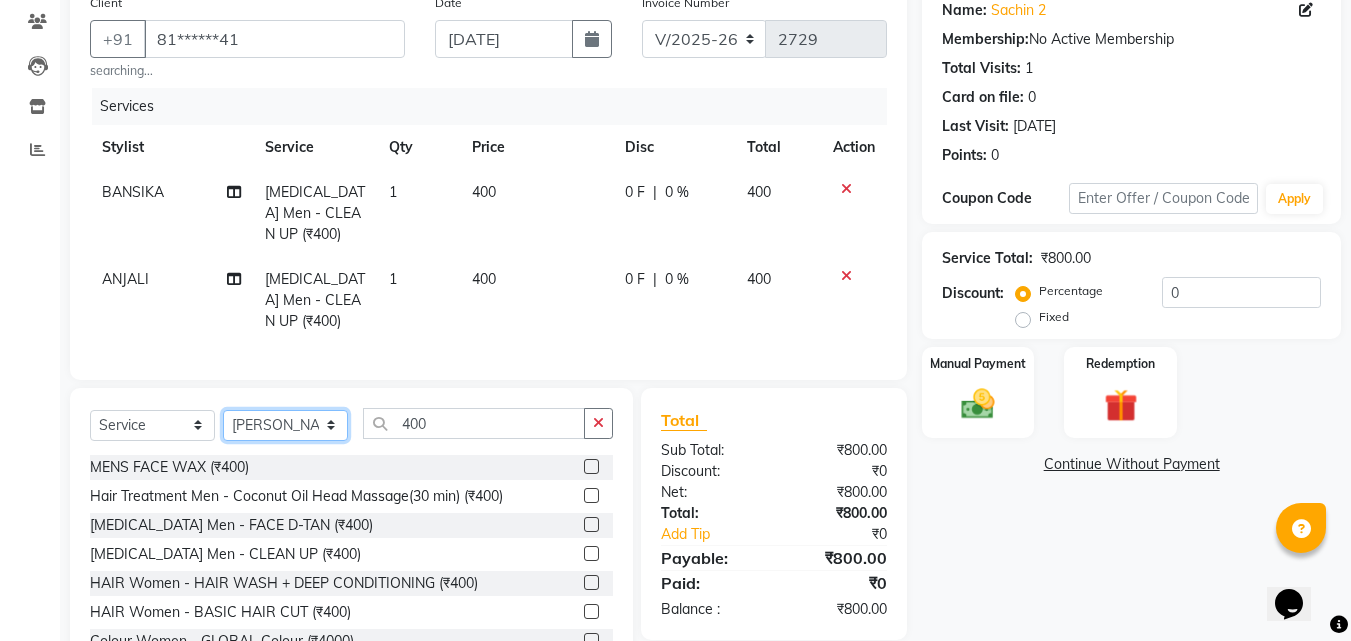 click on "Select Stylist Addiction Salon ANJALI BANSIKA [PERSON_NAME] [PERSON_NAME] [PERSON_NAME]" 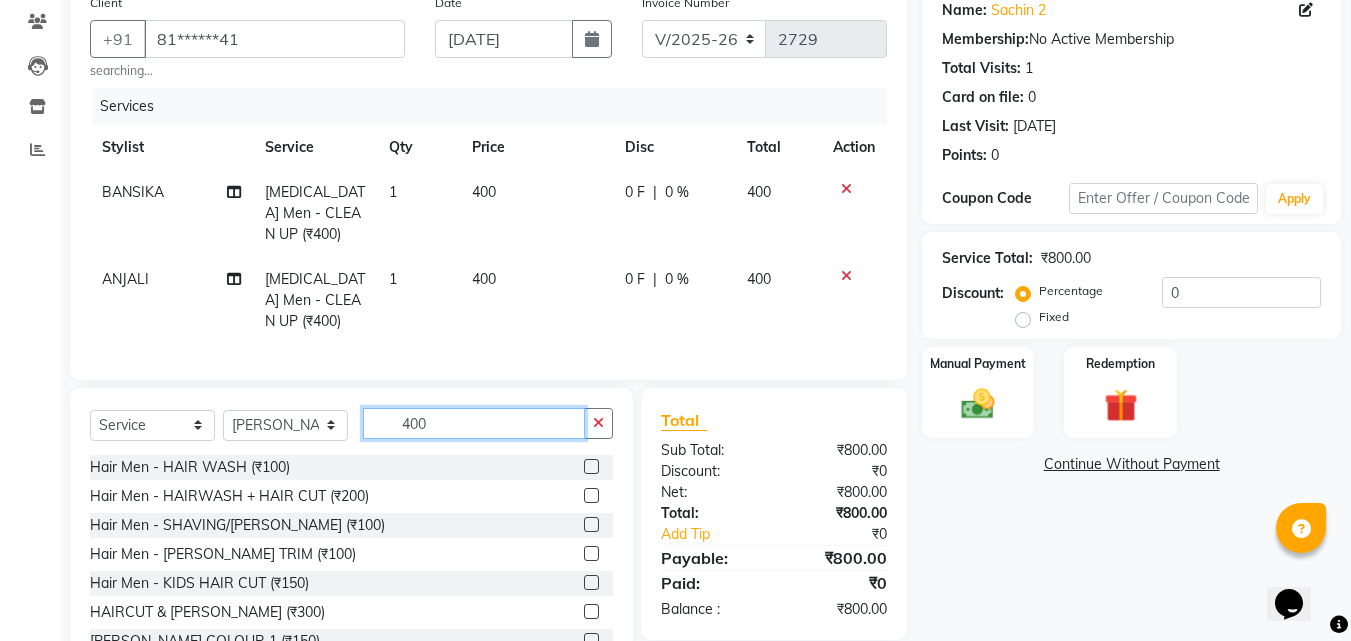 drag, startPoint x: 421, startPoint y: 436, endPoint x: 327, endPoint y: 464, distance: 98.0816 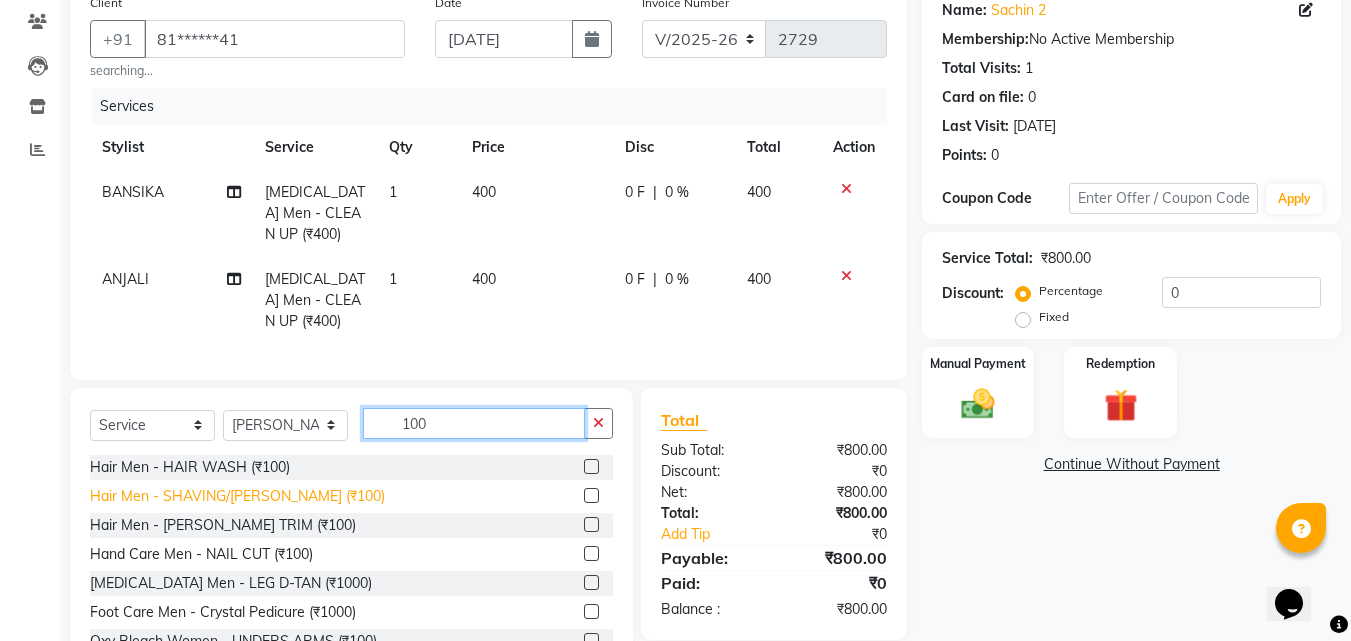 type on "100" 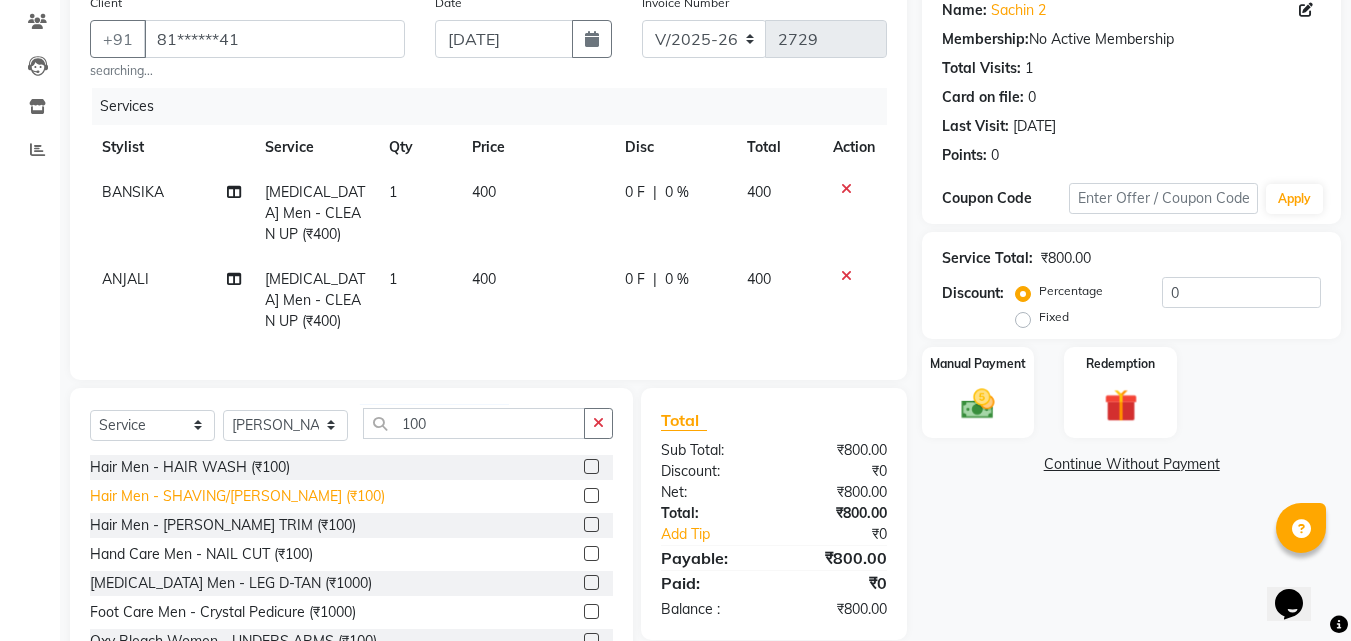 click on "Hair Men - SHAVING/[PERSON_NAME] (₹100)" 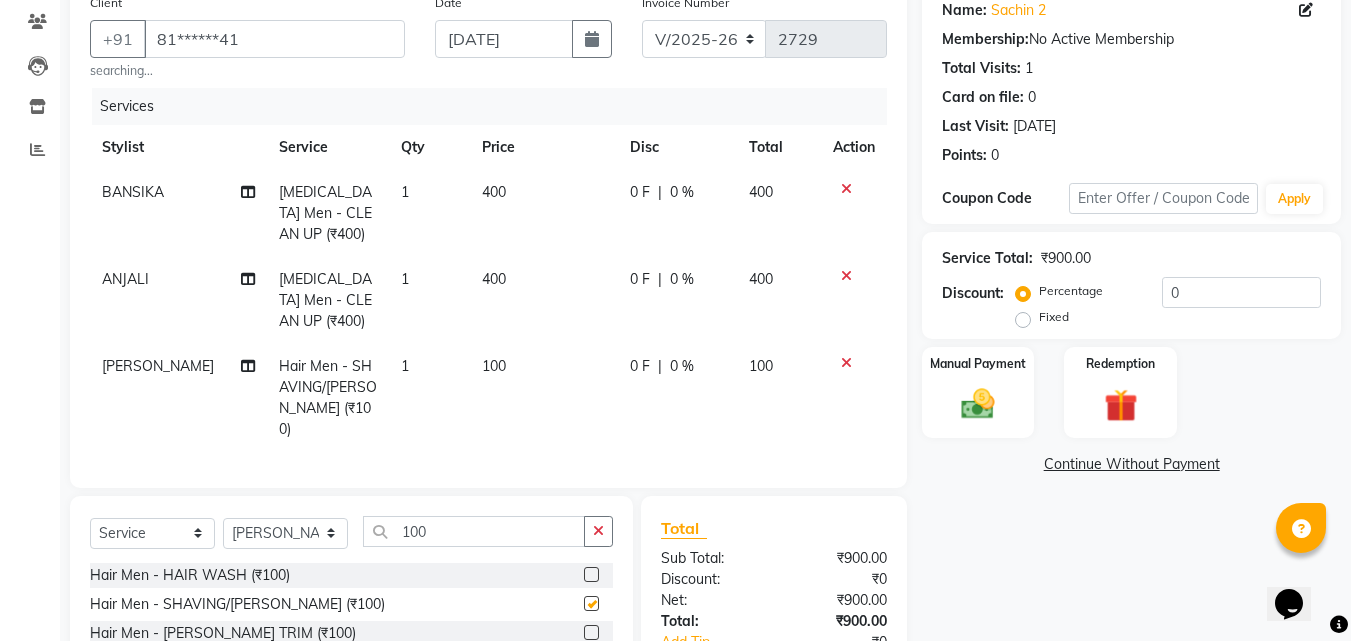 checkbox on "false" 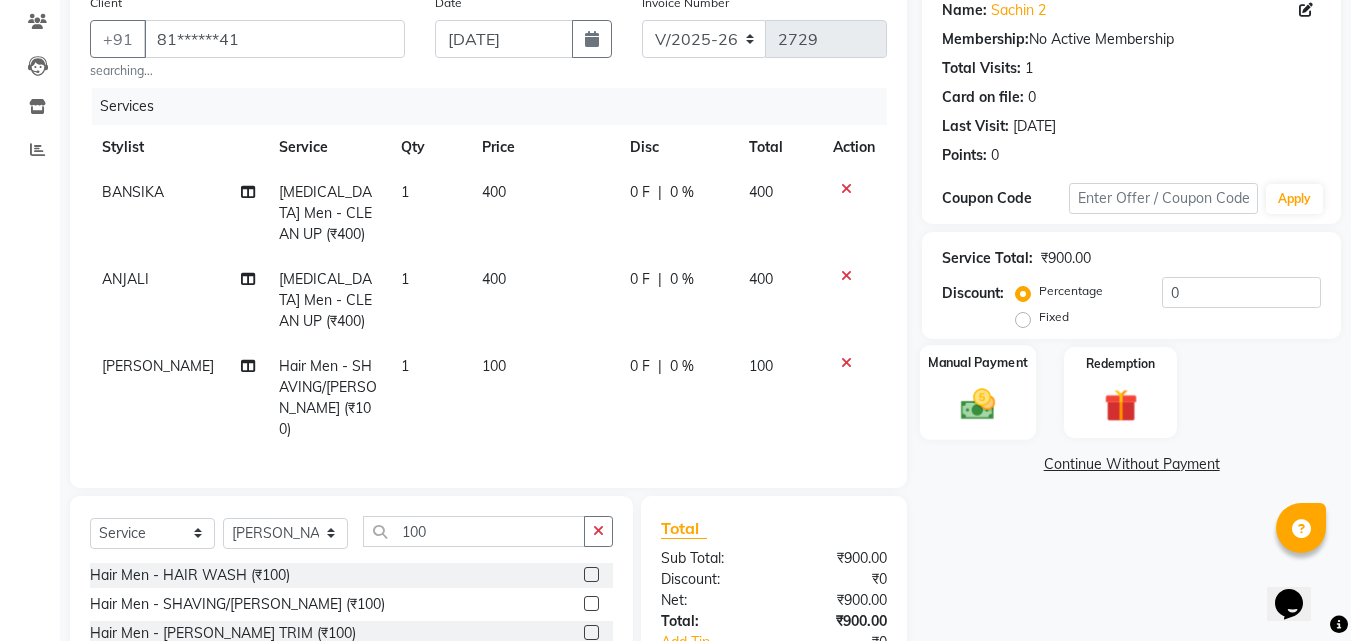click 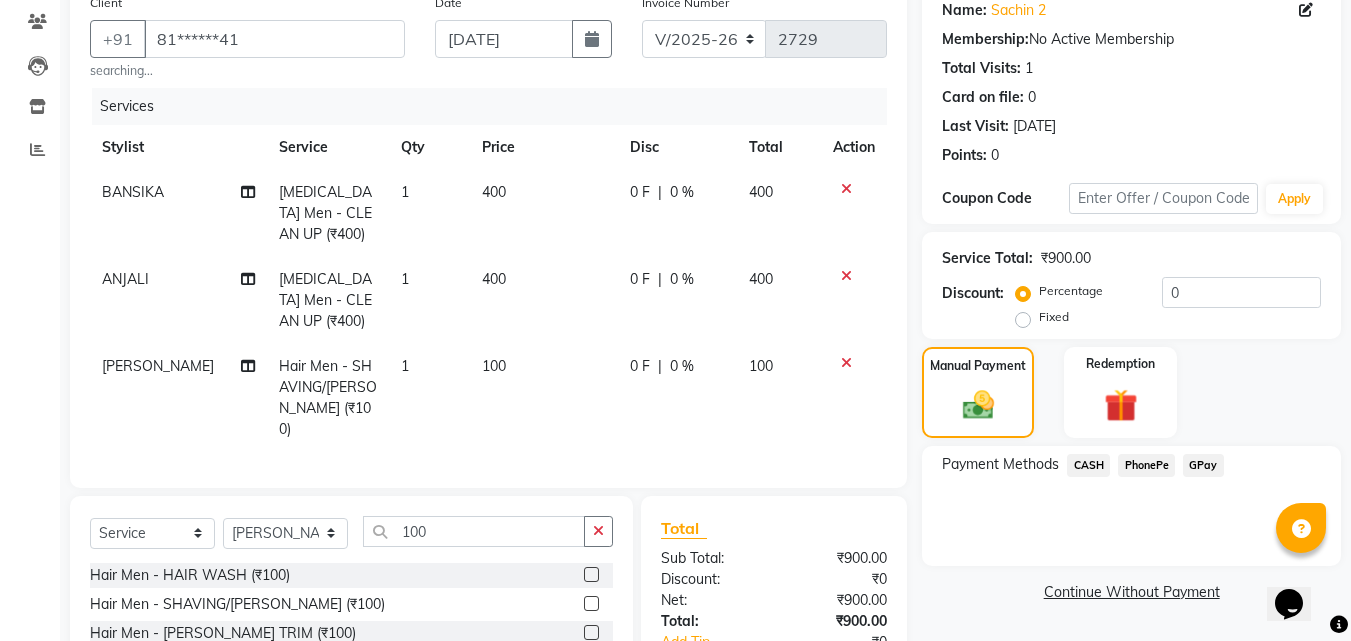 drag, startPoint x: 1104, startPoint y: 462, endPoint x: 1093, endPoint y: 464, distance: 11.18034 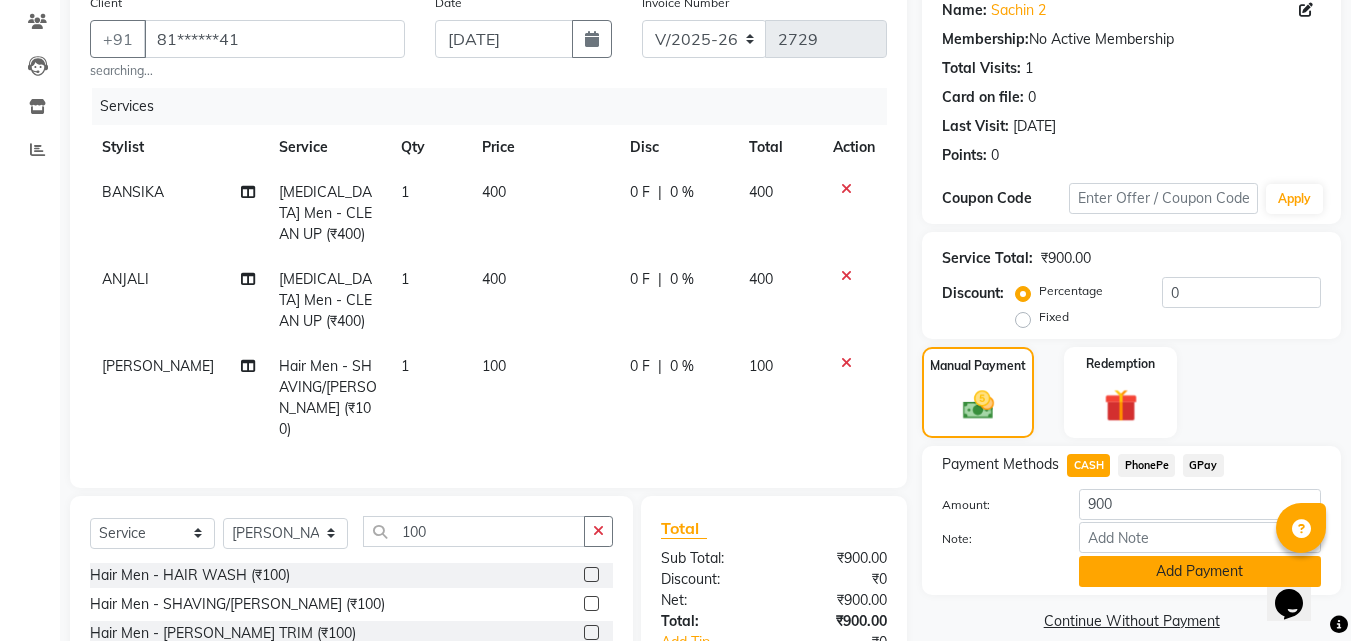 click on "Add Payment" 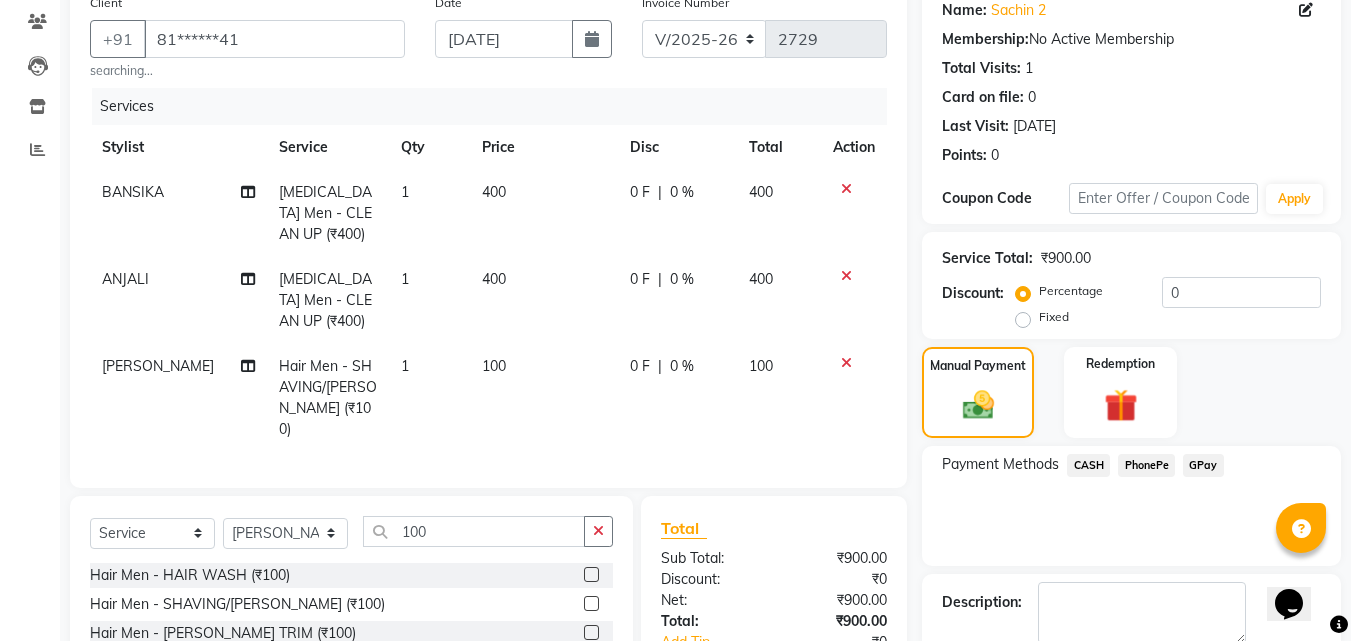 scroll, scrollTop: 366, scrollLeft: 0, axis: vertical 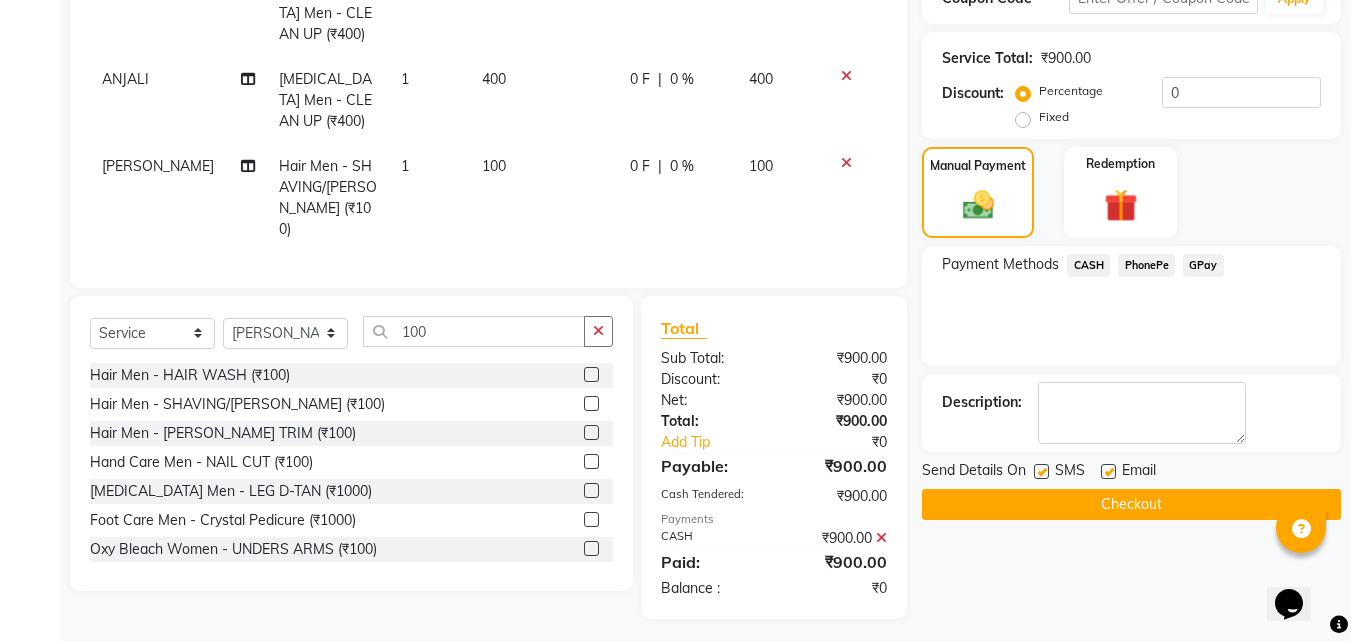 click on "Checkout" 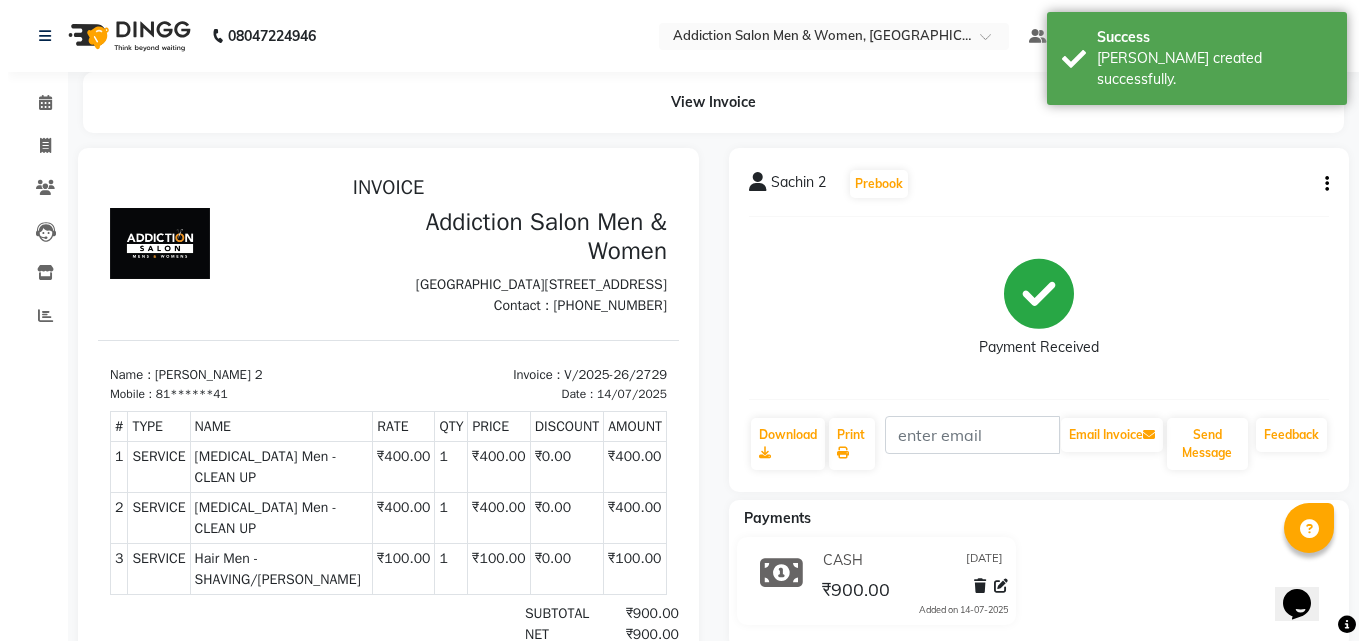 scroll, scrollTop: 0, scrollLeft: 0, axis: both 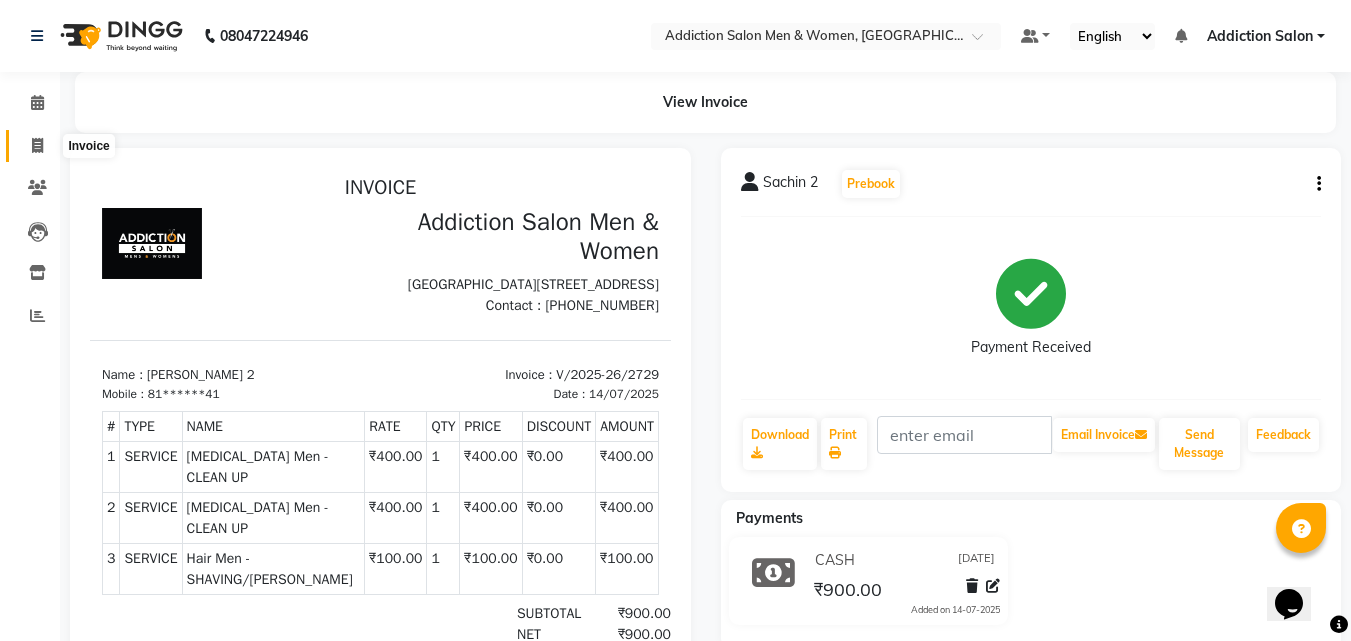 click 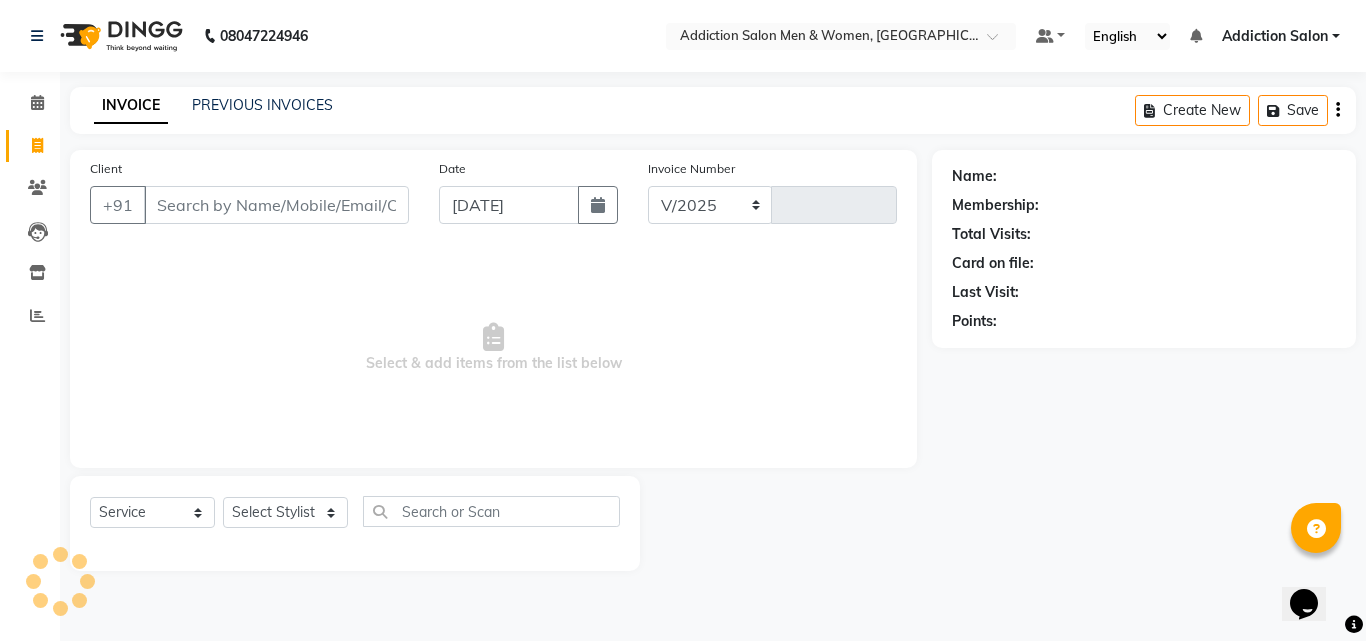 select on "6595" 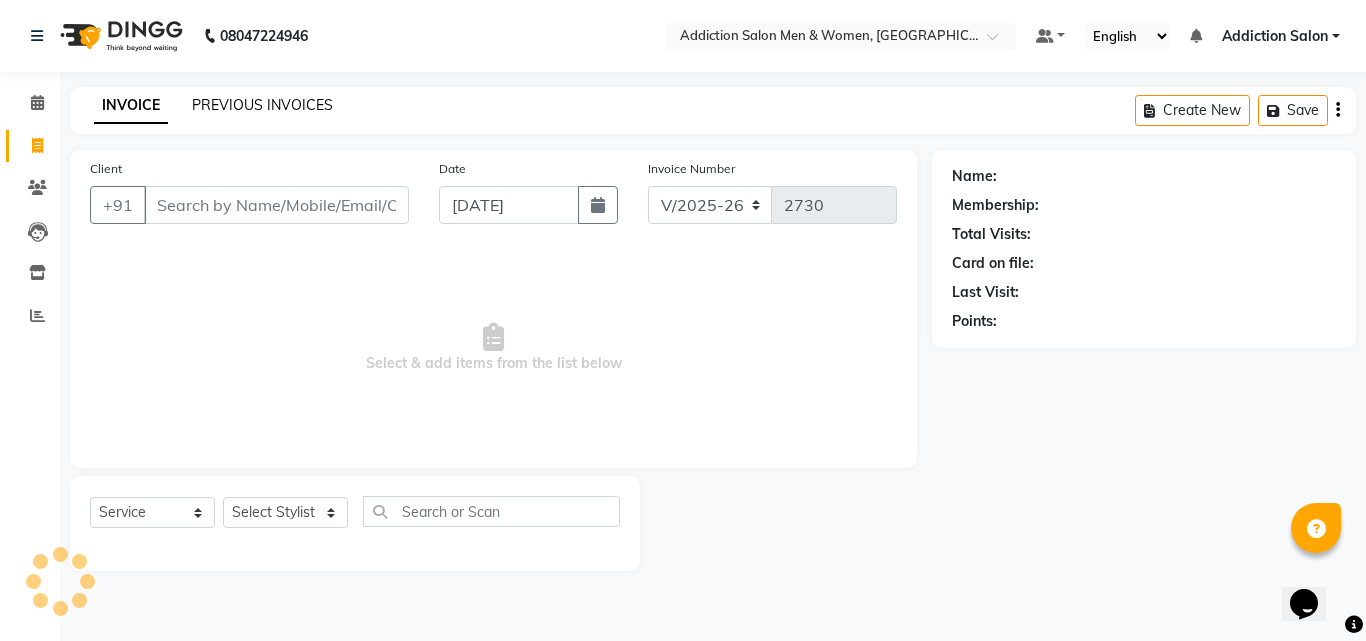 click on "PREVIOUS INVOICES" 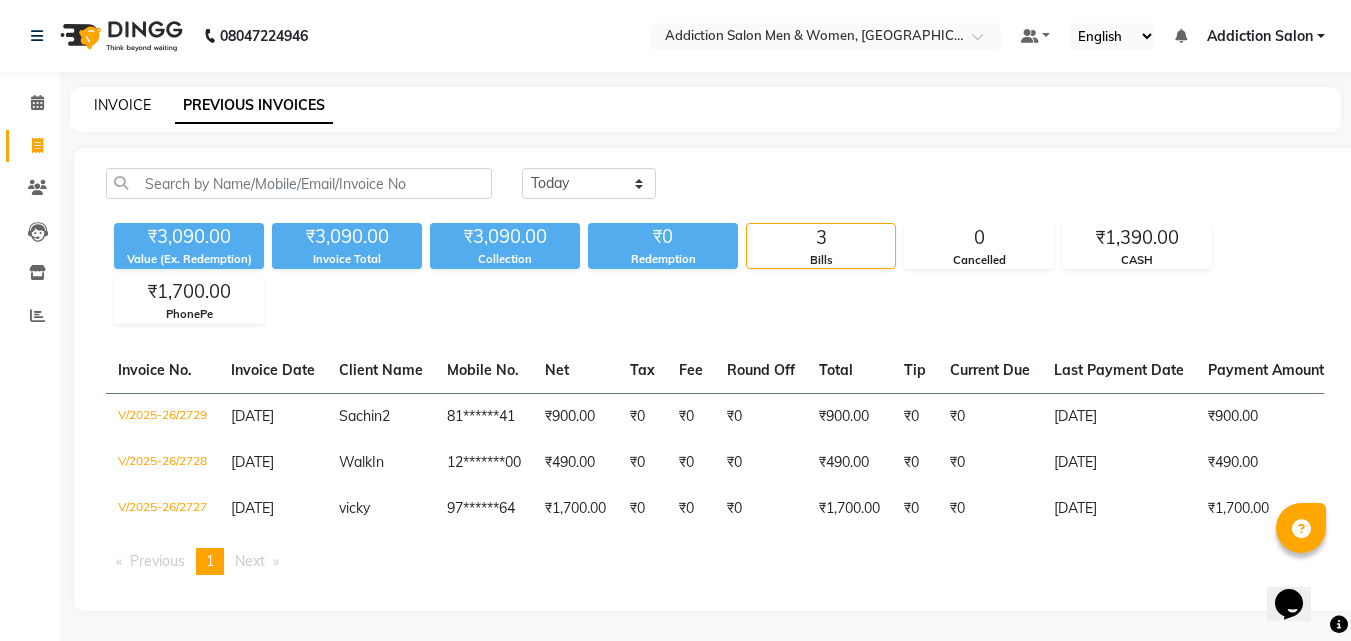 click on "INVOICE" 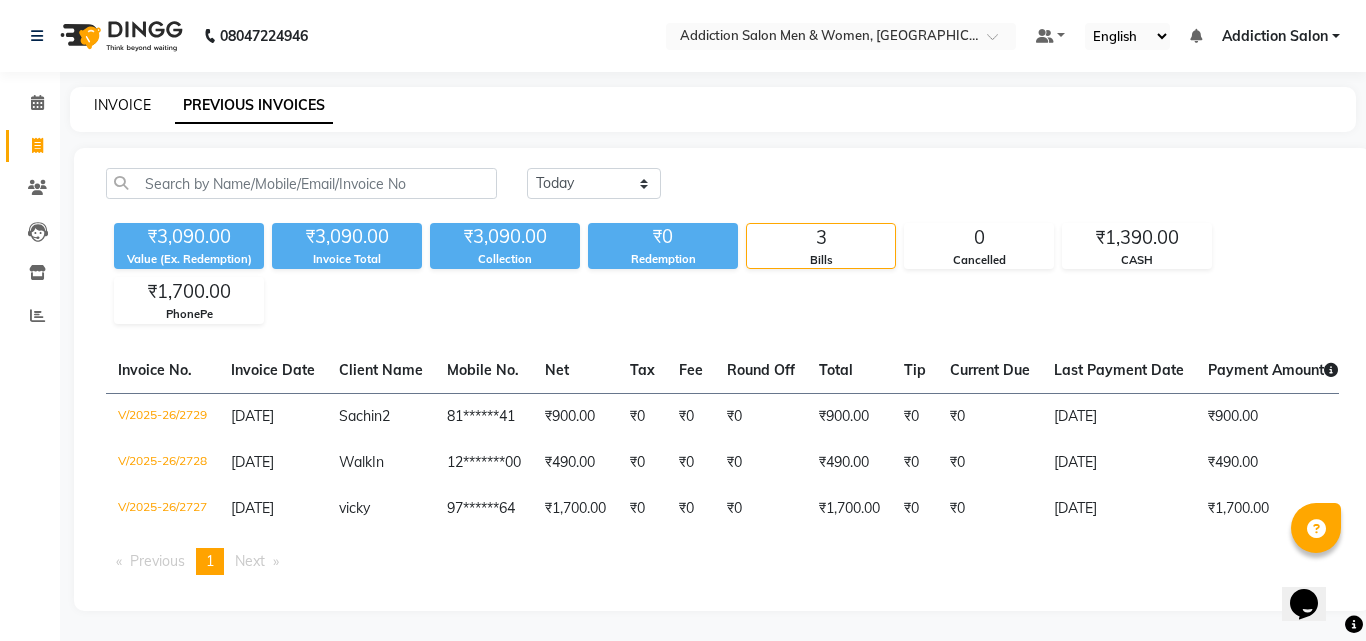 select on "6595" 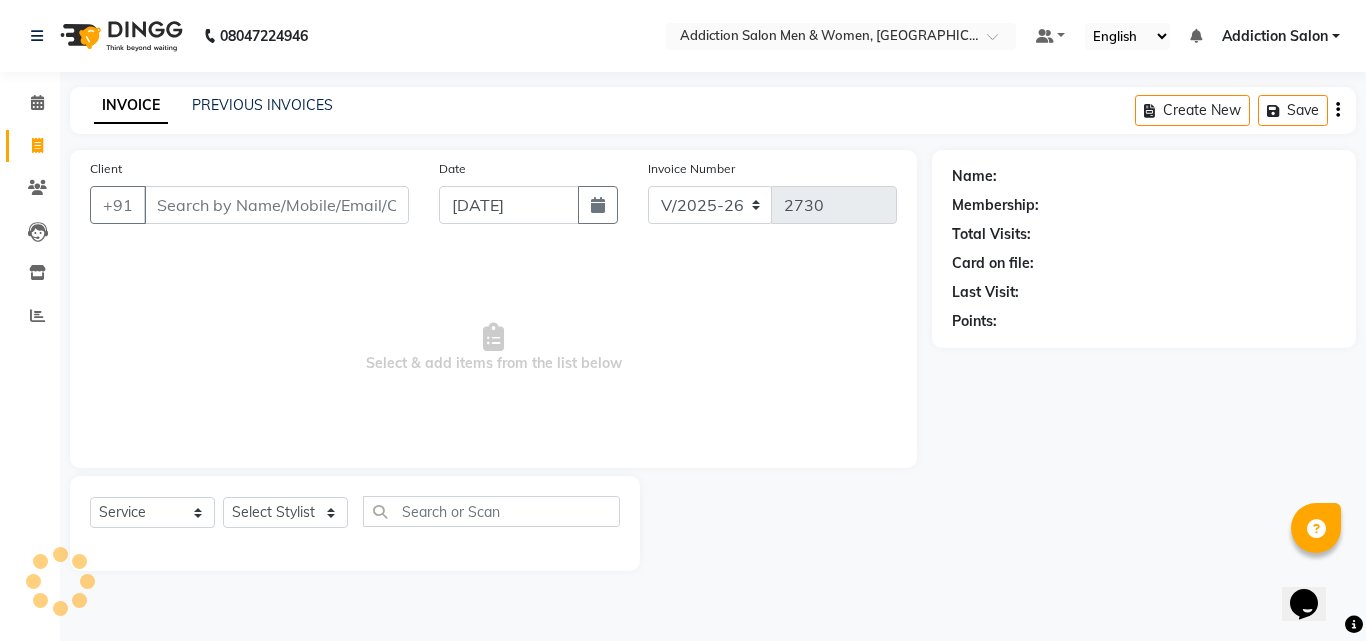 click on "INVOICE PREVIOUS INVOICES Create New   Save" 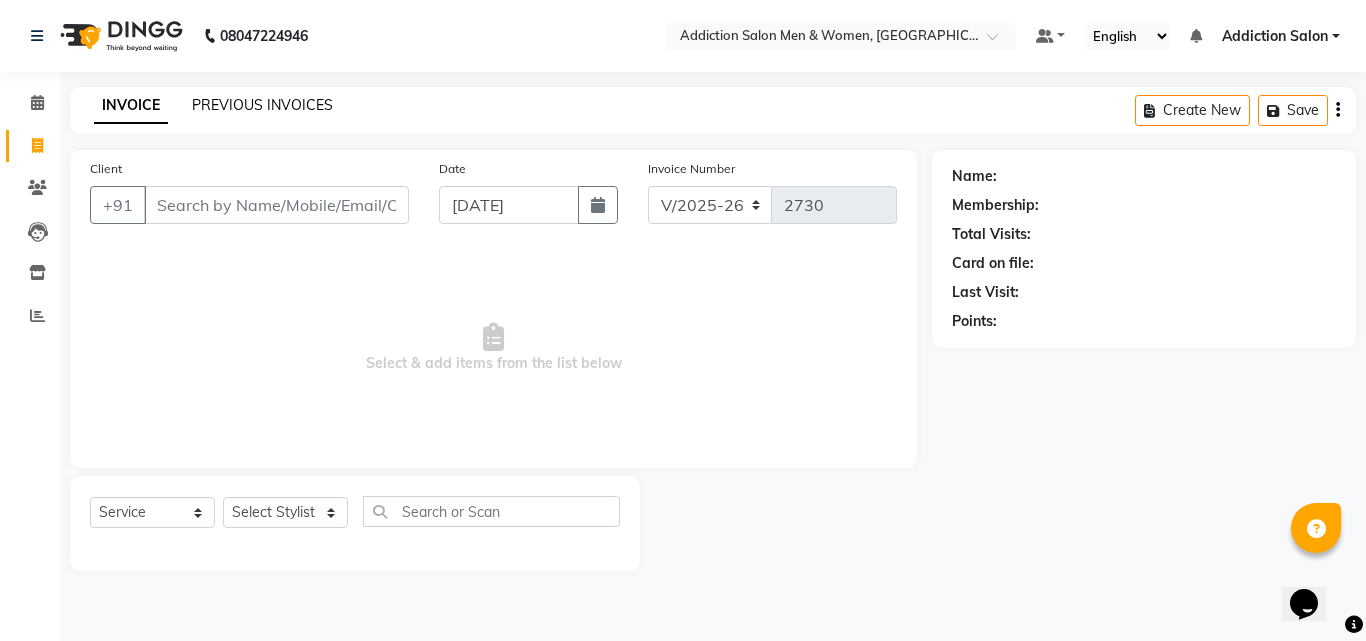 click on "PREVIOUS INVOICES" 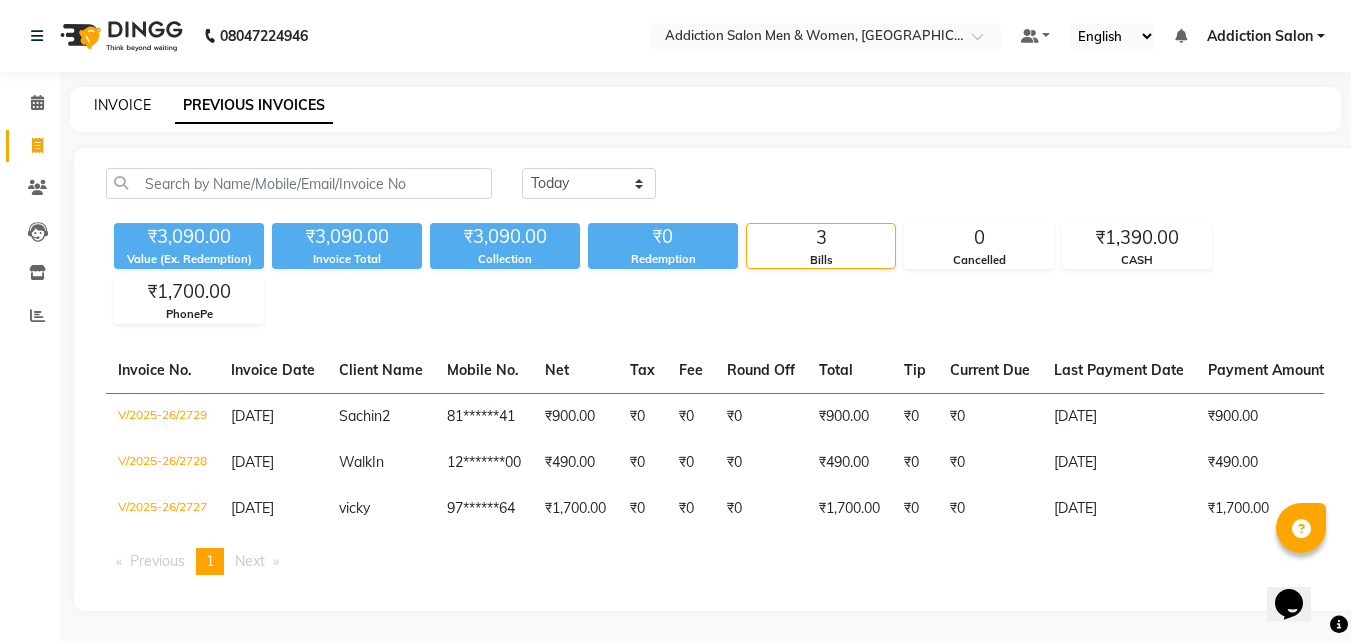 click on "INVOICE" 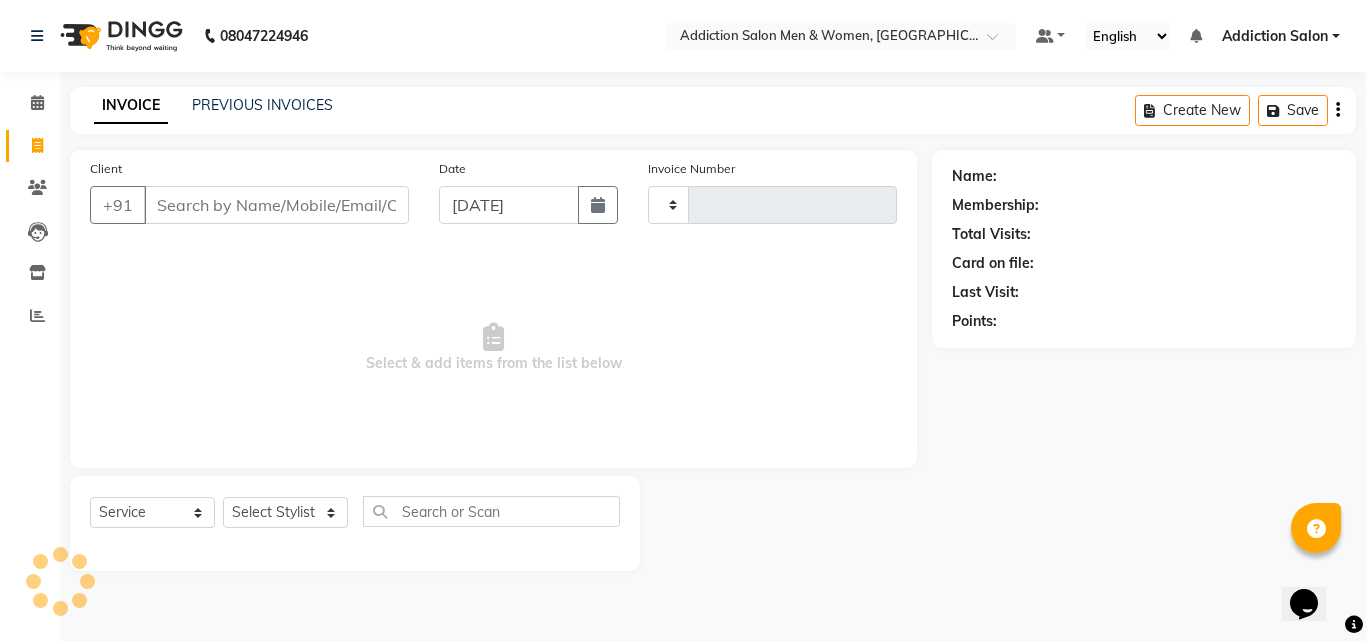 type on "2730" 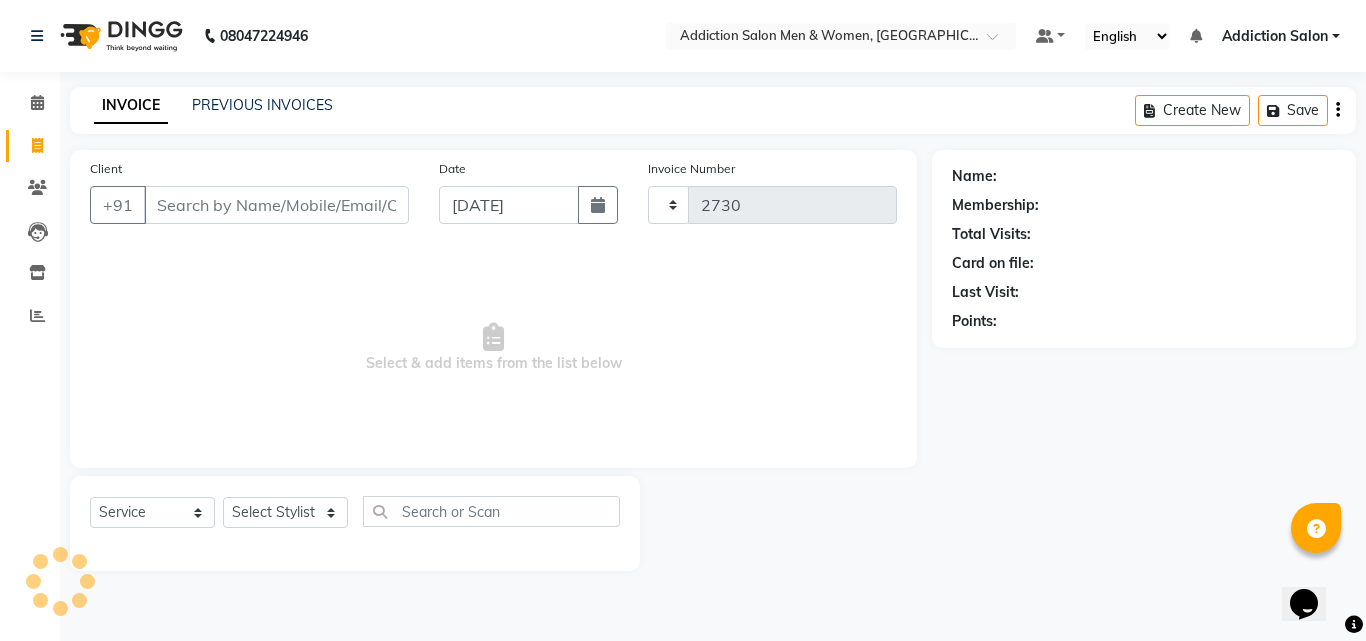 select on "6595" 